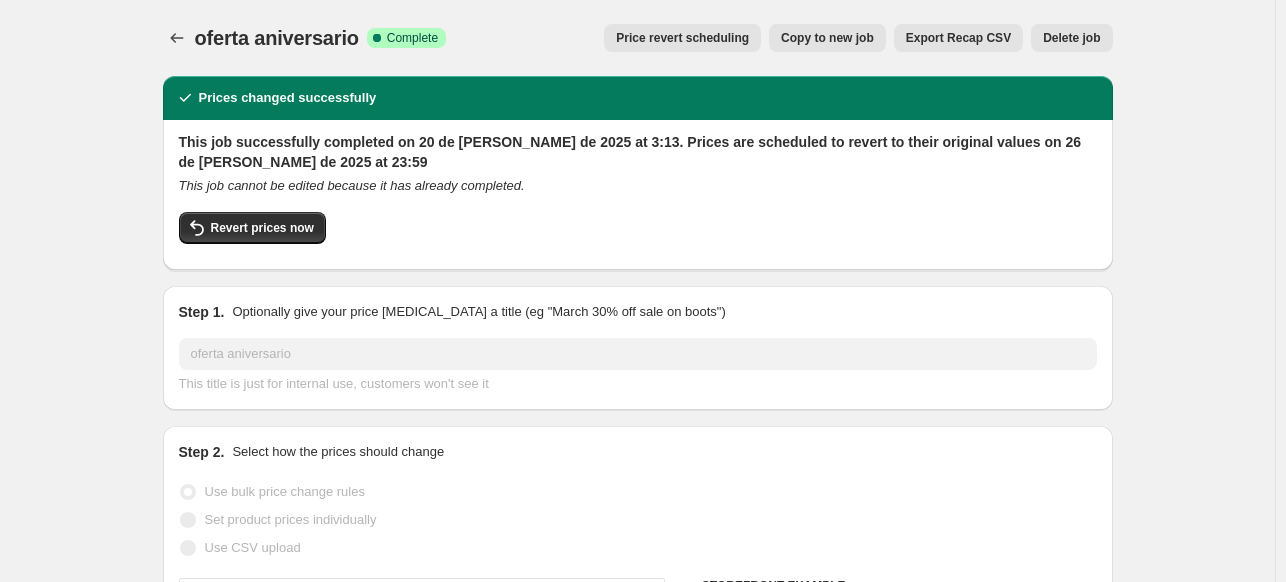 select on "percentage" 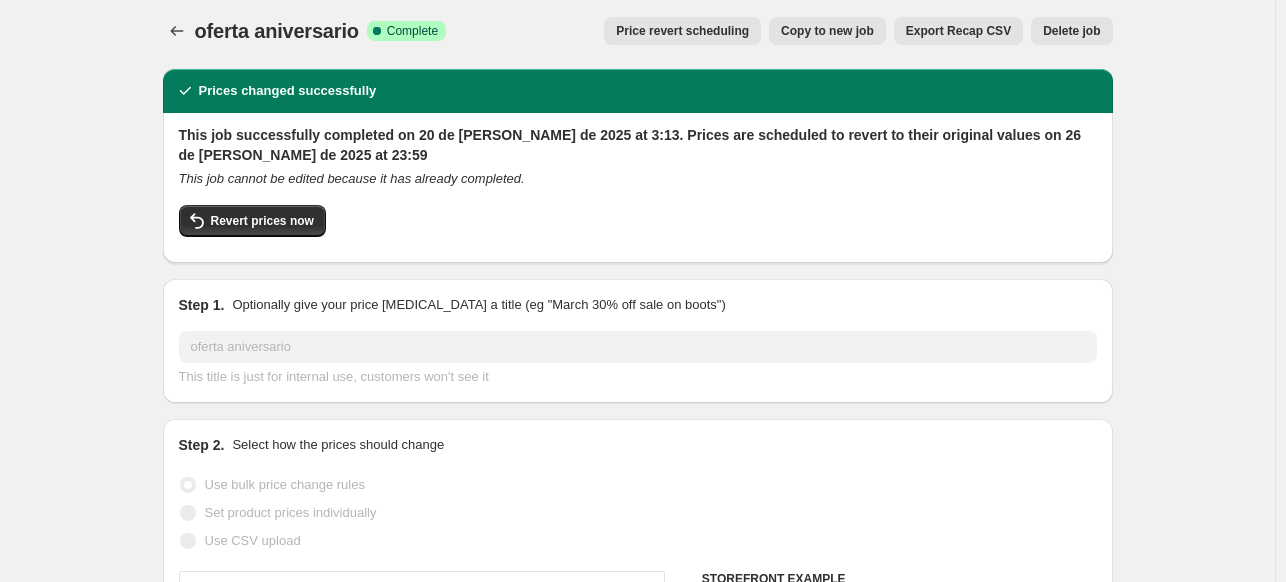 scroll, scrollTop: 0, scrollLeft: 0, axis: both 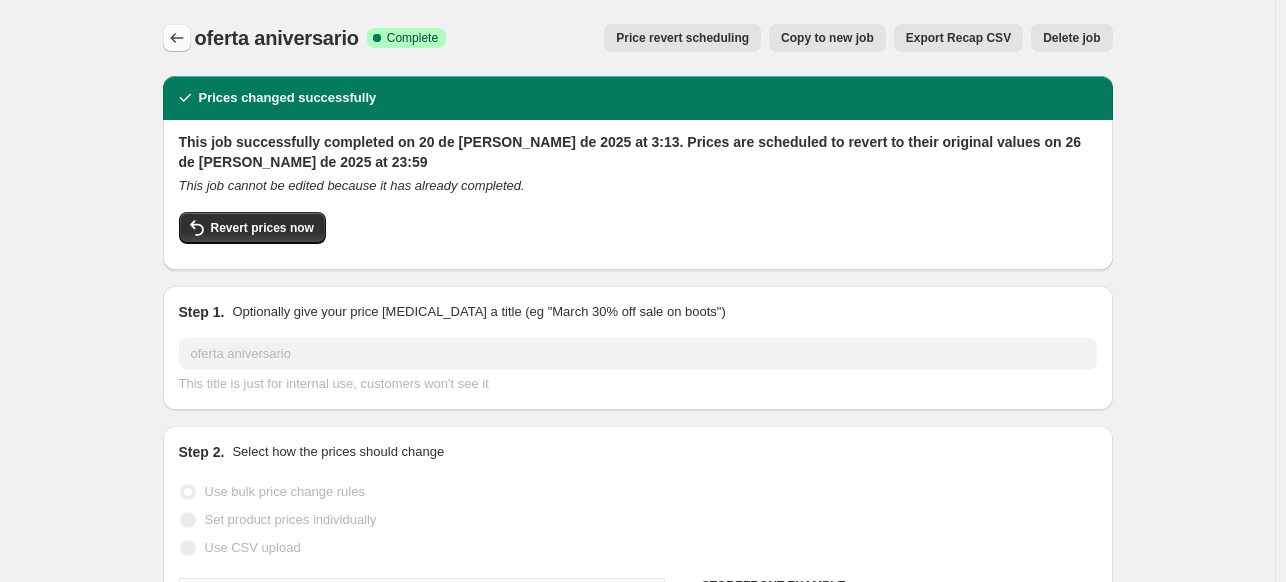 click 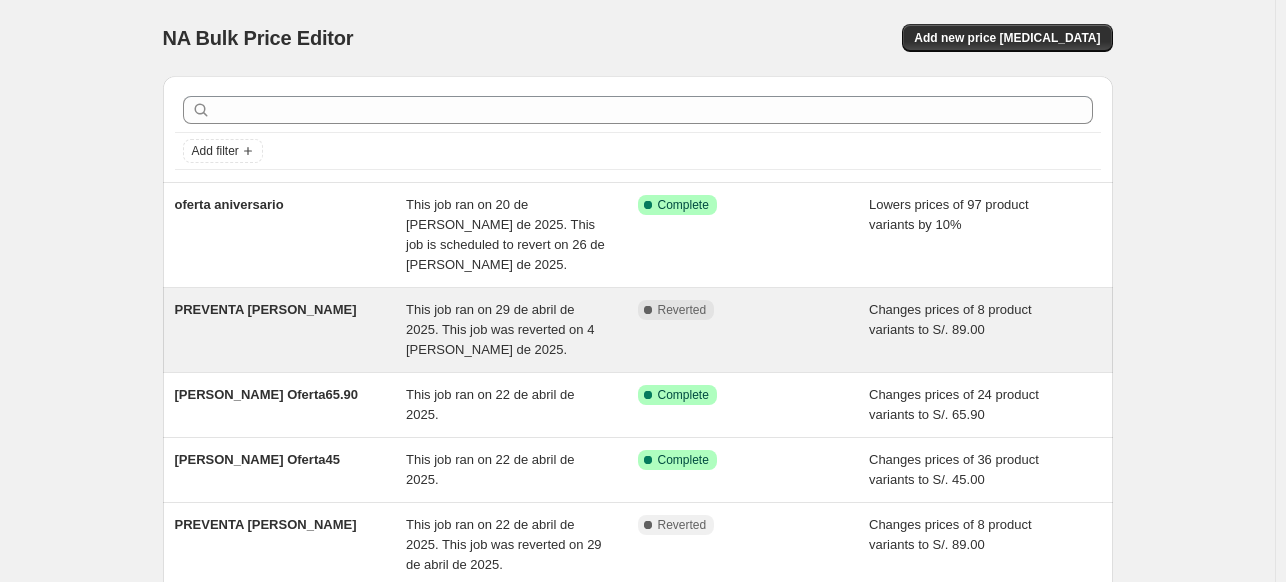 scroll, scrollTop: 86, scrollLeft: 0, axis: vertical 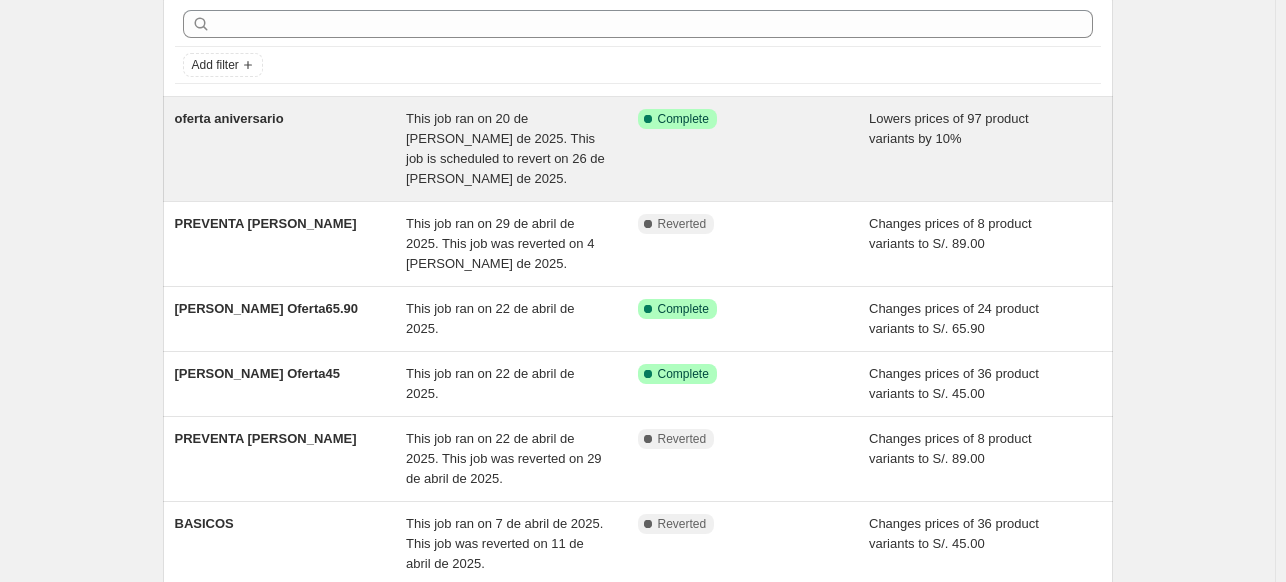 click on "oferta aniversario" at bounding box center (291, 149) 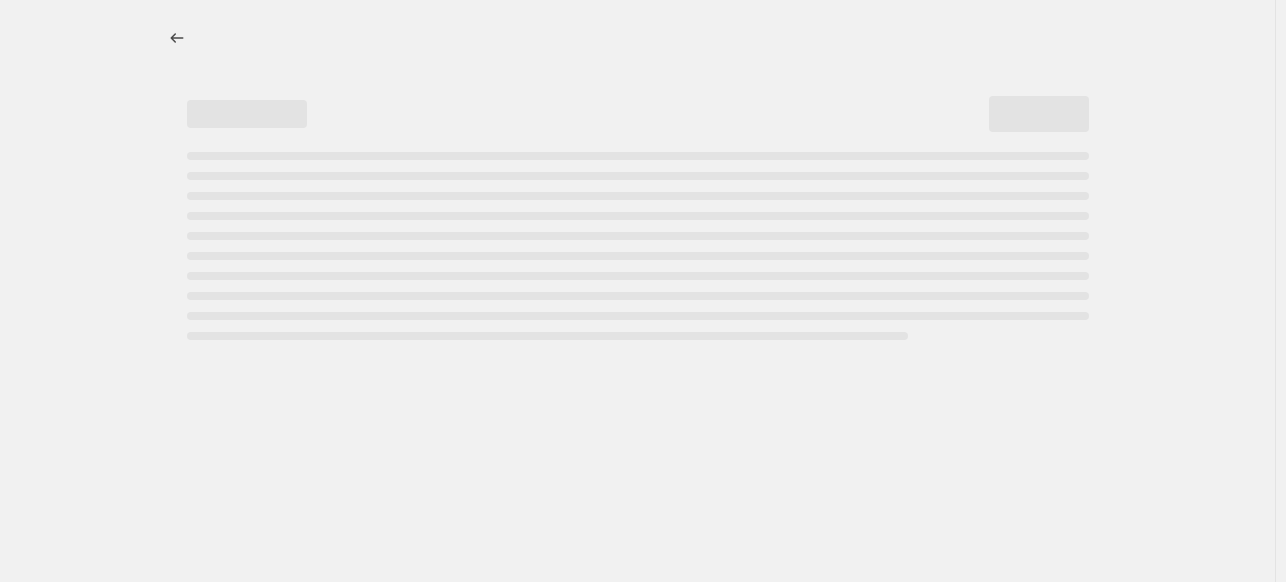 scroll, scrollTop: 0, scrollLeft: 0, axis: both 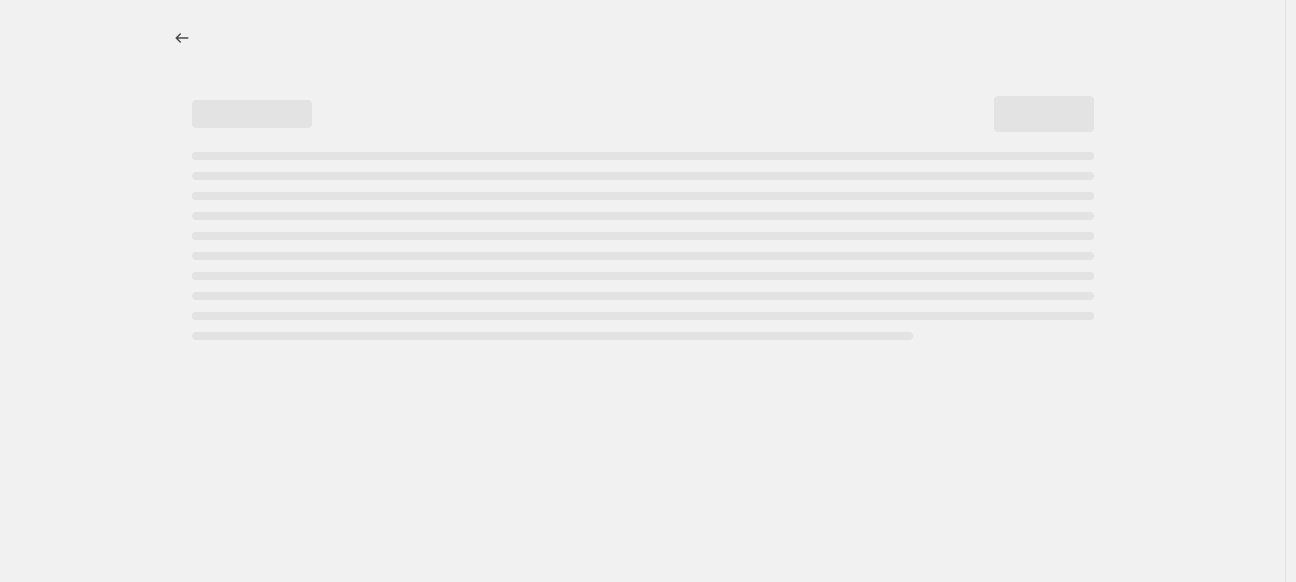 select on "percentage" 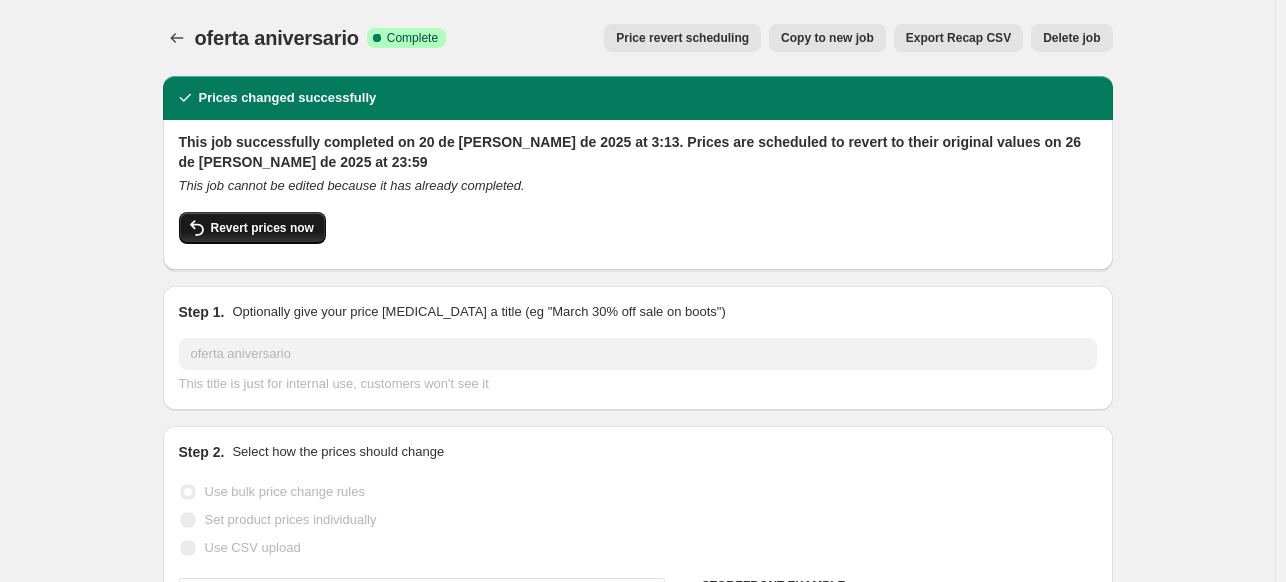 click on "Revert prices now" at bounding box center (262, 228) 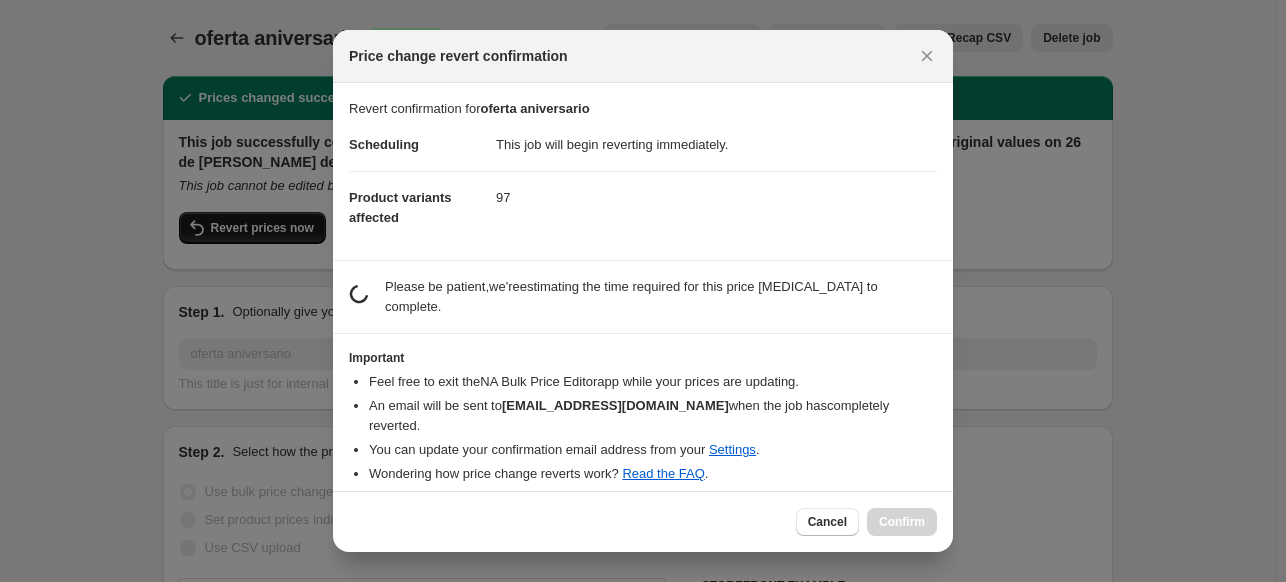 scroll, scrollTop: 0, scrollLeft: 0, axis: both 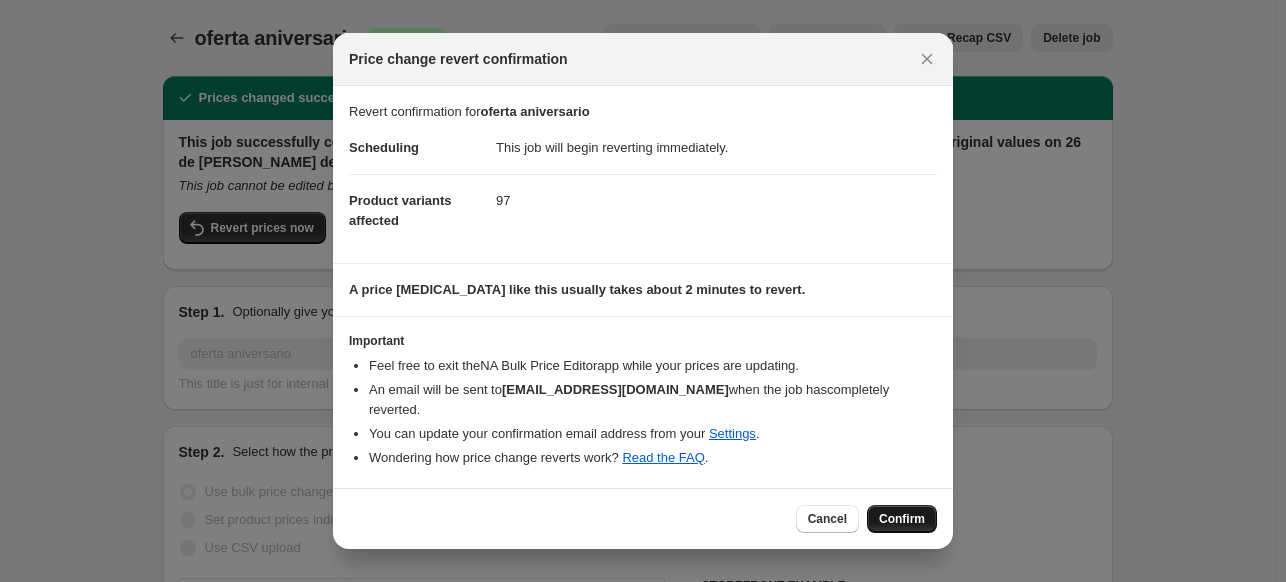 click on "Confirm" at bounding box center [902, 519] 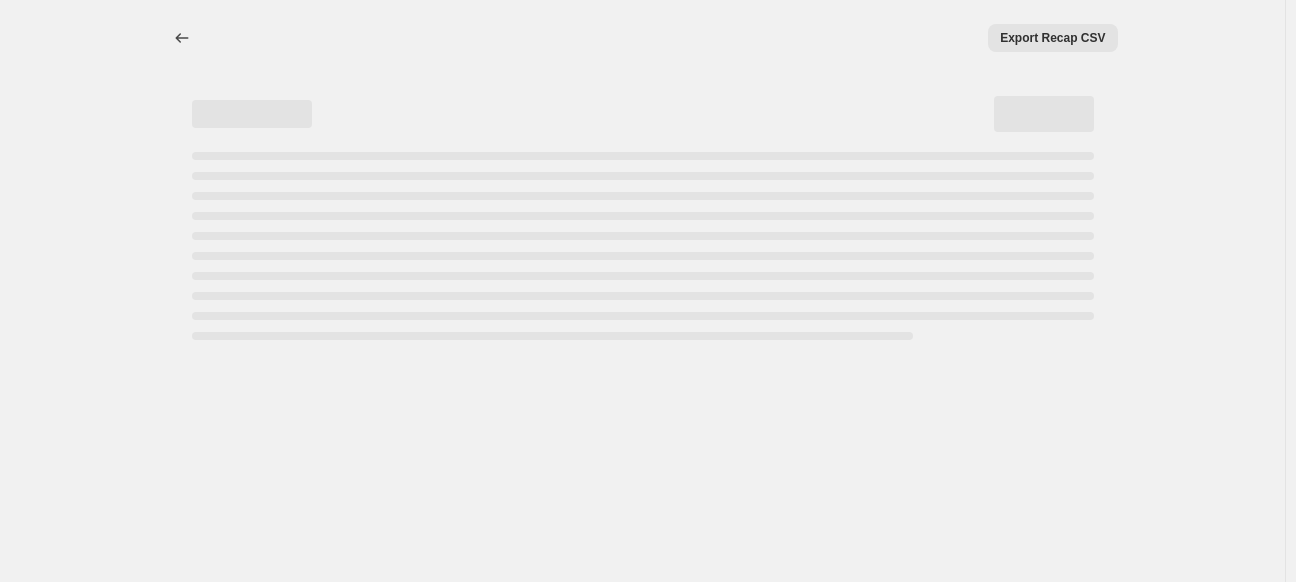 select on "percentage" 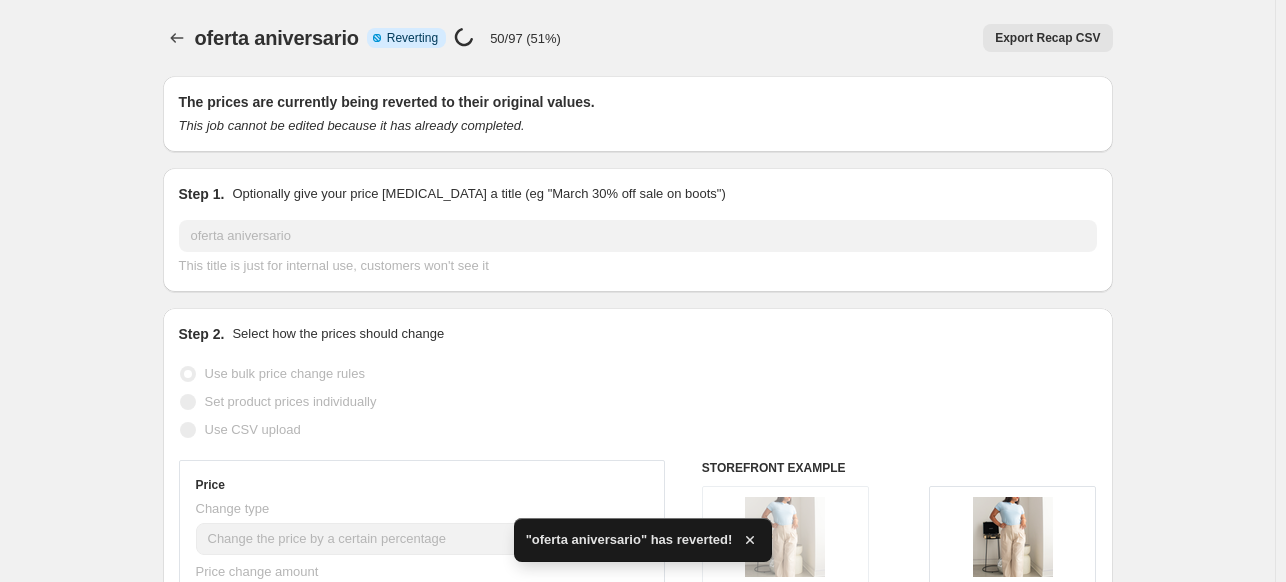 checkbox on "true" 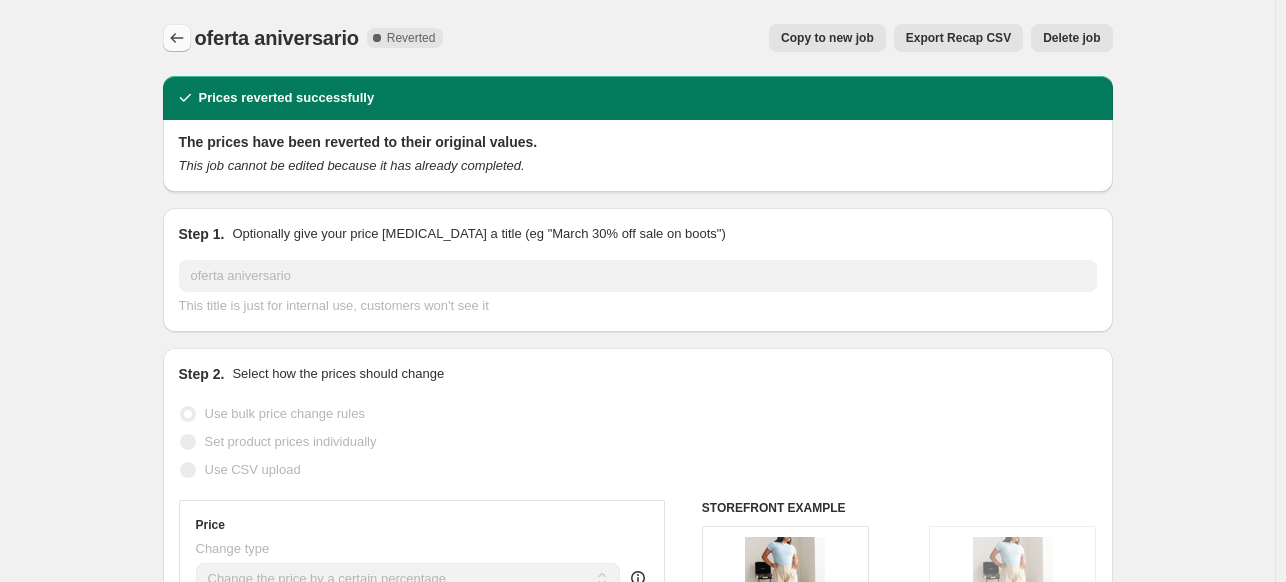 click 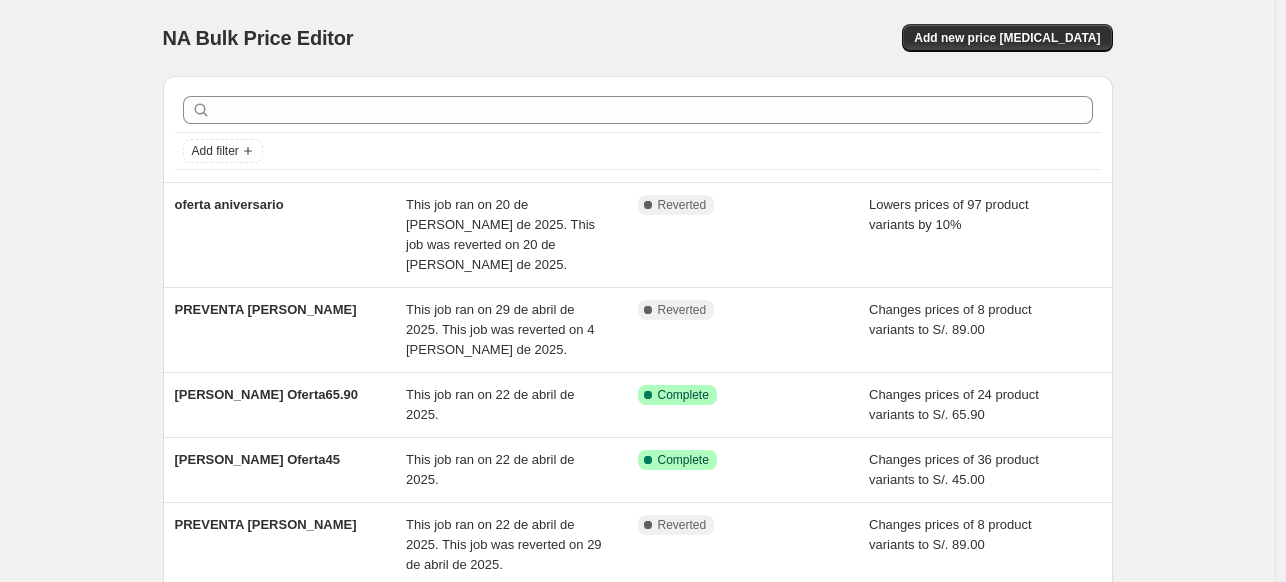 scroll, scrollTop: 3, scrollLeft: 0, axis: vertical 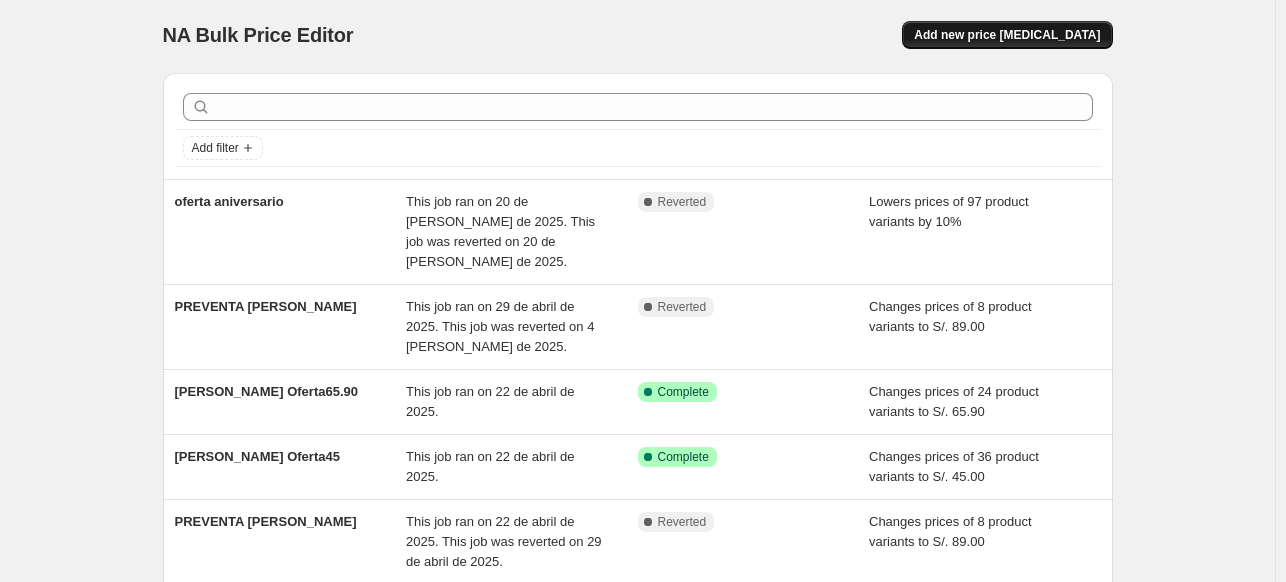 click on "Add new price [MEDICAL_DATA]" at bounding box center (1007, 35) 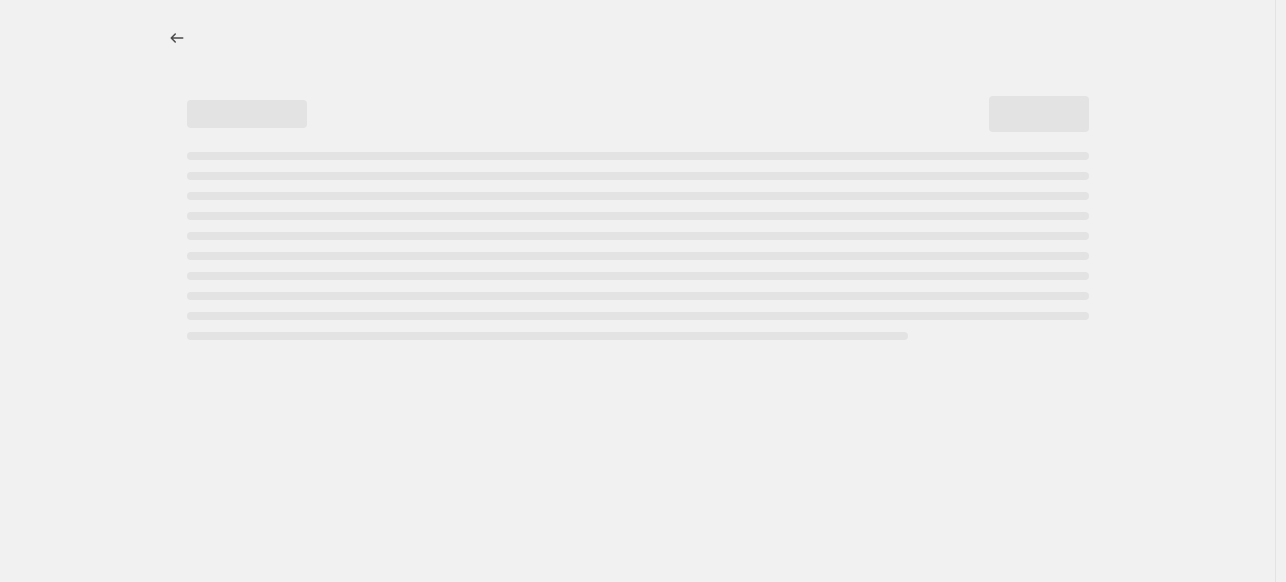 scroll, scrollTop: 0, scrollLeft: 0, axis: both 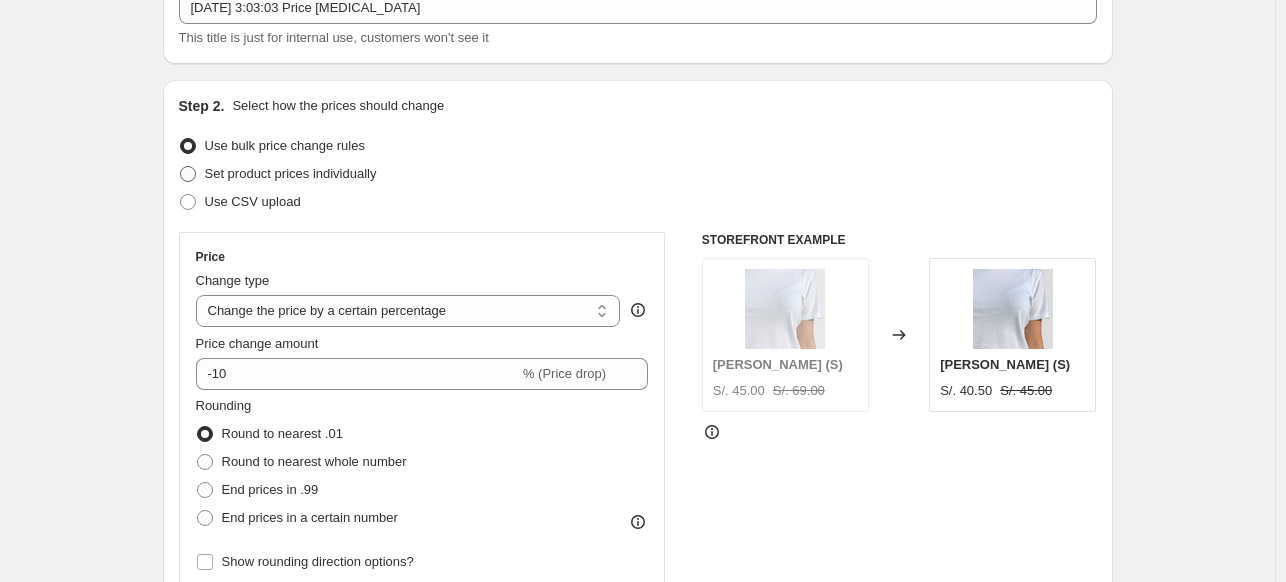 click on "Set product prices individually" at bounding box center [291, 173] 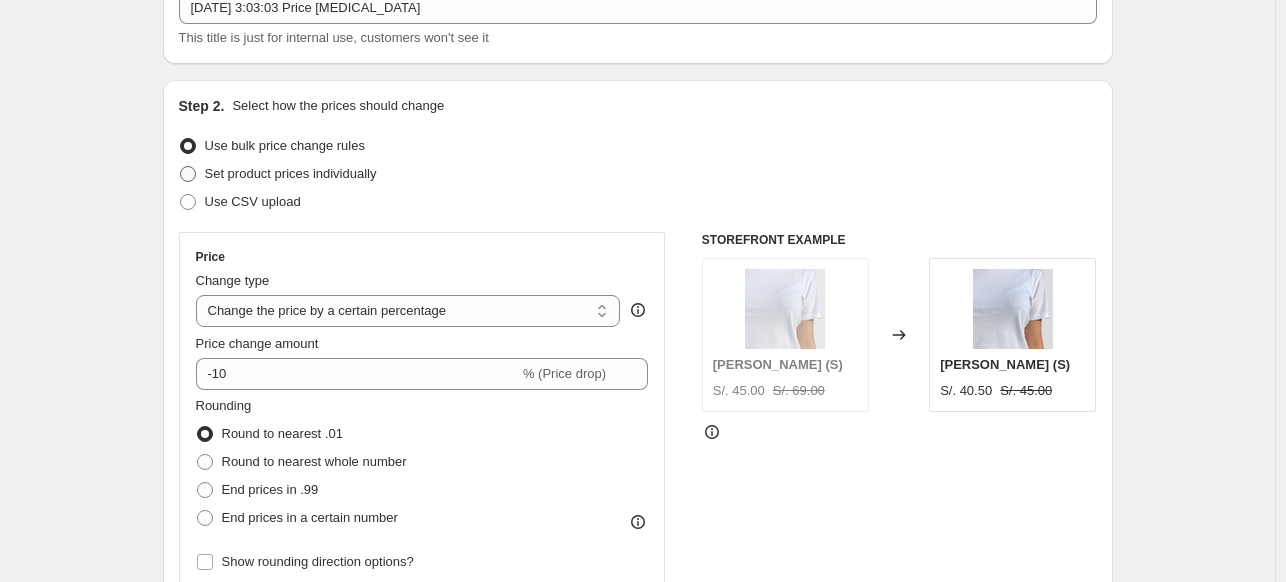 radio on "true" 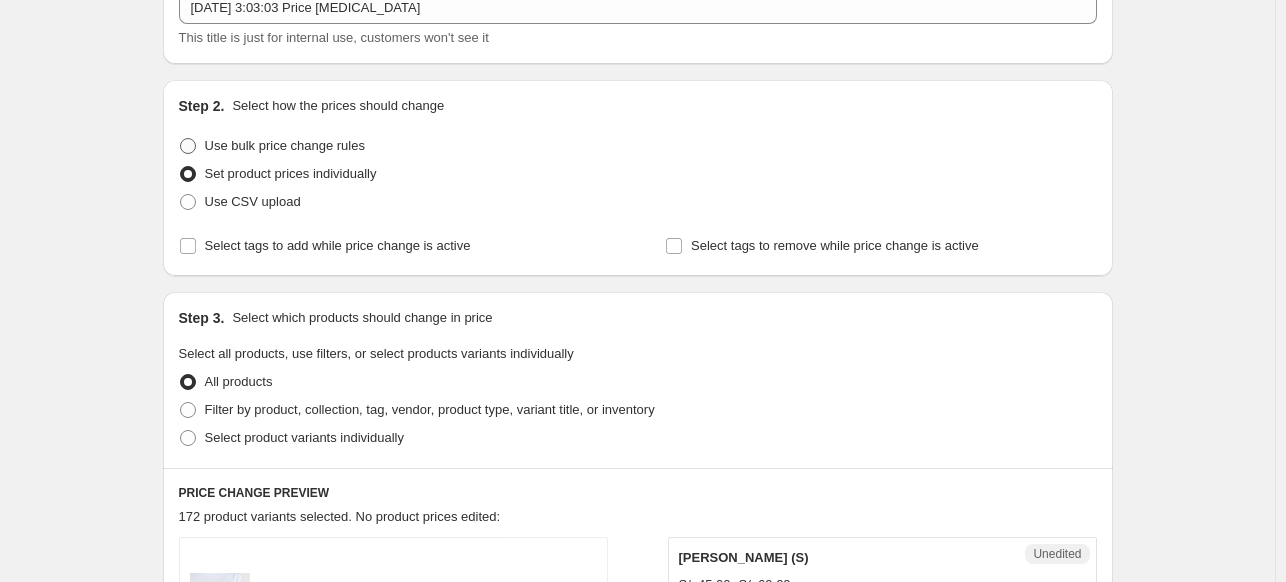 click on "Use bulk price change rules" at bounding box center (285, 145) 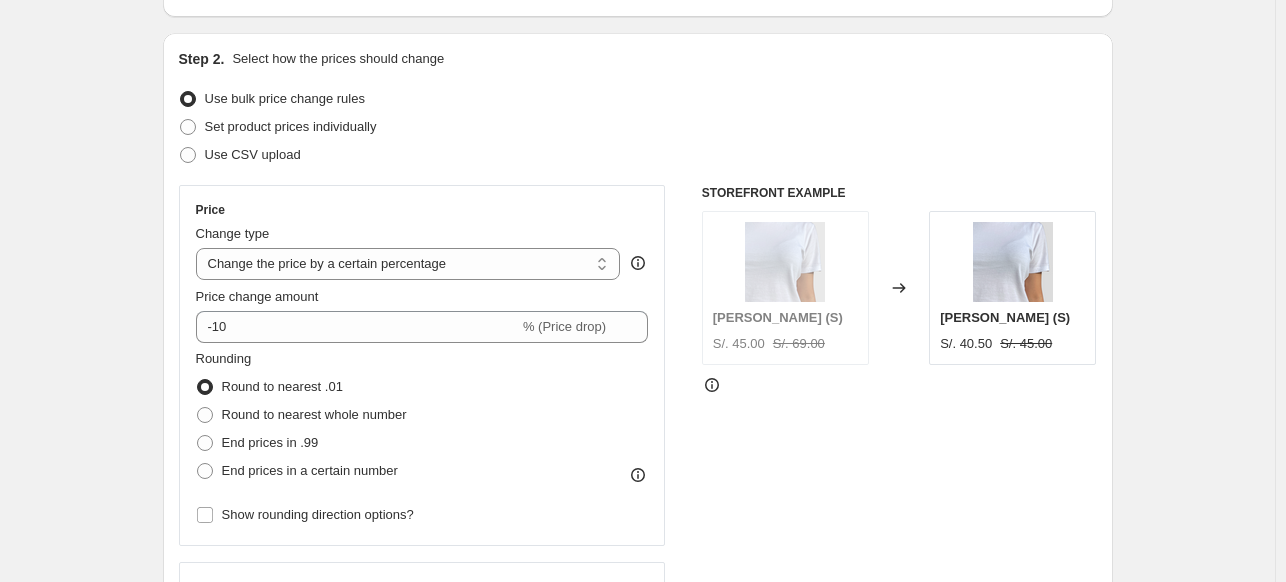 scroll, scrollTop: 186, scrollLeft: 0, axis: vertical 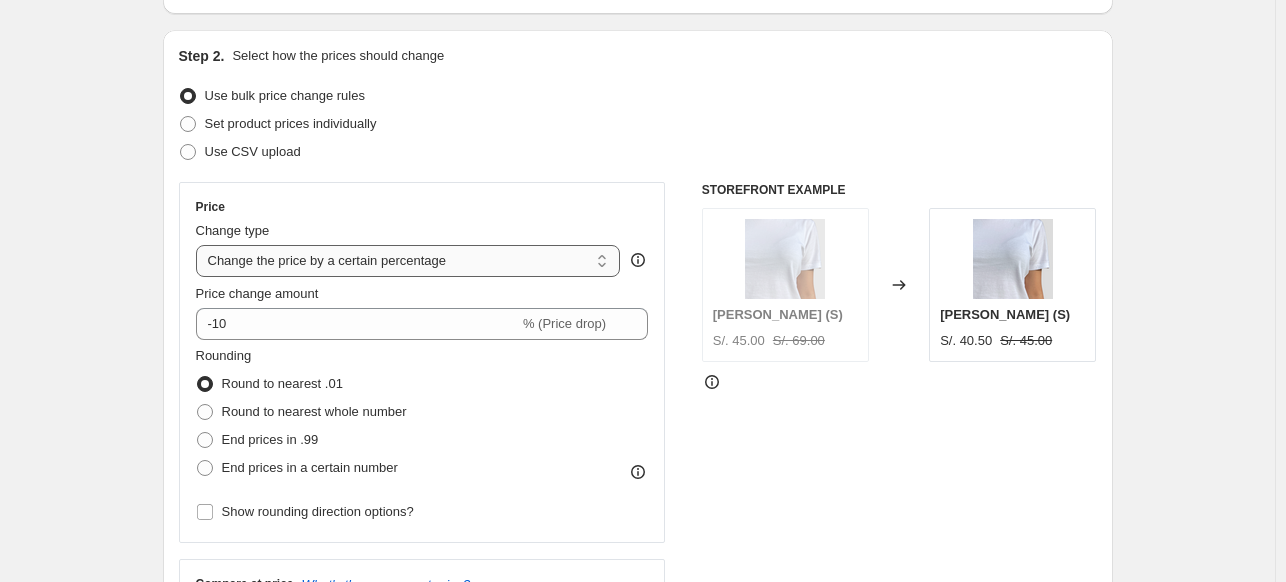 click on "Change the price to a certain amount Change the price by a certain amount Change the price by a certain percentage Change the price to the current compare at price (price before sale) Change the price by a certain amount relative to the compare at price Change the price by a certain percentage relative to the compare at price Don't change the price Change the price by a certain percentage relative to the cost per item Change price to certain cost margin" at bounding box center (408, 261) 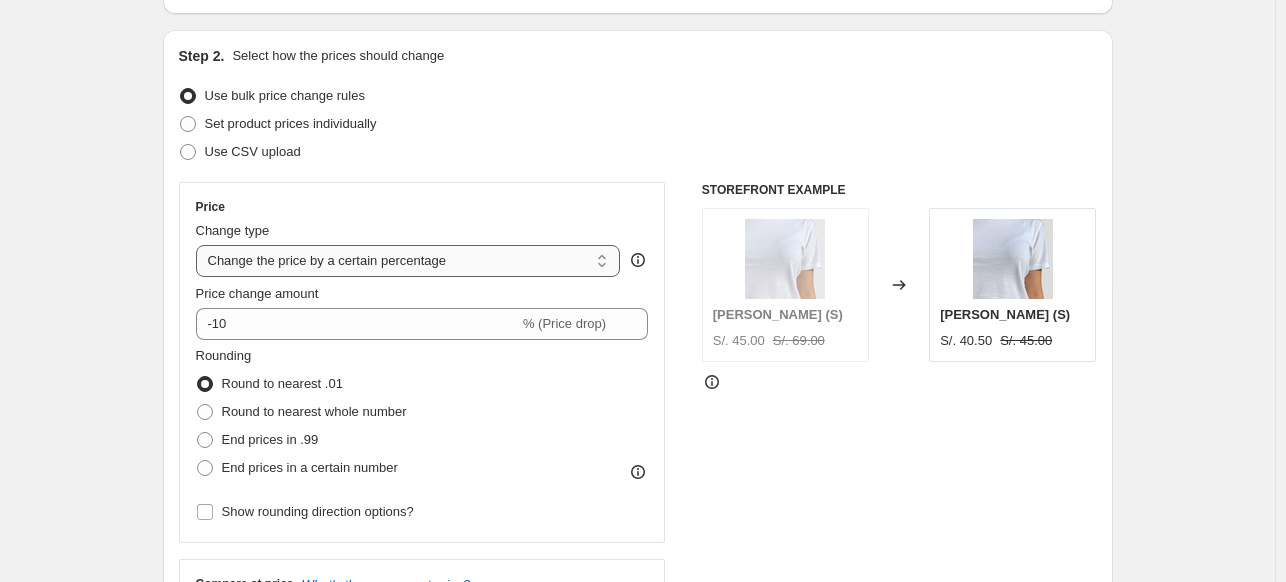 select on "to" 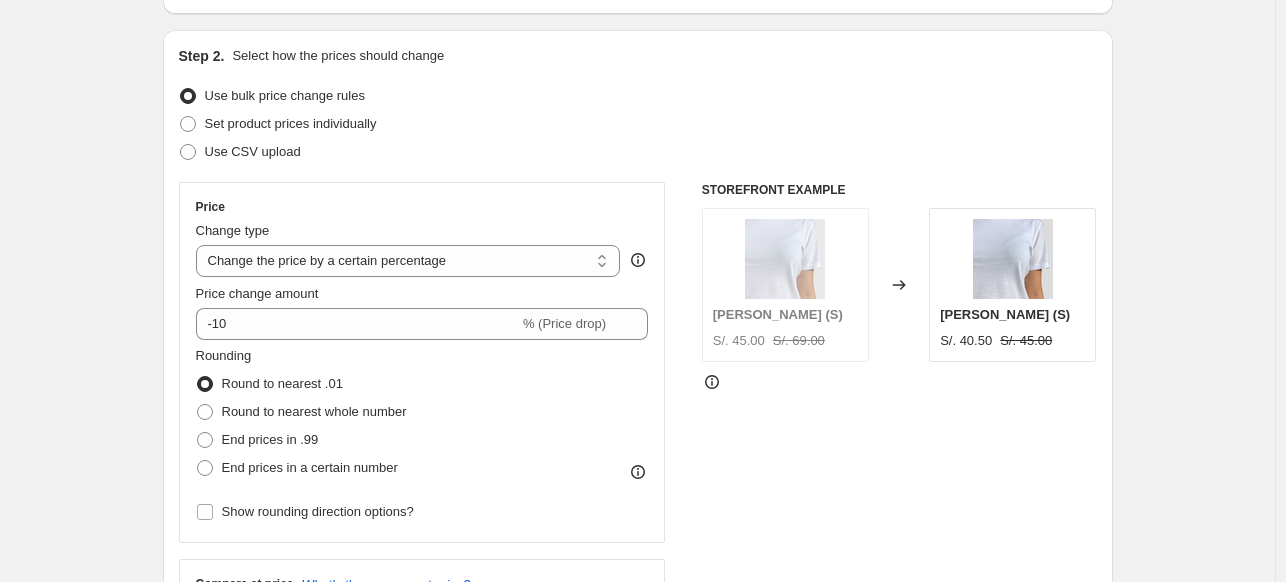 type on "80.00" 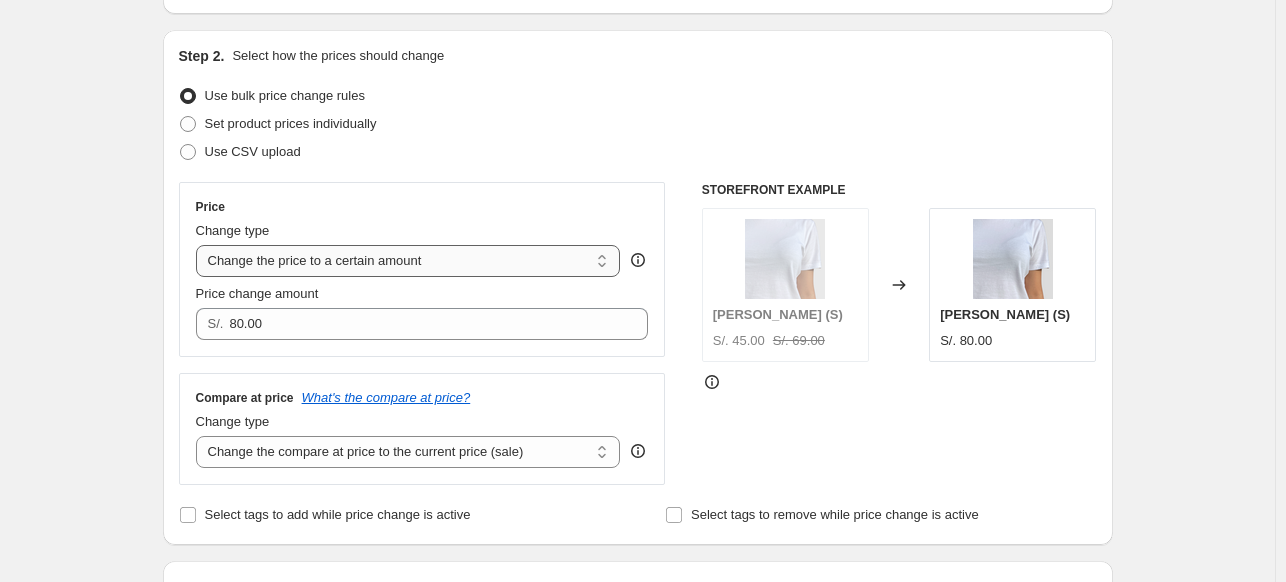 click on "Change the price to a certain amount Change the price by a certain amount Change the price by a certain percentage Change the price to the current compare at price (price before sale) Change the price by a certain amount relative to the compare at price Change the price by a certain percentage relative to the compare at price Don't change the price Change the price by a certain percentage relative to the cost per item Change price to certain cost margin" at bounding box center [408, 261] 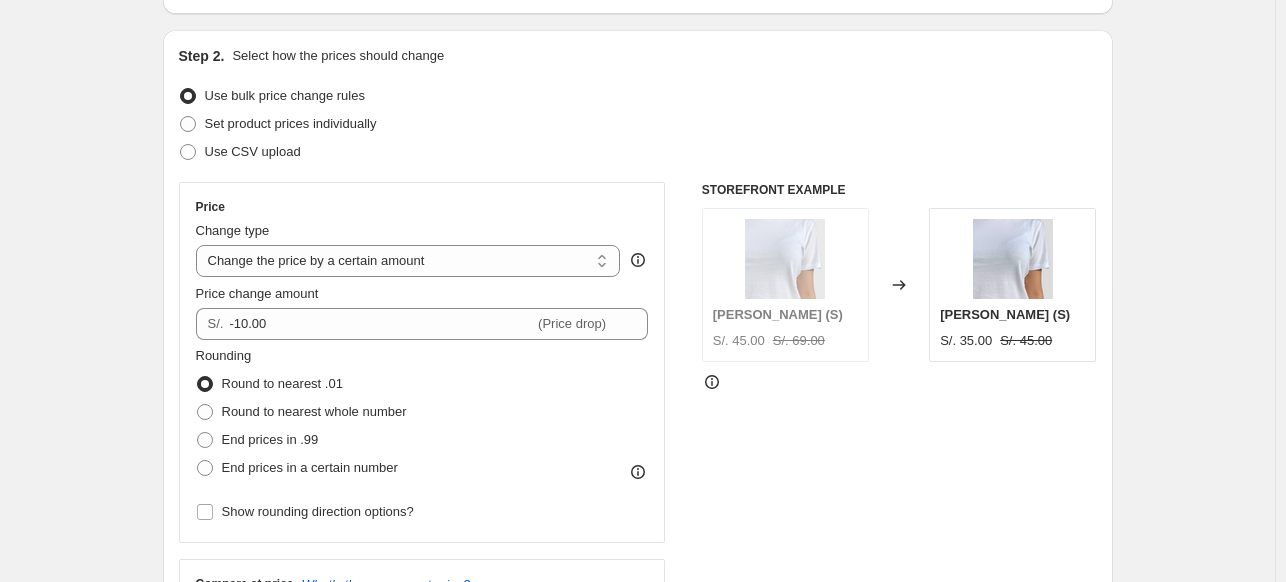 click on "Price Change type Change the price to a certain amount Change the price by a certain amount Change the price by a certain percentage Change the price to the current compare at price (price before sale) Change the price by a certain amount relative to the compare at price Change the price by a certain percentage relative to the compare at price Don't change the price Change the price by a certain percentage relative to the cost per item Change price to certain cost margin Change the price by a certain amount Price change amount S/. -10.00  (Price drop) Rounding Round to nearest .01 Round to nearest whole number End prices in .99 End prices in a certain number Show rounding direction options?" at bounding box center (422, 362) 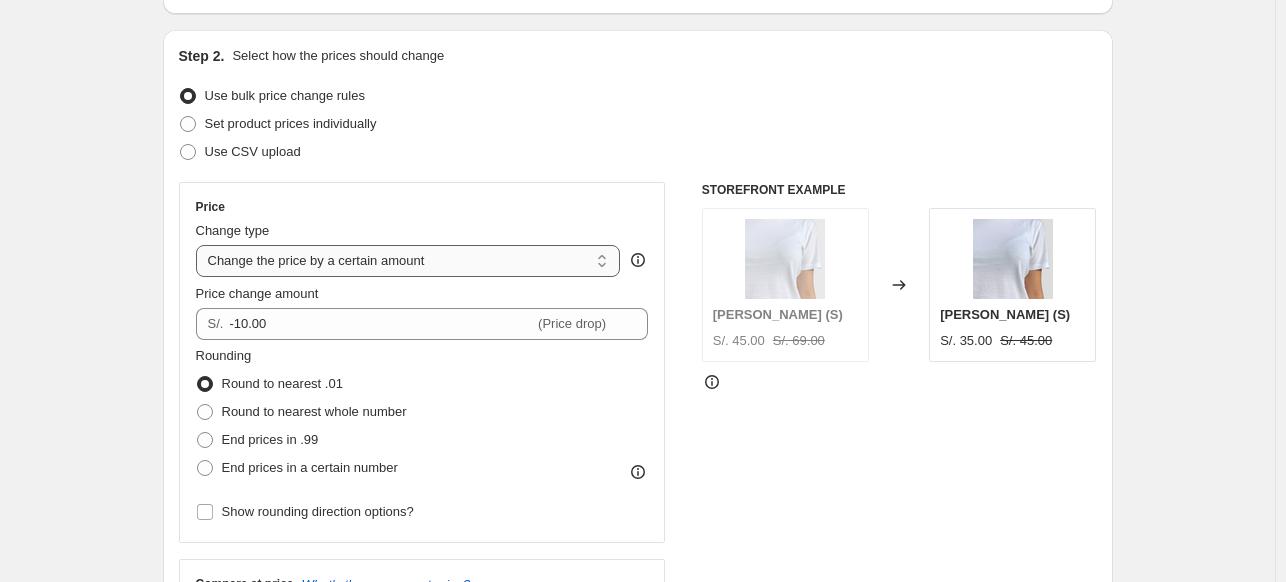 click on "Change the price to a certain amount Change the price by a certain amount Change the price by a certain percentage Change the price to the current compare at price (price before sale) Change the price by a certain amount relative to the compare at price Change the price by a certain percentage relative to the compare at price Don't change the price Change the price by a certain percentage relative to the cost per item Change price to certain cost margin" at bounding box center (408, 261) 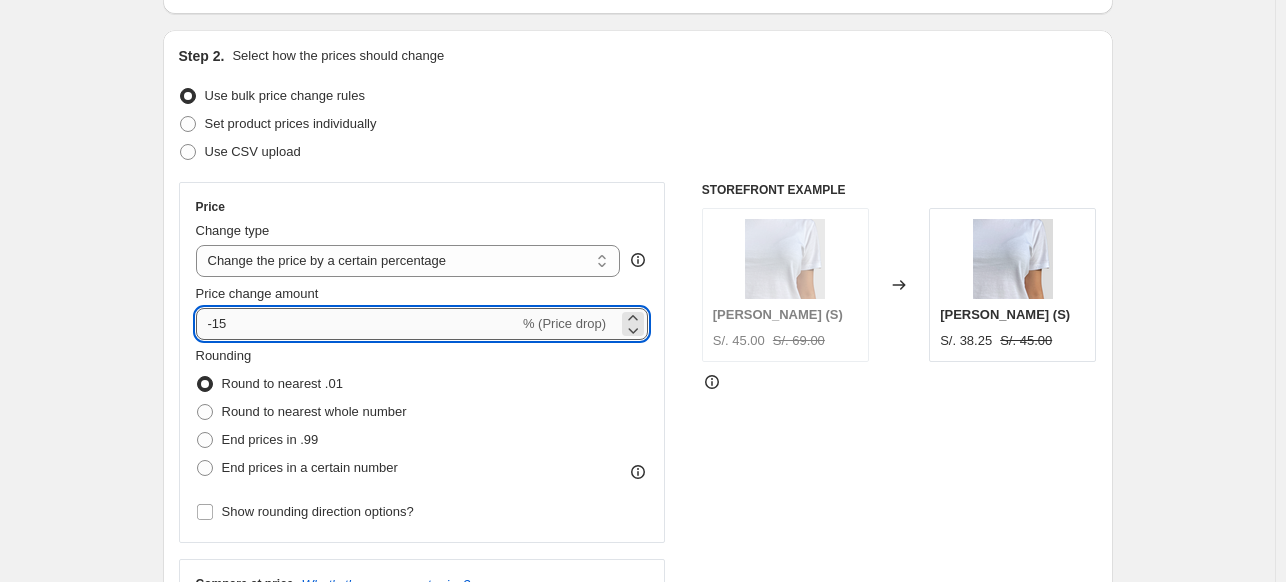 click on "-15" at bounding box center [357, 324] 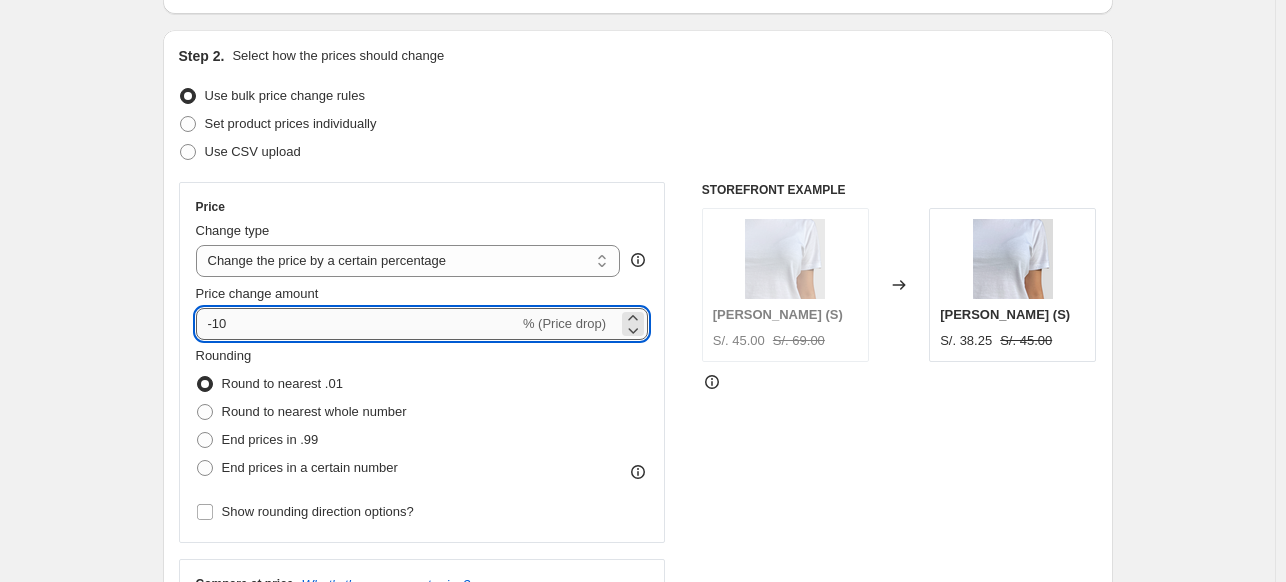 type on "-10" 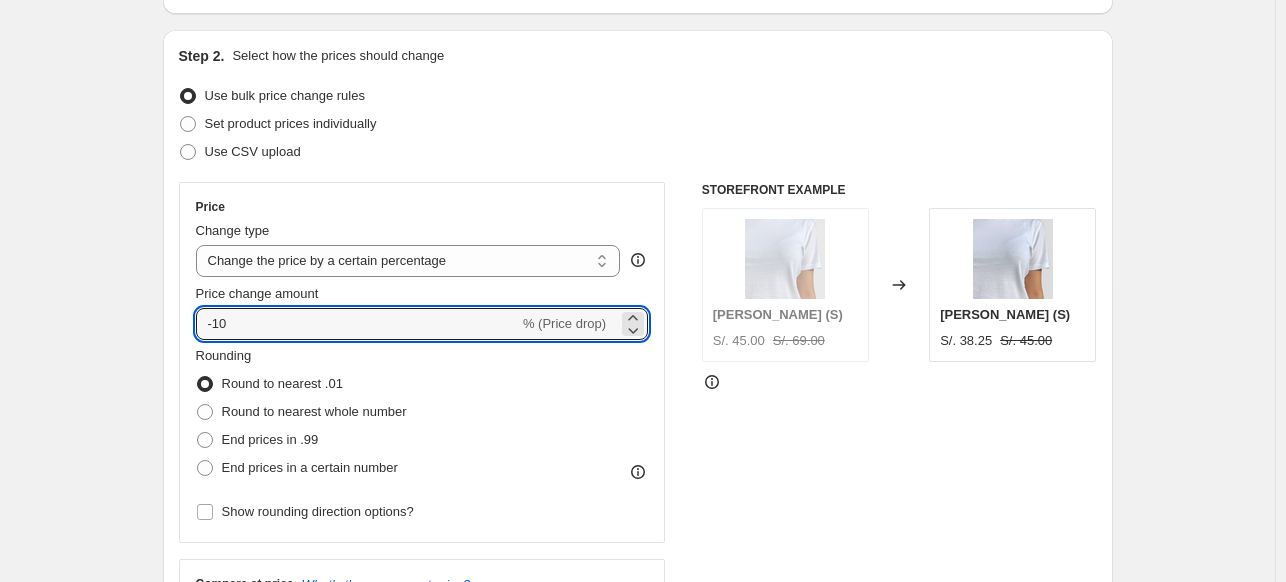 click on "Create new price [MEDICAL_DATA]. This page is ready Create new price [MEDICAL_DATA] Draft Step 1. Optionally give your price [MEDICAL_DATA] a title (eg "March 30% off sale on boots") [DATE] 3:03:03 Price [MEDICAL_DATA] This title is just for internal use, customers won't see it Step 2. Select how the prices should change Use bulk price change rules Set product prices individually Use CSV upload Price Change type Change the price to a certain amount Change the price by a certain amount Change the price by a certain percentage Change the price to the current compare at price (price before sale) Change the price by a certain amount relative to the compare at price Change the price by a certain percentage relative to the compare at price Don't change the price Change the price by a certain percentage relative to the cost per item Change price to certain cost margin Change the price by a certain percentage Price change amount -10 % (Price drop) Rounding Round to nearest .01 Round to nearest whole number End prices in .99" at bounding box center (637, 813) 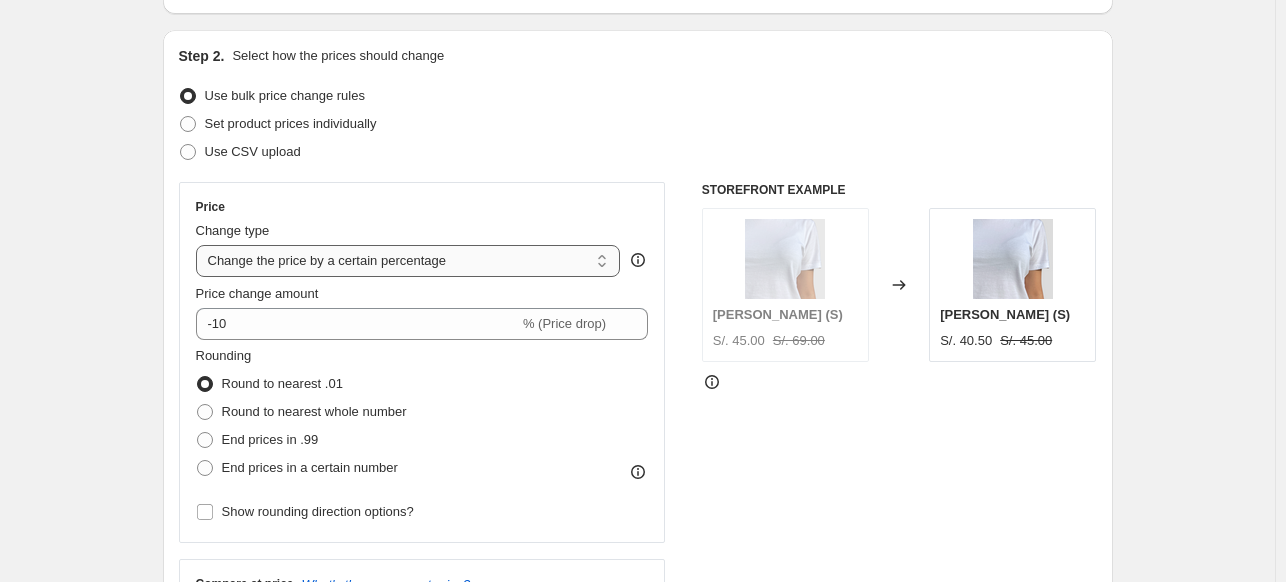 click on "Change the price to a certain amount Change the price by a certain amount Change the price by a certain percentage Change the price to the current compare at price (price before sale) Change the price by a certain amount relative to the compare at price Change the price by a certain percentage relative to the compare at price Don't change the price Change the price by a certain percentage relative to the cost per item Change price to certain cost margin" at bounding box center [408, 261] 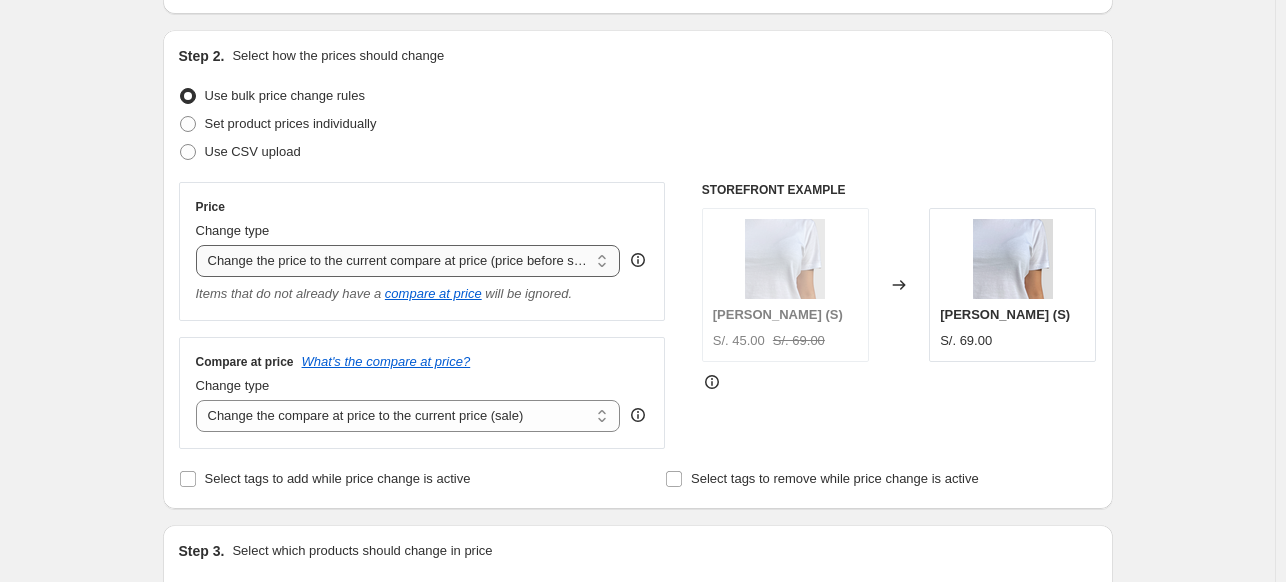 click on "Change the price to a certain amount Change the price by a certain amount Change the price by a certain percentage Change the price to the current compare at price (price before sale) Change the price by a certain amount relative to the compare at price Change the price by a certain percentage relative to the compare at price Don't change the price Change the price by a certain percentage relative to the cost per item Change price to certain cost margin" at bounding box center [408, 261] 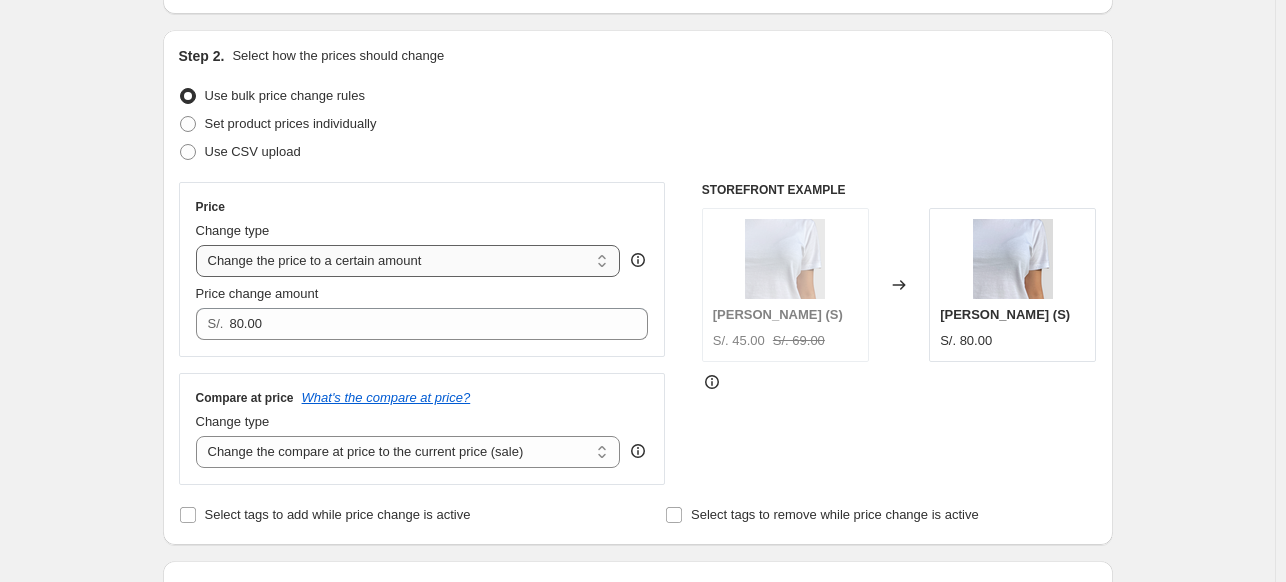 click on "Change the price to a certain amount Change the price by a certain amount Change the price by a certain percentage Change the price to the current compare at price (price before sale) Change the price by a certain amount relative to the compare at price Change the price by a certain percentage relative to the compare at price Don't change the price Change the price by a certain percentage relative to the cost per item Change price to certain cost margin" at bounding box center [408, 261] 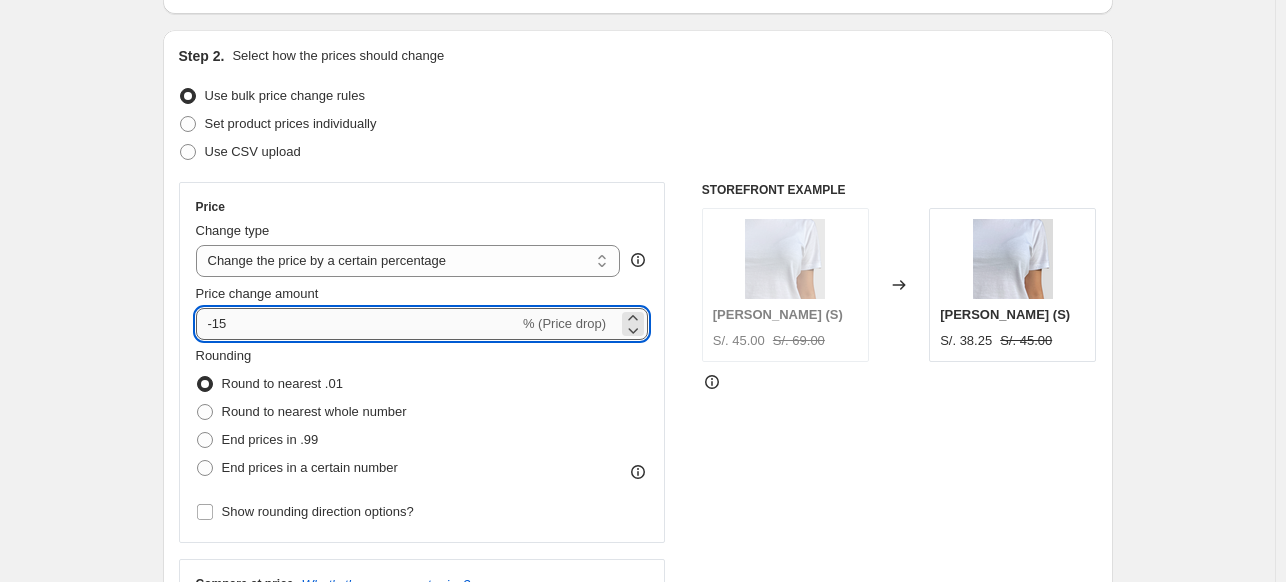 click on "-15" at bounding box center [357, 324] 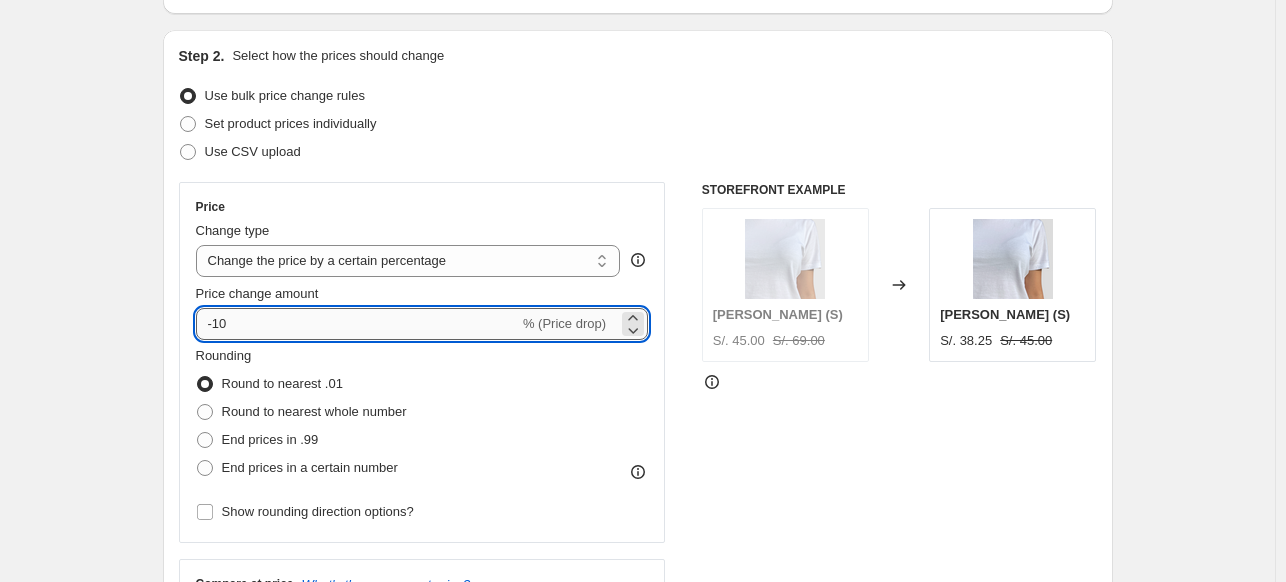 type on "-10" 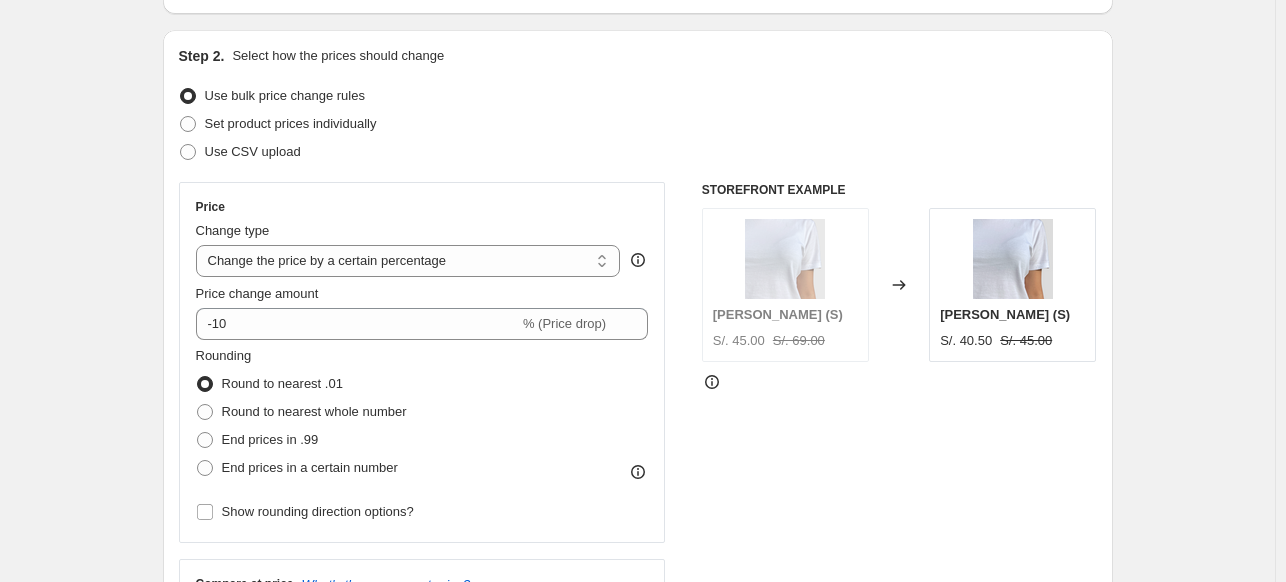 click on "Create new price [MEDICAL_DATA]. This page is ready Create new price [MEDICAL_DATA] Draft Step 1. Optionally give your price [MEDICAL_DATA] a title (eg "March 30% off sale on boots") [DATE] 3:03:03 Price [MEDICAL_DATA] This title is just for internal use, customers won't see it Step 2. Select how the prices should change Use bulk price change rules Set product prices individually Use CSV upload Price Change type Change the price to a certain amount Change the price by a certain amount Change the price by a certain percentage Change the price to the current compare at price (price before sale) Change the price by a certain amount relative to the compare at price Change the price by a certain percentage relative to the compare at price Don't change the price Change the price by a certain percentage relative to the cost per item Change price to certain cost margin Change the price by a certain percentage Price change amount -10 % (Price drop) Rounding Round to nearest .01 Round to nearest whole number End prices in .99" at bounding box center (638, 813) 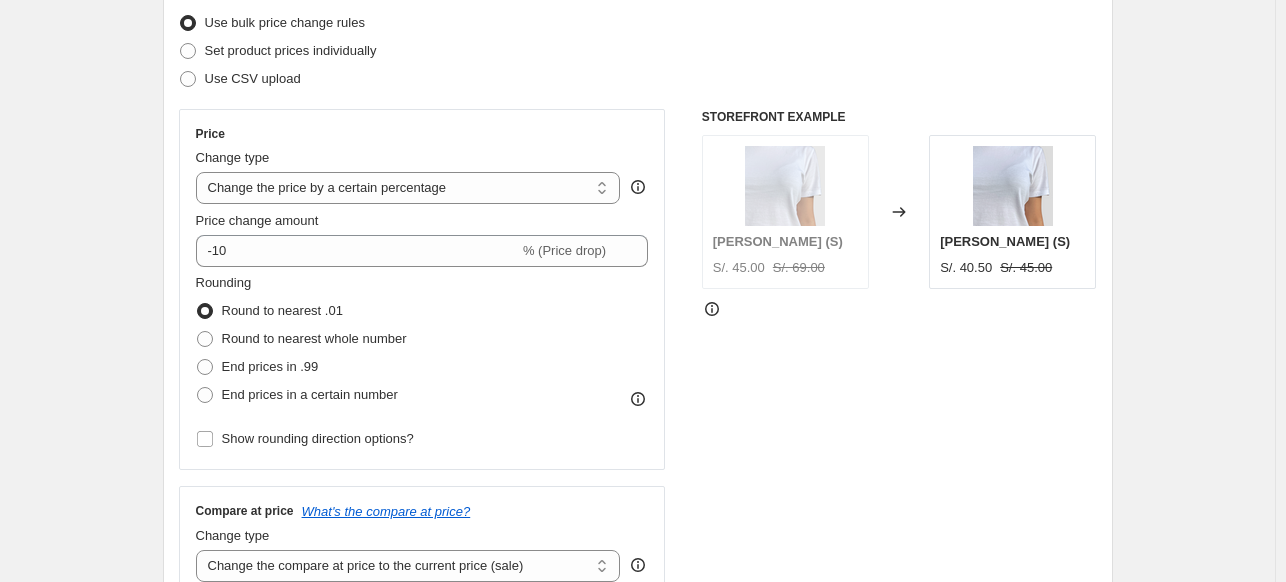 scroll, scrollTop: 311, scrollLeft: 0, axis: vertical 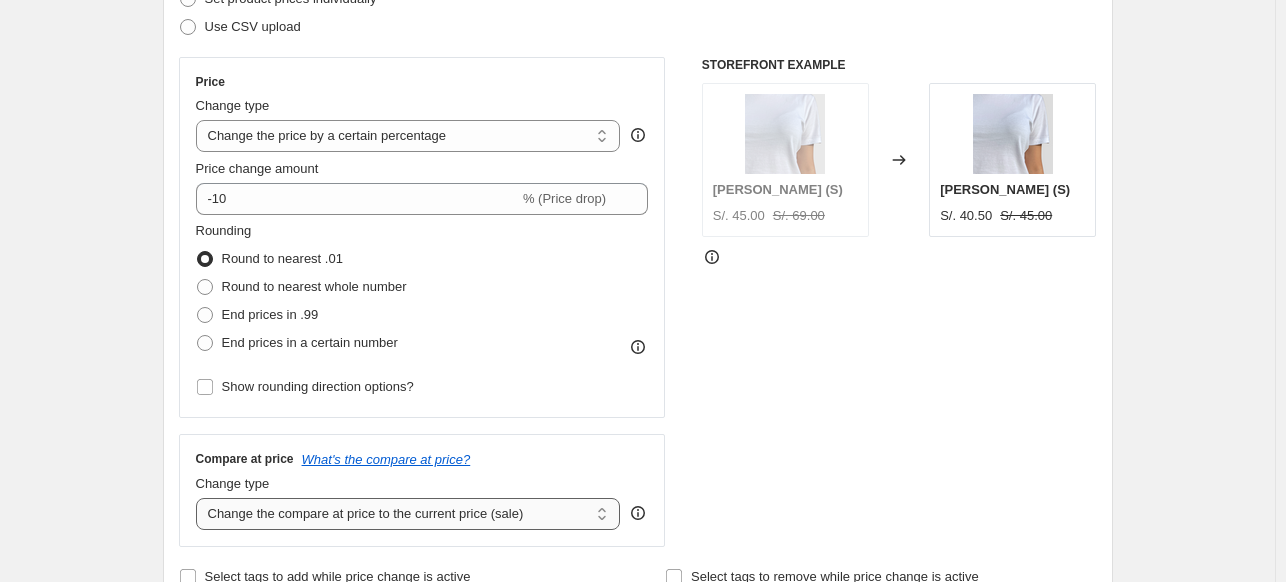 click on "Change the compare at price to the current price (sale) Change the compare at price to a certain amount Change the compare at price by a certain amount Change the compare at price by a certain percentage Change the compare at price by a certain amount relative to the actual price Change the compare at price by a certain percentage relative to the actual price Don't change the compare at price Remove the compare at price" at bounding box center [408, 514] 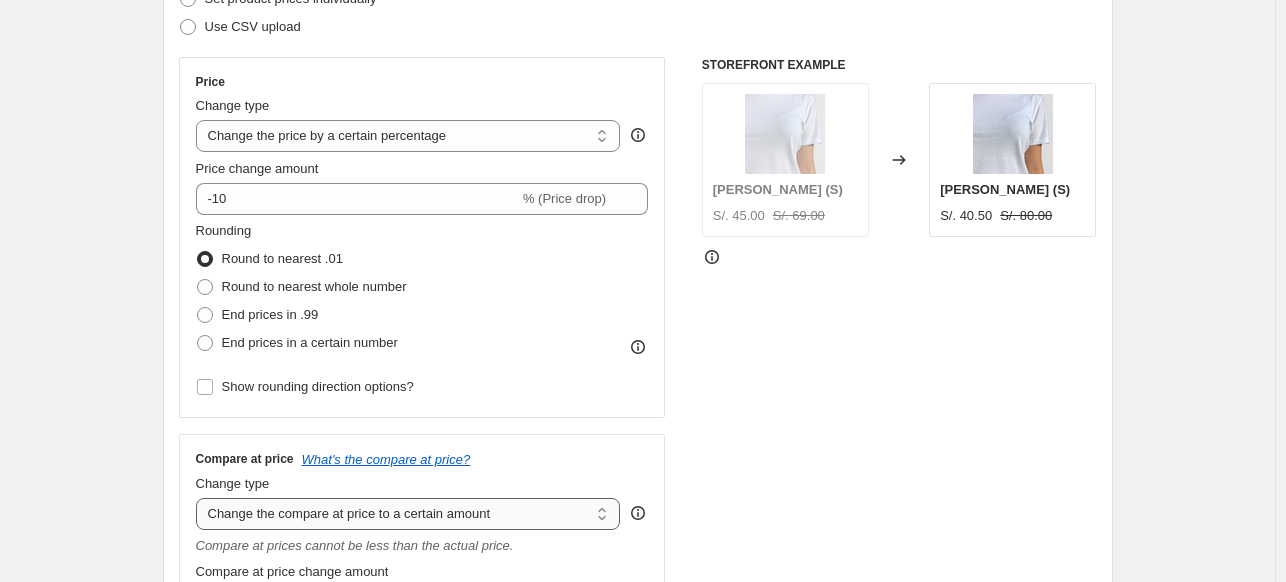 click on "Change the compare at price to the current price (sale) Change the compare at price to a certain amount Change the compare at price by a certain amount Change the compare at price by a certain percentage Change the compare at price by a certain amount relative to the actual price Change the compare at price by a certain percentage relative to the actual price Don't change the compare at price Remove the compare at price" at bounding box center [408, 514] 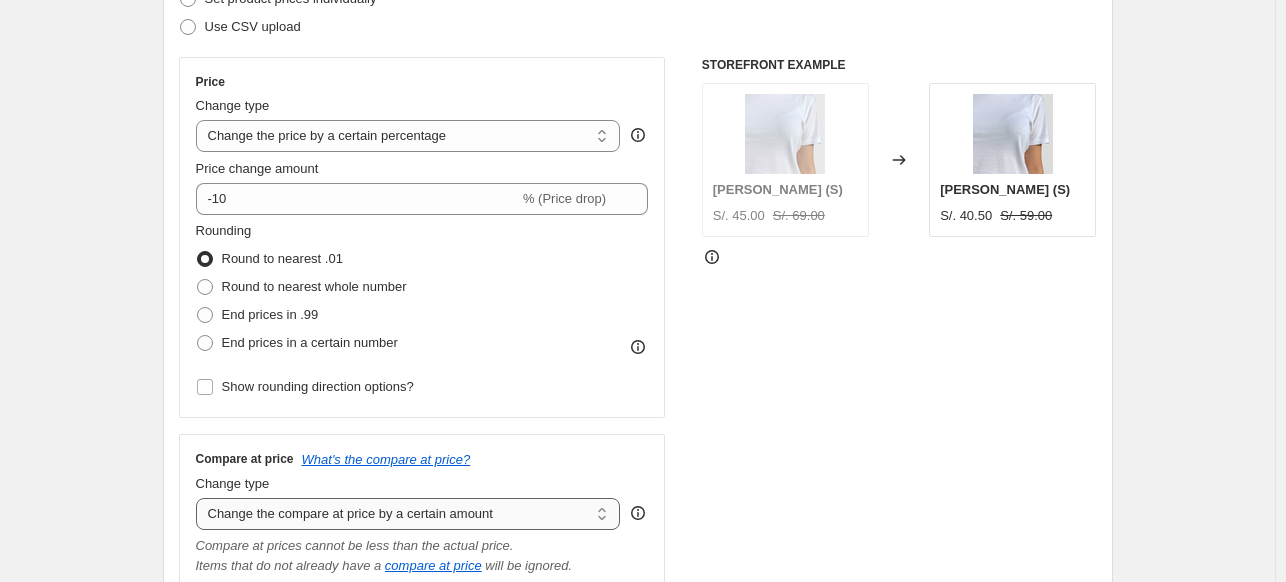 click on "Change the compare at price to the current price (sale) Change the compare at price to a certain amount Change the compare at price by a certain amount Change the compare at price by a certain percentage Change the compare at price by a certain amount relative to the actual price Change the compare at price by a certain percentage relative to the actual price Don't change the compare at price Remove the compare at price" at bounding box center [408, 514] 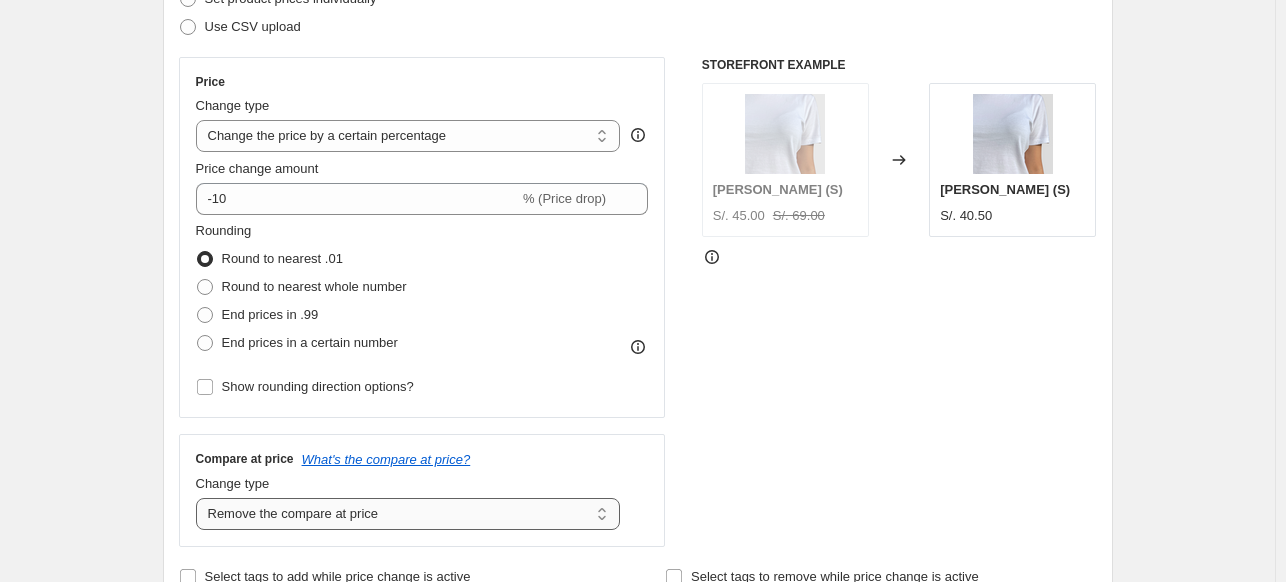 click on "Change the compare at price to the current price (sale) Change the compare at price to a certain amount Change the compare at price by a certain amount Change the compare at price by a certain percentage Change the compare at price by a certain amount relative to the actual price Change the compare at price by a certain percentage relative to the actual price Don't change the compare at price Remove the compare at price" at bounding box center (408, 514) 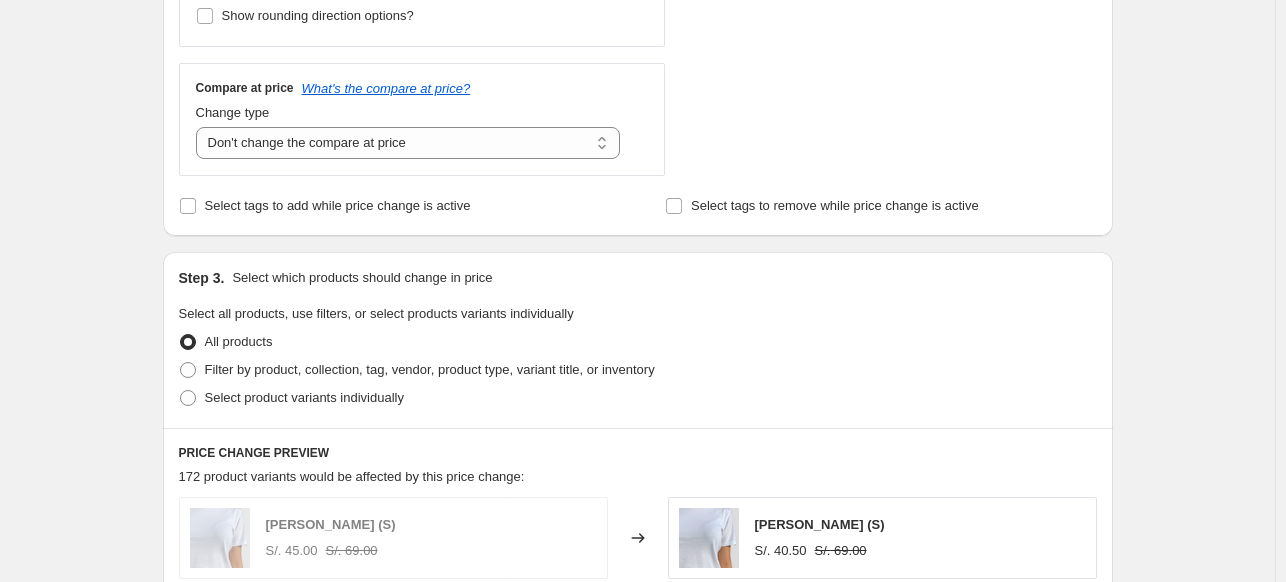 scroll, scrollTop: 764, scrollLeft: 0, axis: vertical 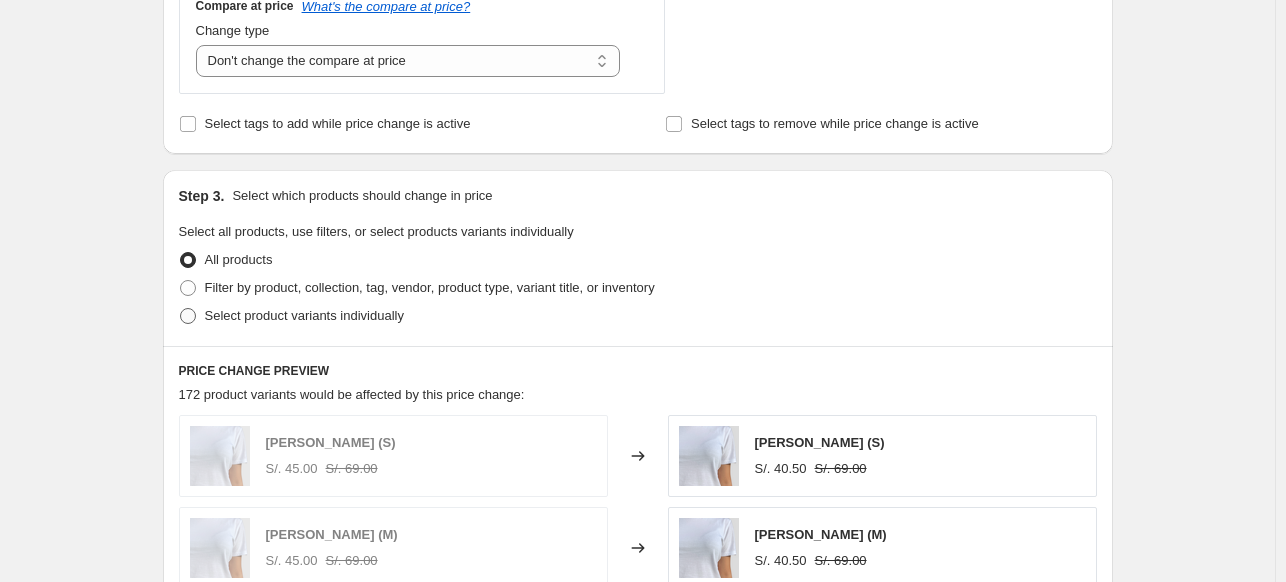 click on "Select product variants individually" at bounding box center (291, 316) 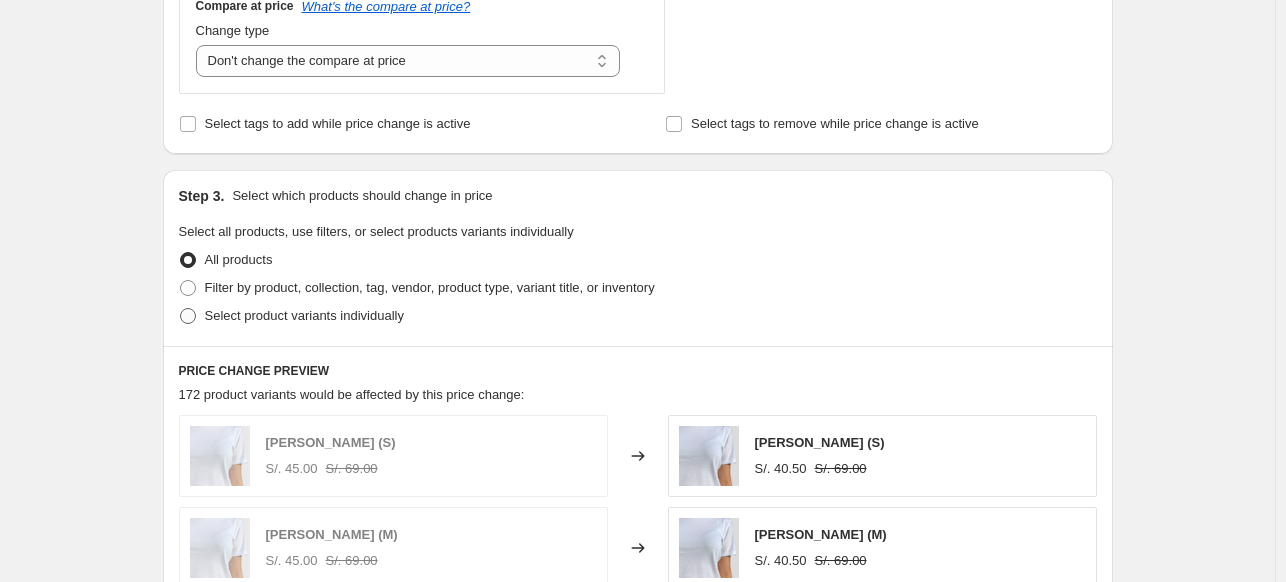 radio on "true" 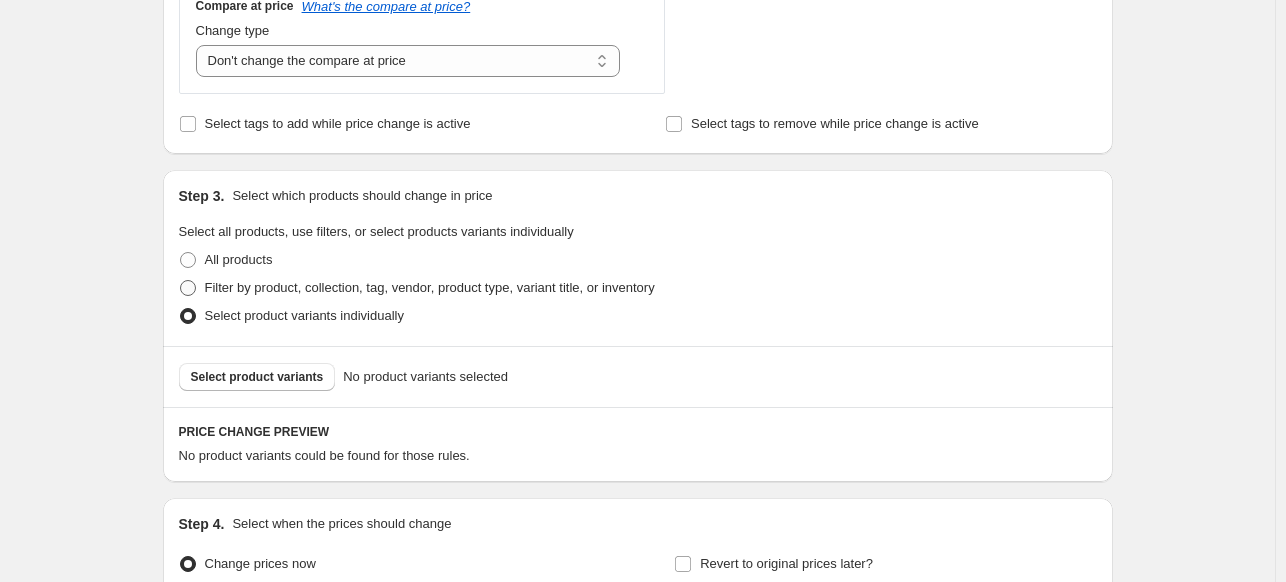 click on "Filter by product, collection, tag, vendor, product type, variant title, or inventory" at bounding box center [417, 288] 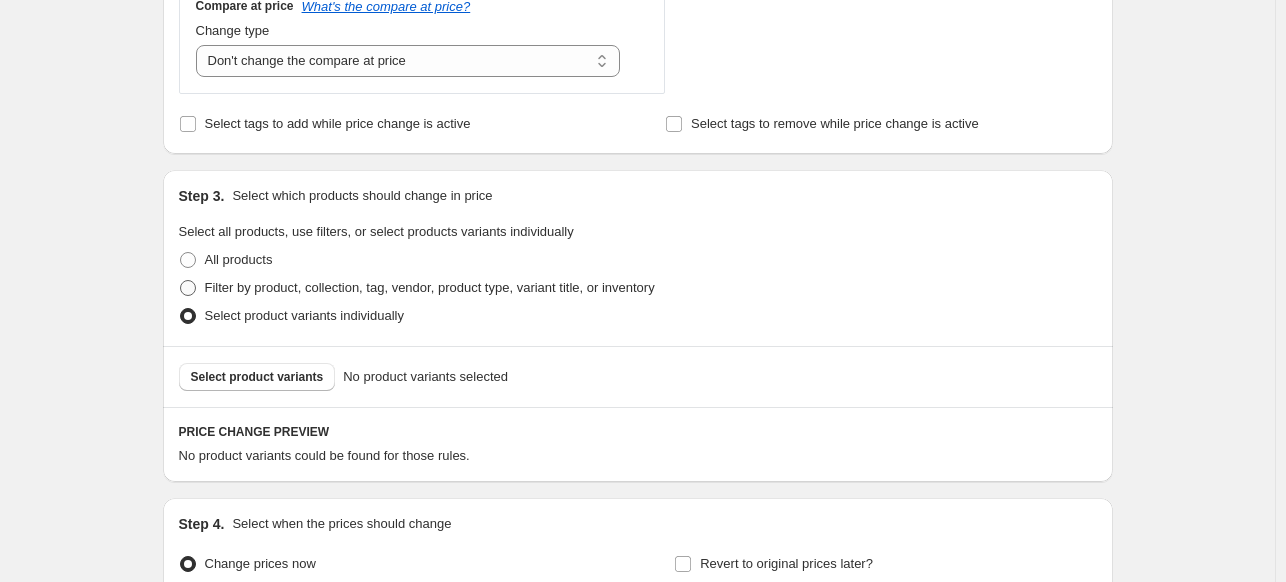 radio on "true" 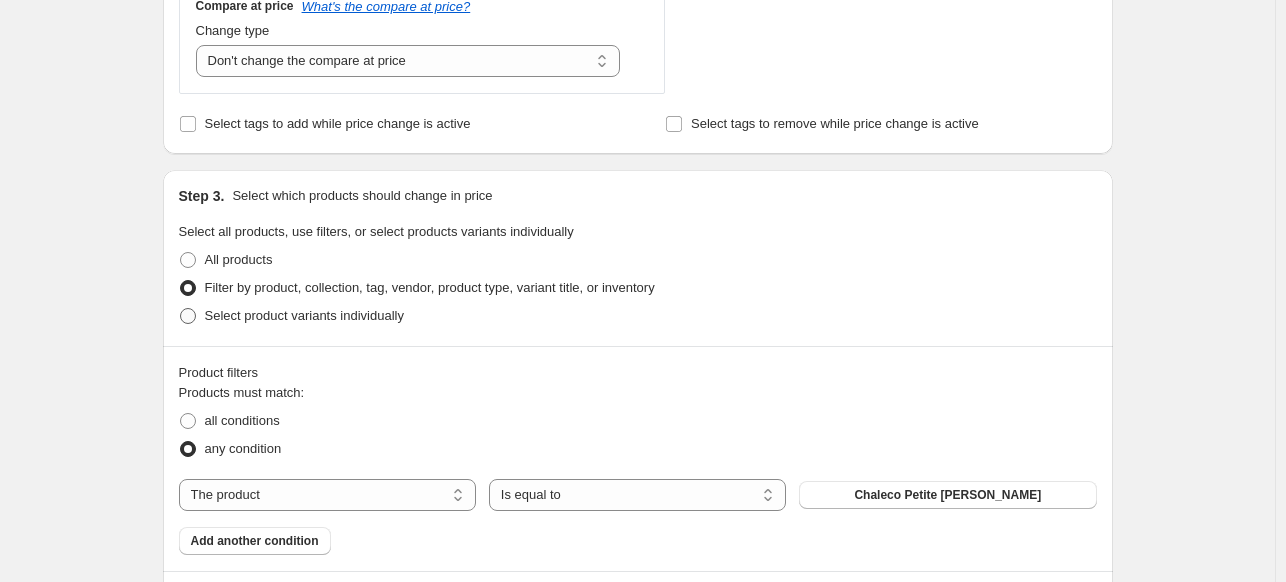 click at bounding box center (188, 316) 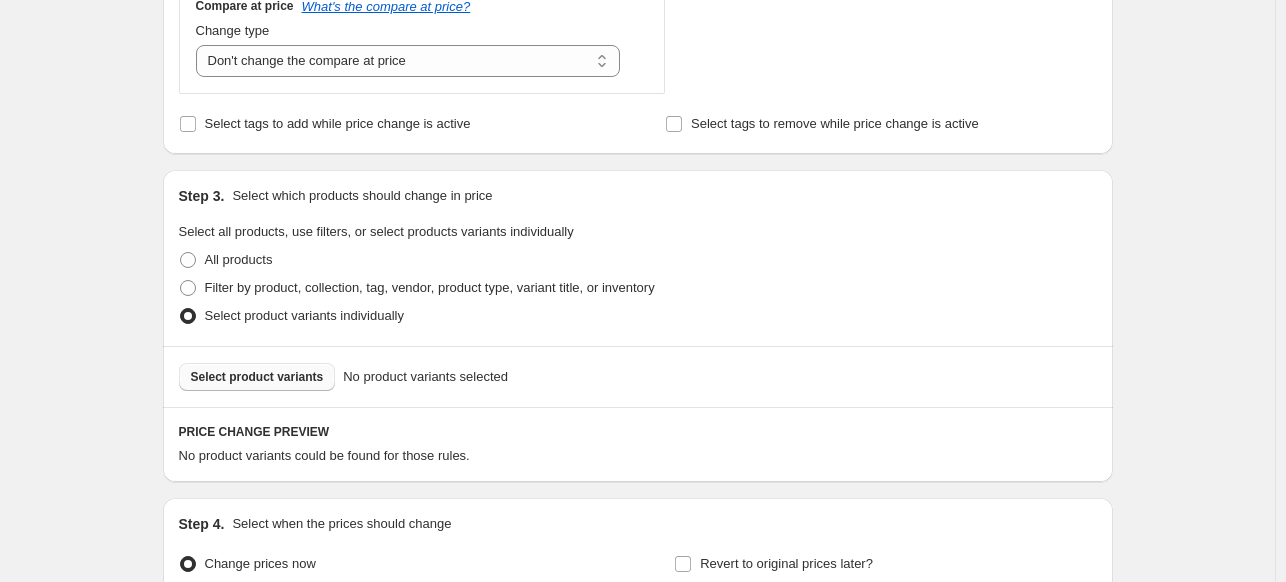 click on "Select product variants" at bounding box center (257, 377) 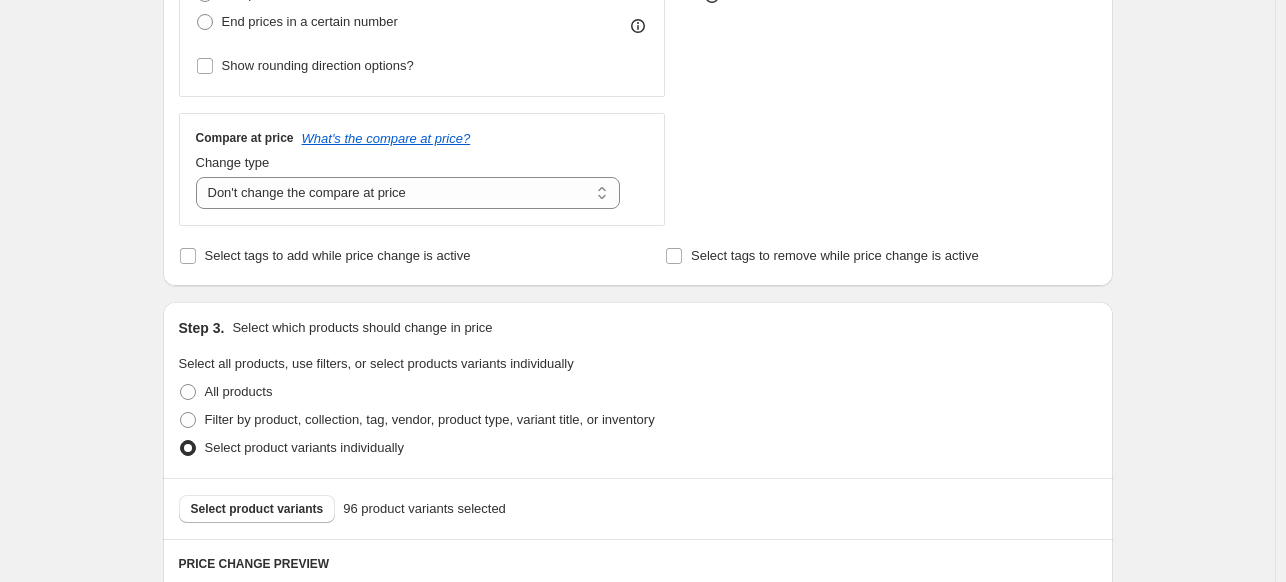scroll, scrollTop: 0, scrollLeft: 0, axis: both 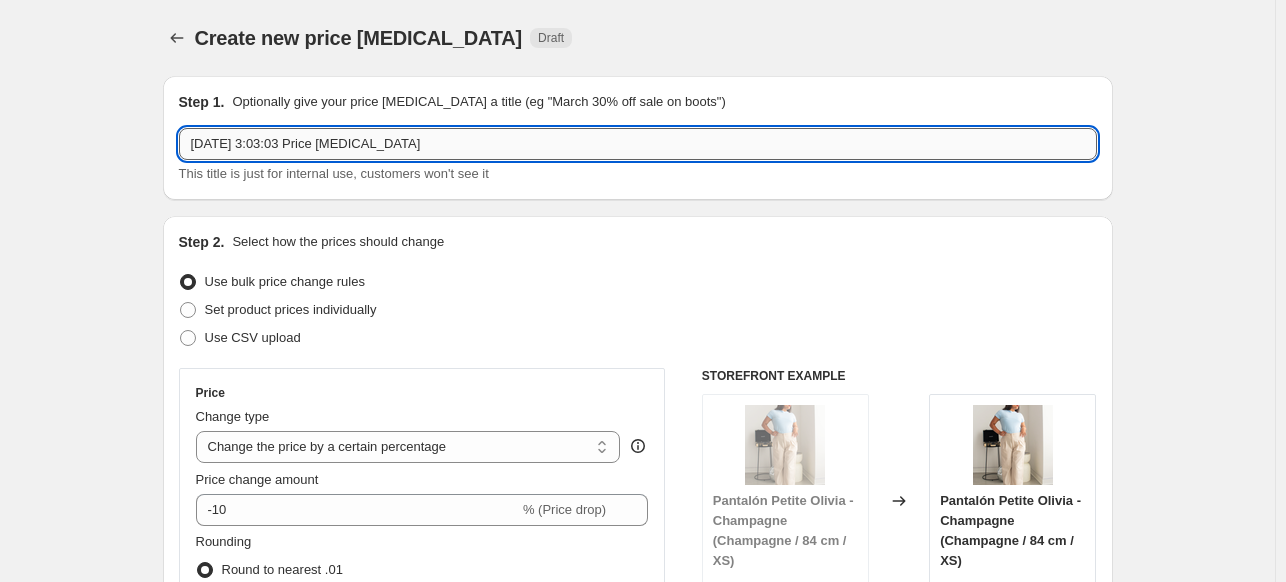 click on "[DATE] 3:03:03 Price [MEDICAL_DATA]" at bounding box center [638, 144] 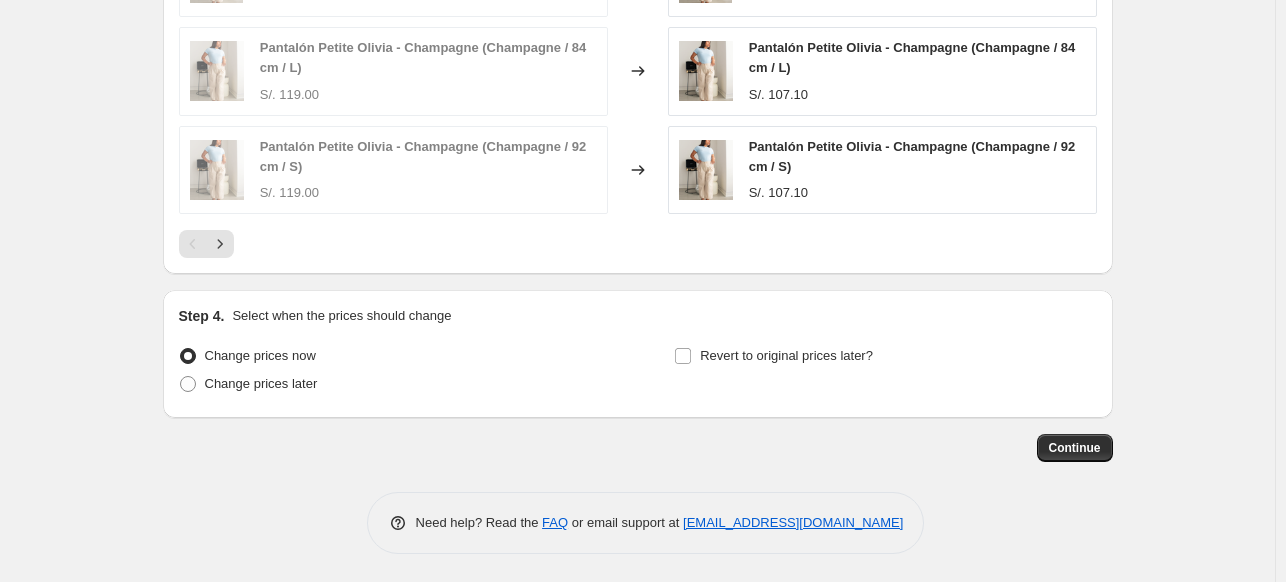 scroll, scrollTop: 1507, scrollLeft: 0, axis: vertical 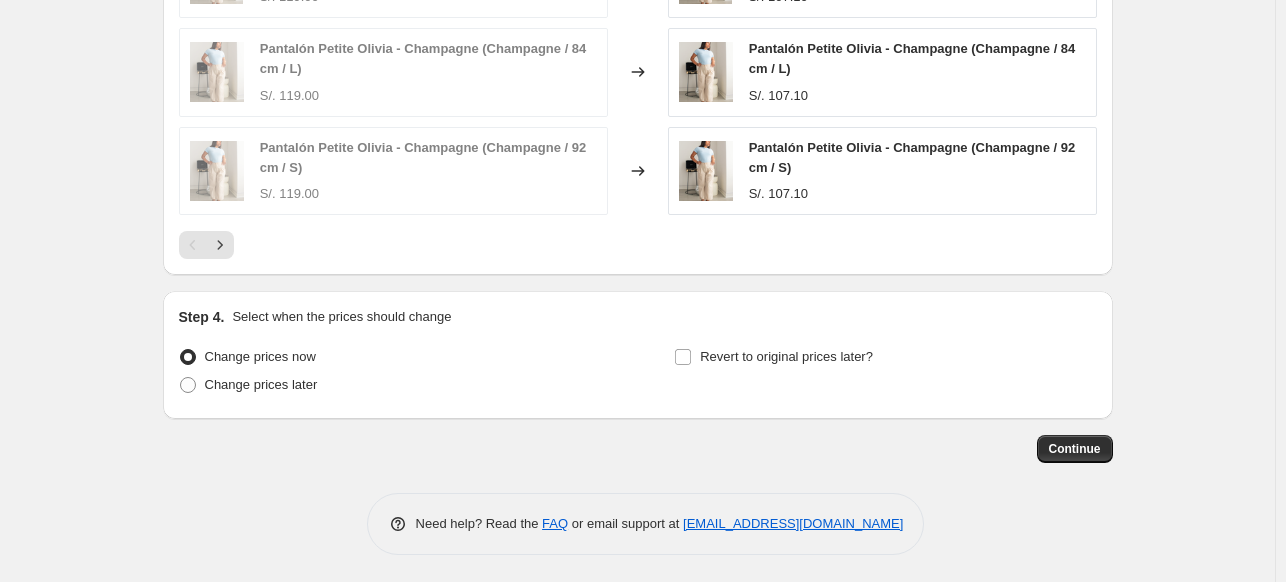 type on "Aniversario 10%off" 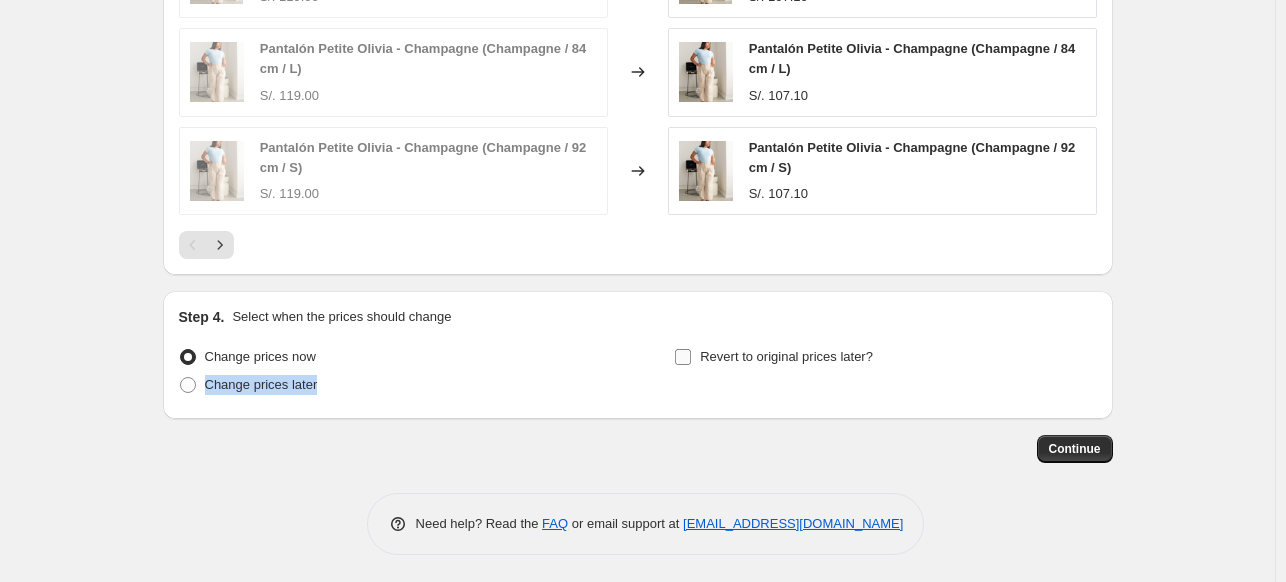 drag, startPoint x: 635, startPoint y: 356, endPoint x: 684, endPoint y: 358, distance: 49.0408 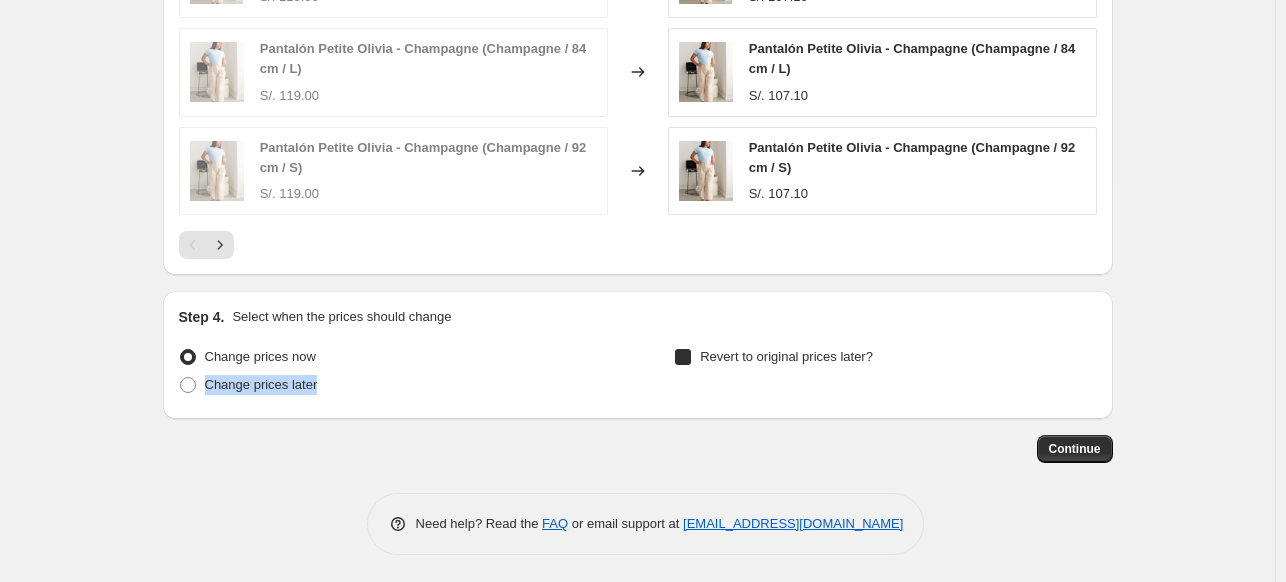 checkbox on "true" 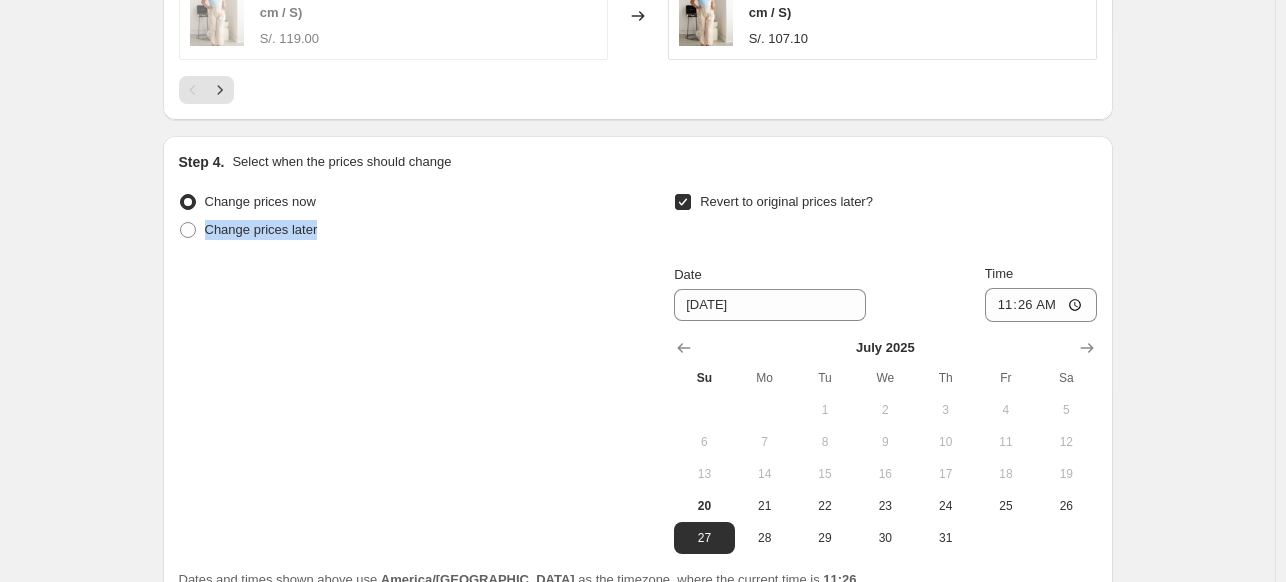 scroll, scrollTop: 1664, scrollLeft: 0, axis: vertical 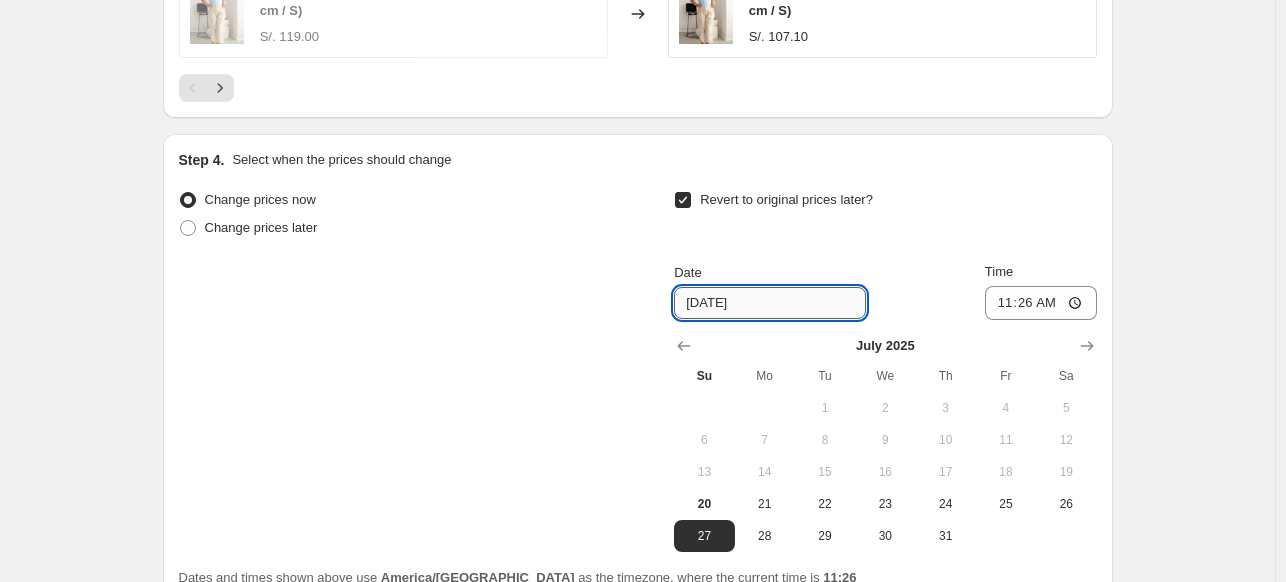 click on "[DATE]" at bounding box center (770, 303) 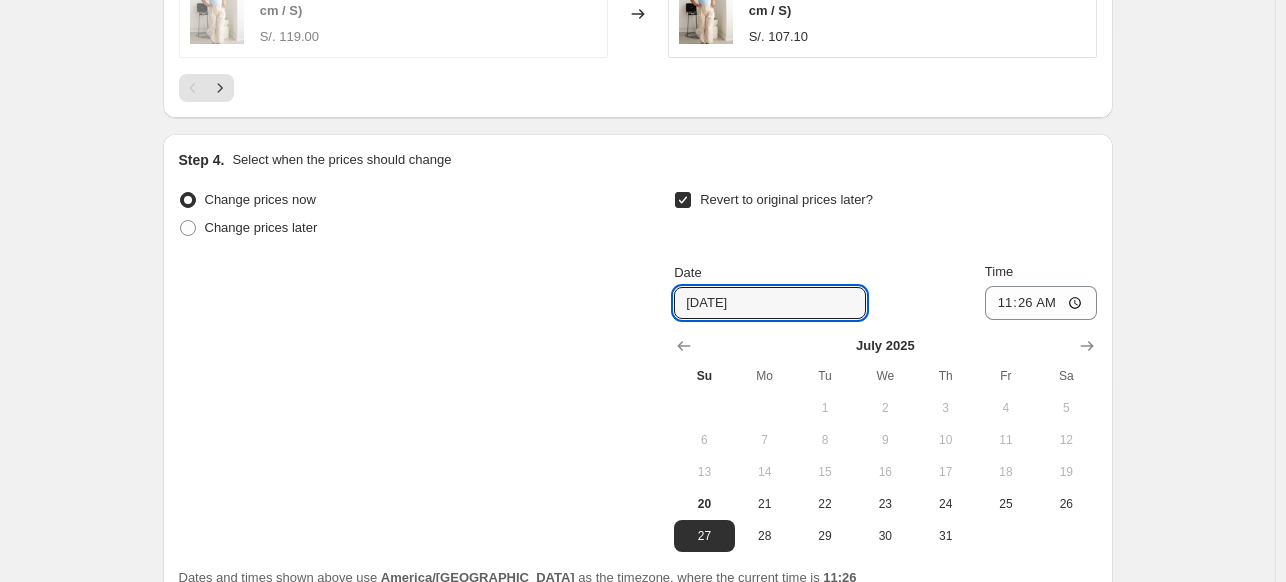 scroll, scrollTop: 1755, scrollLeft: 0, axis: vertical 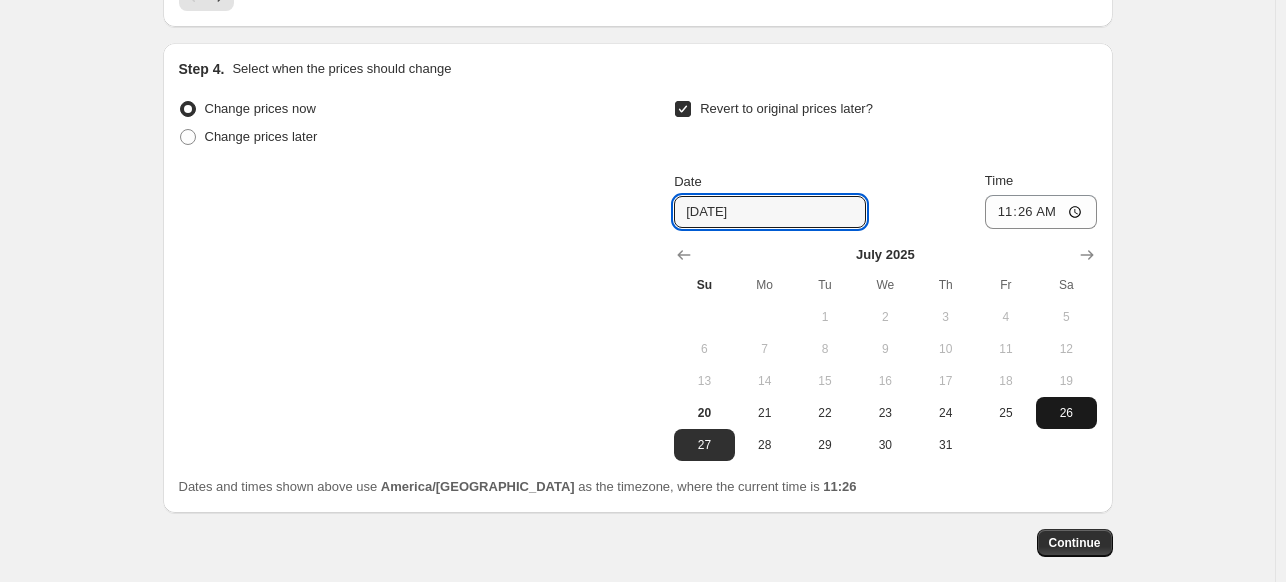 click on "26" at bounding box center (1066, 413) 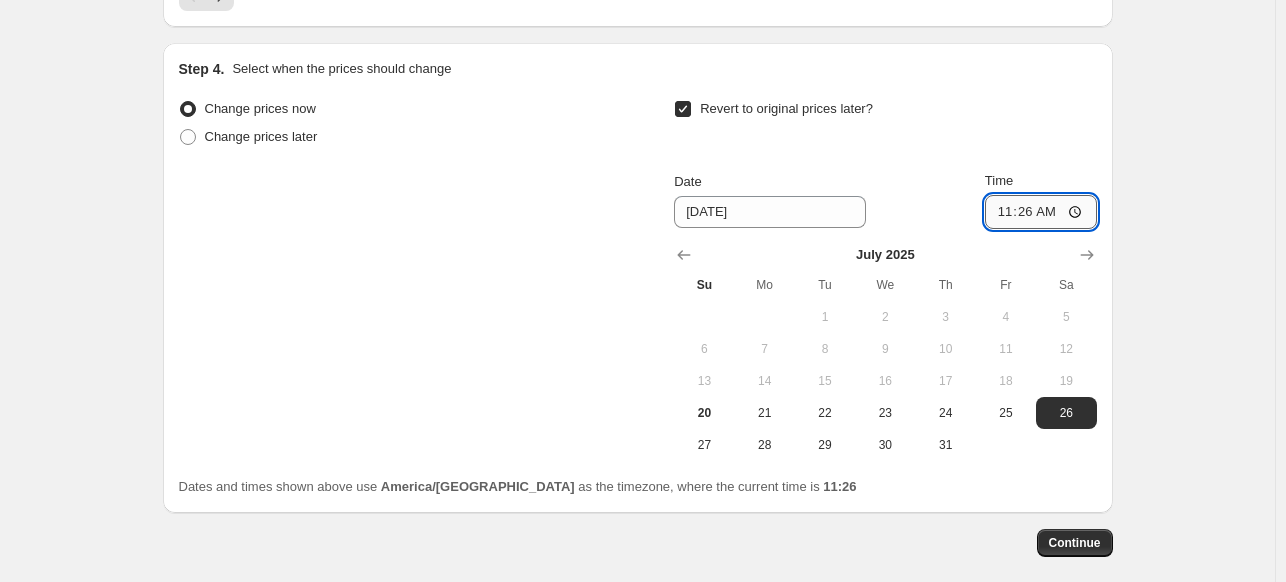 click on "11:26" at bounding box center [1041, 212] 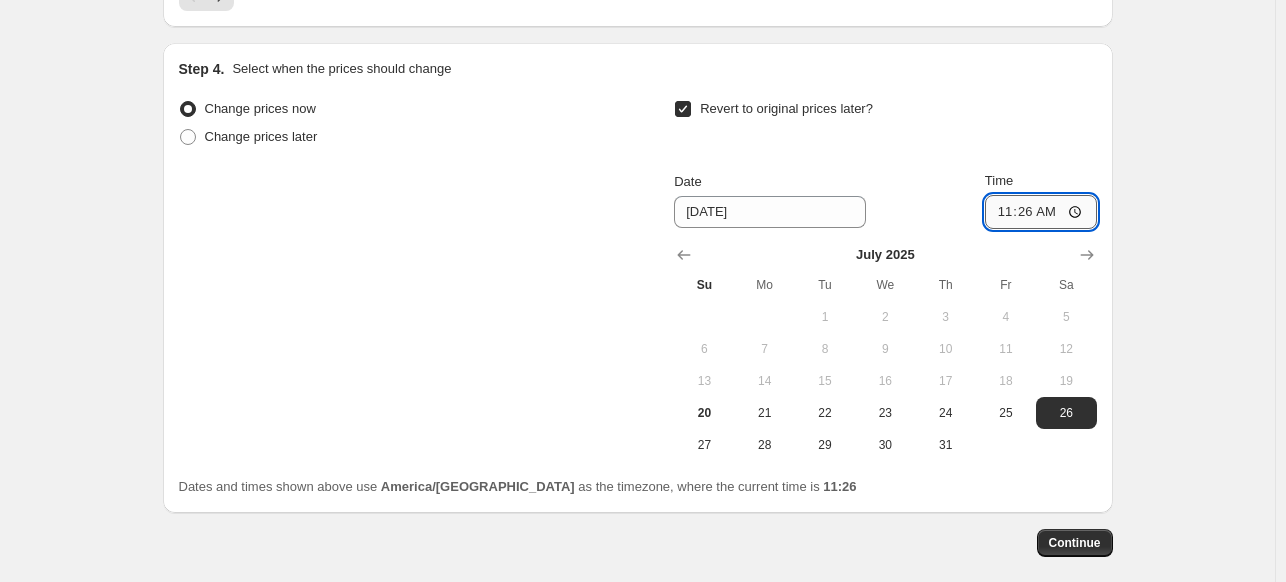 click on "11:26" at bounding box center (1041, 212) 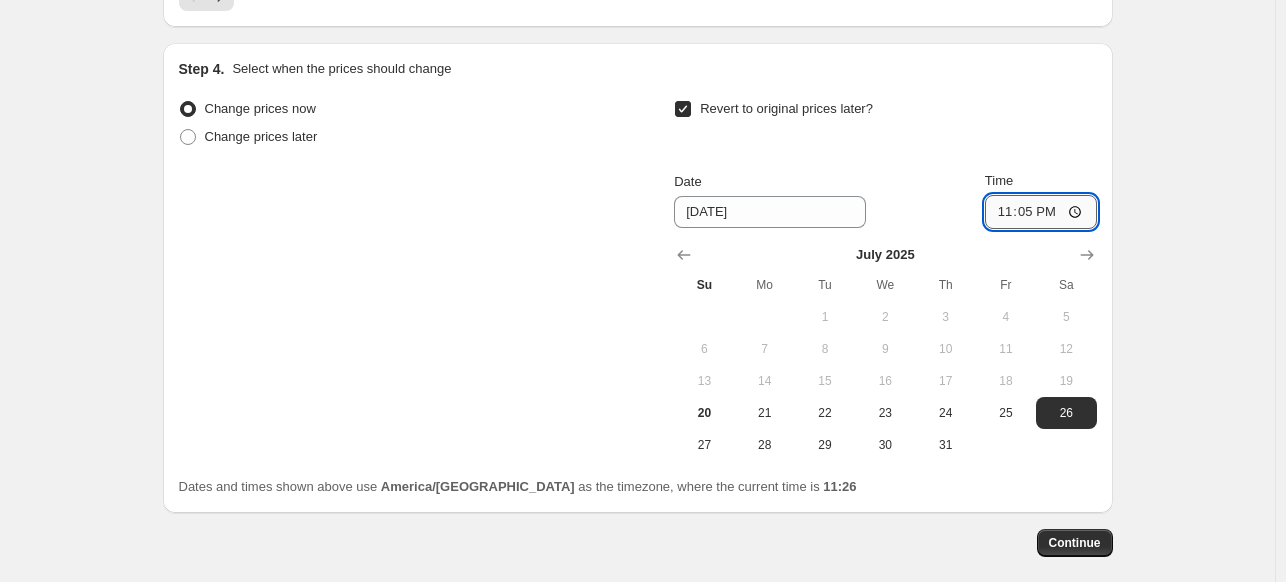 type on "23:59" 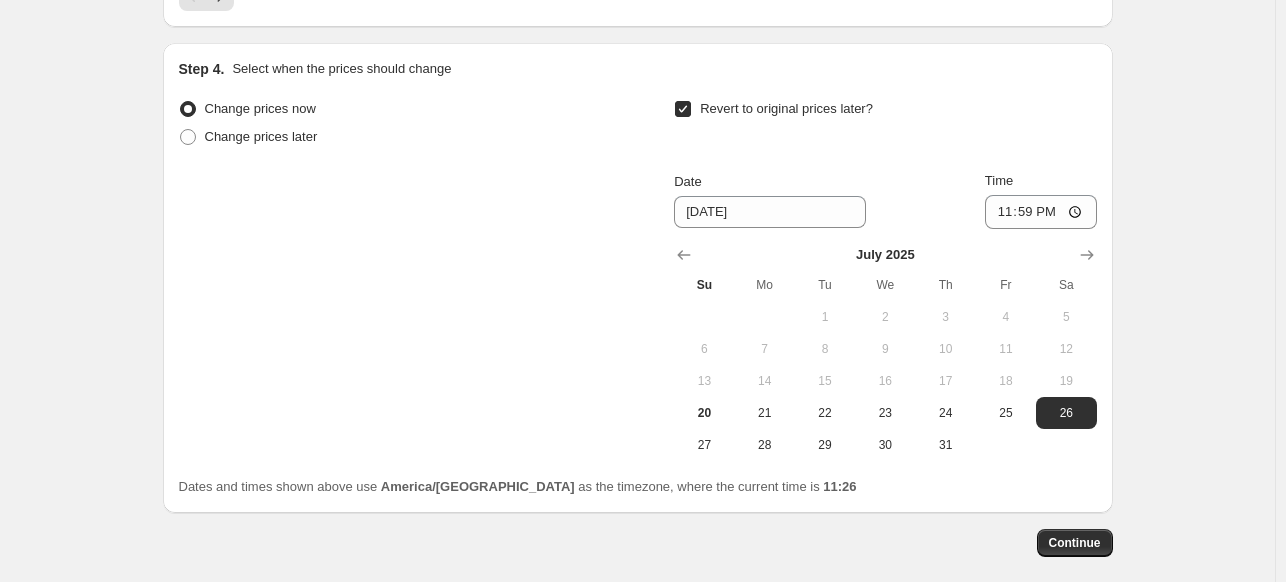 click on "Create new price [MEDICAL_DATA]. This page is ready Create new price [MEDICAL_DATA] Draft Step 1. Optionally give your price [MEDICAL_DATA] a title (eg "March 30% off sale on boots") Aniversario 10%off This title is just for internal use, customers won't see it Step 2. Select how the prices should change Use bulk price change rules Set product prices individually Use CSV upload Price Change type Change the price to a certain amount Change the price by a certain amount Change the price by a certain percentage Change the price to the current compare at price (price before sale) Change the price by a certain amount relative to the compare at price Change the price by a certain percentage relative to the compare at price Don't change the price Change the price by a certain percentage relative to the cost per item Change price to certain cost margin Change the price by a certain percentage Price change amount -10 % (Price drop) Rounding Round to nearest .01 Round to nearest whole number End prices in .99 Compare at price 96" at bounding box center [637, -538] 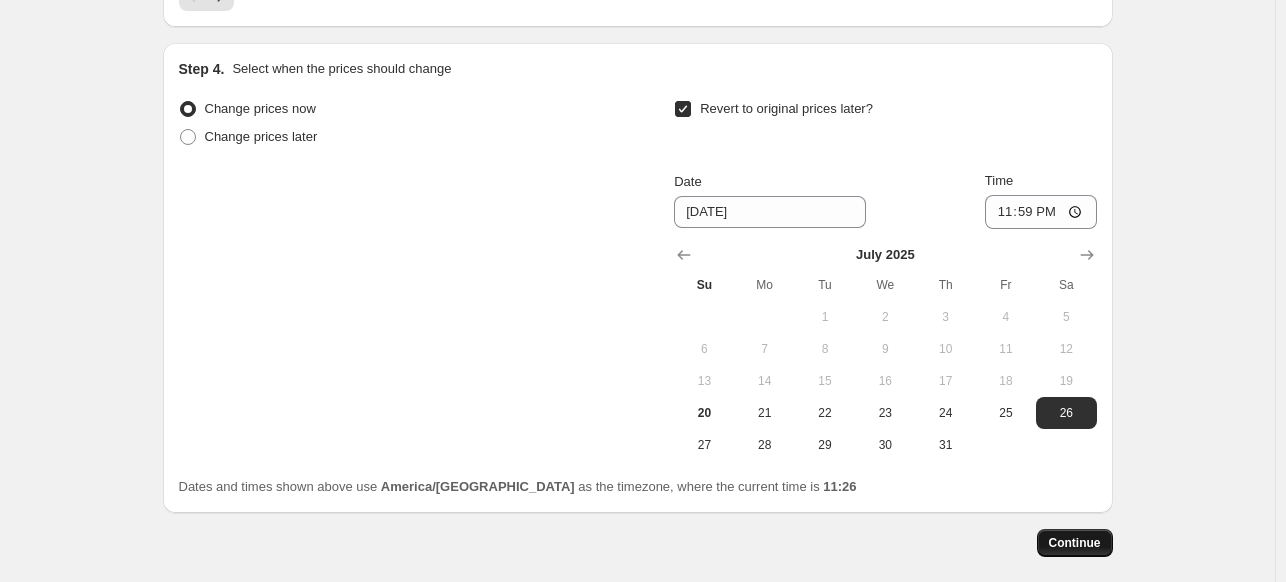 click on "Continue" at bounding box center (1075, 543) 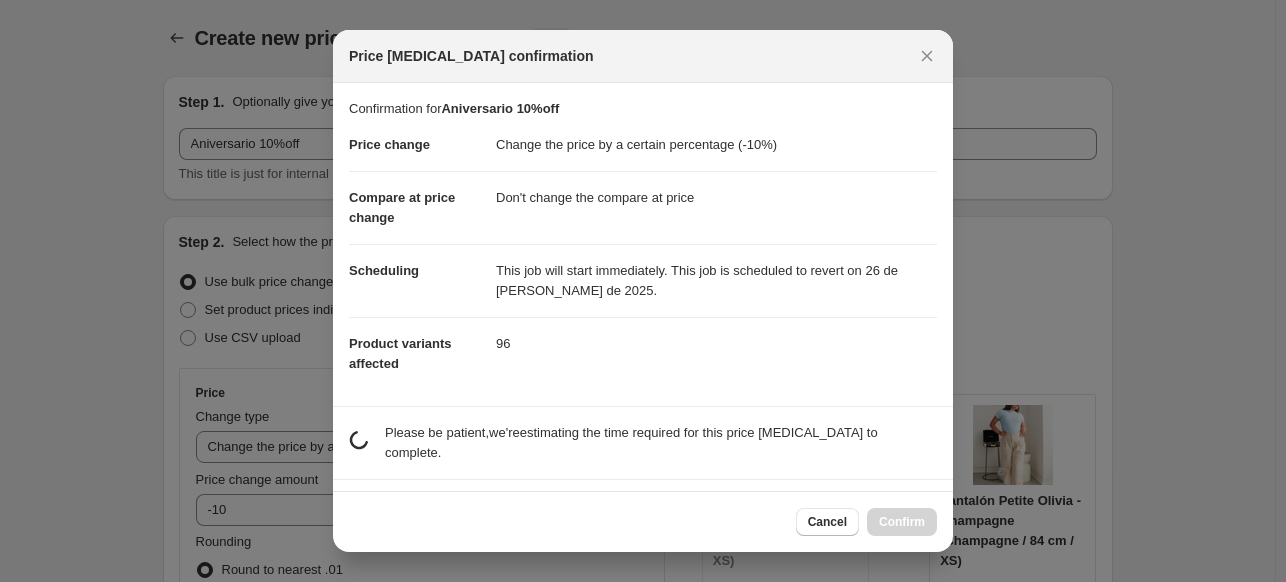 scroll, scrollTop: 0, scrollLeft: 0, axis: both 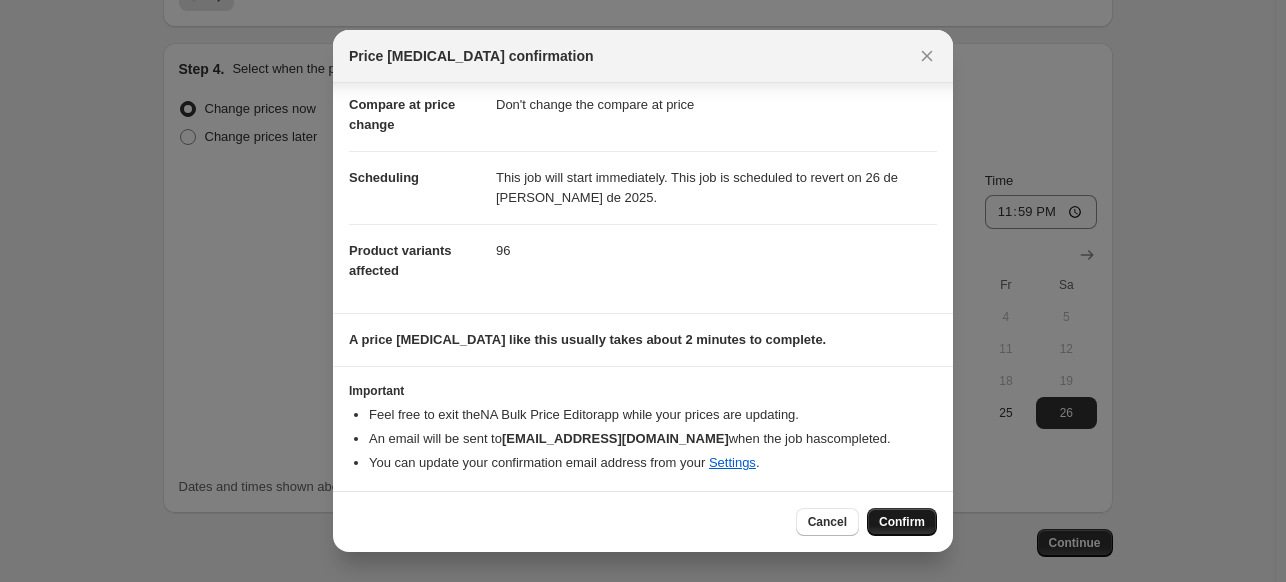 click on "Confirm" at bounding box center (902, 522) 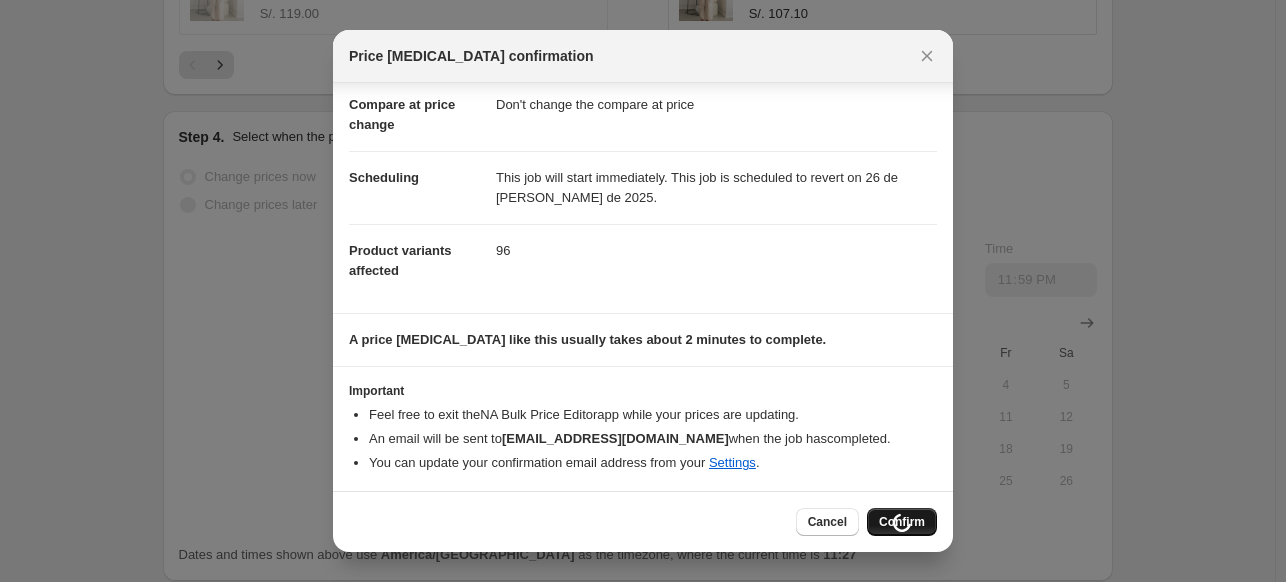 scroll, scrollTop: 1823, scrollLeft: 0, axis: vertical 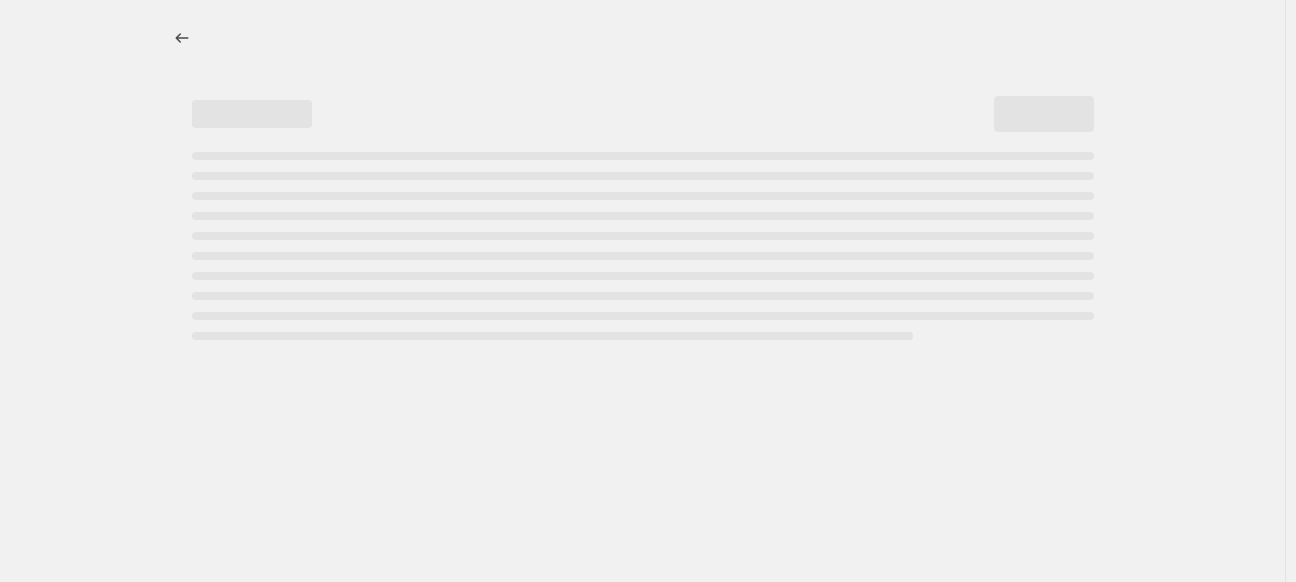 select on "percentage" 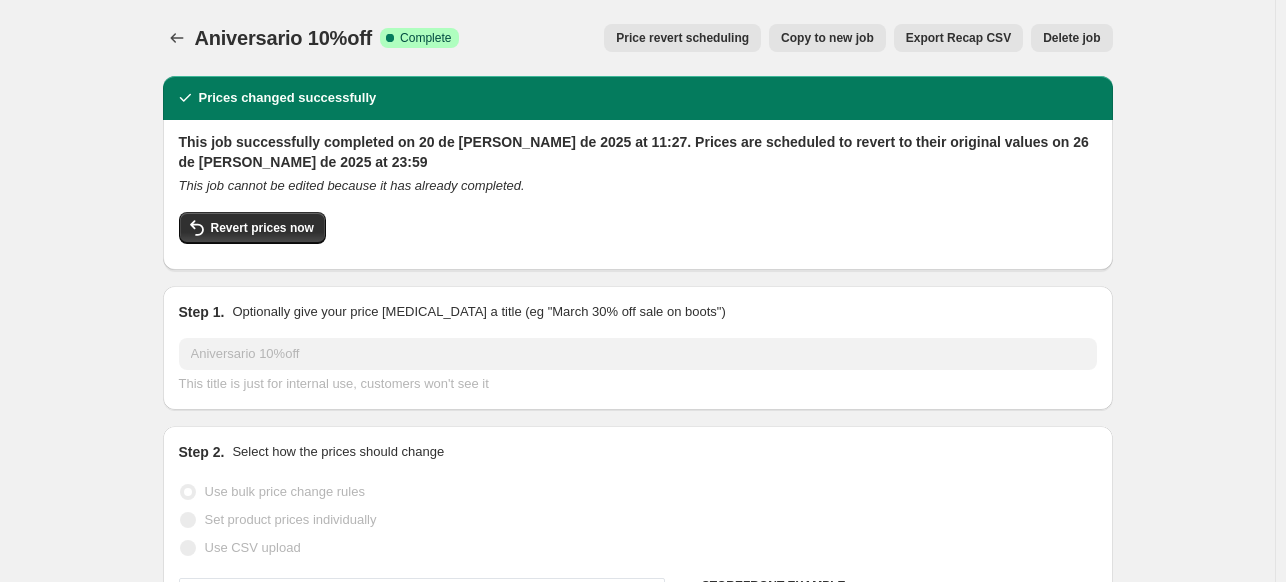 drag, startPoint x: 1084, startPoint y: 37, endPoint x: 574, endPoint y: 119, distance: 516.5501 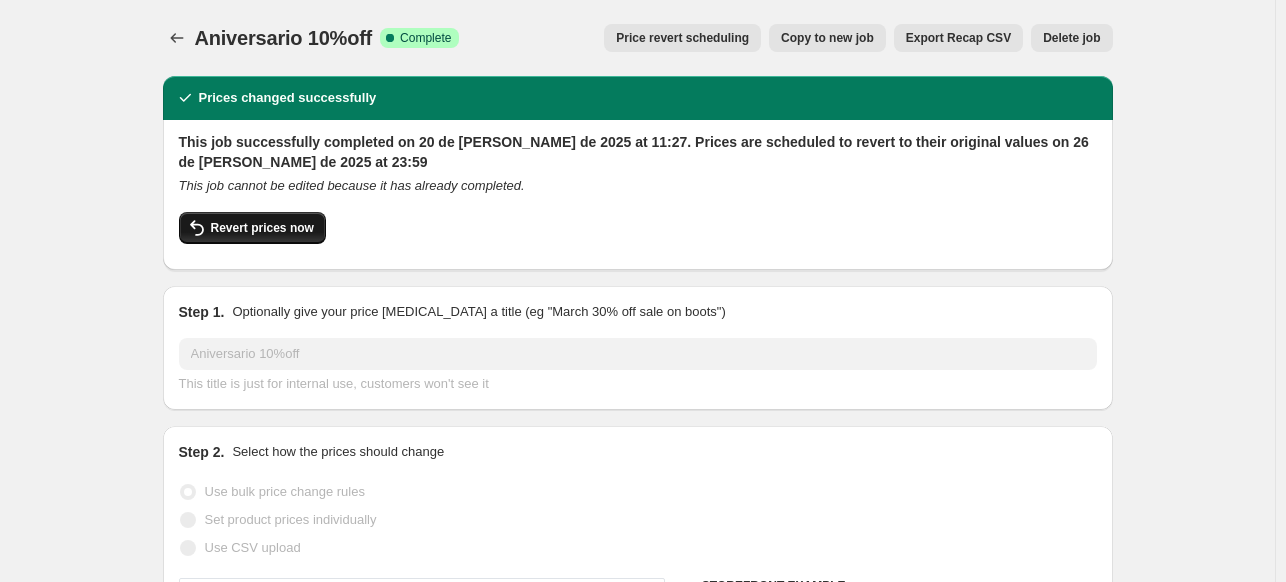 click on "Revert prices now" at bounding box center (262, 228) 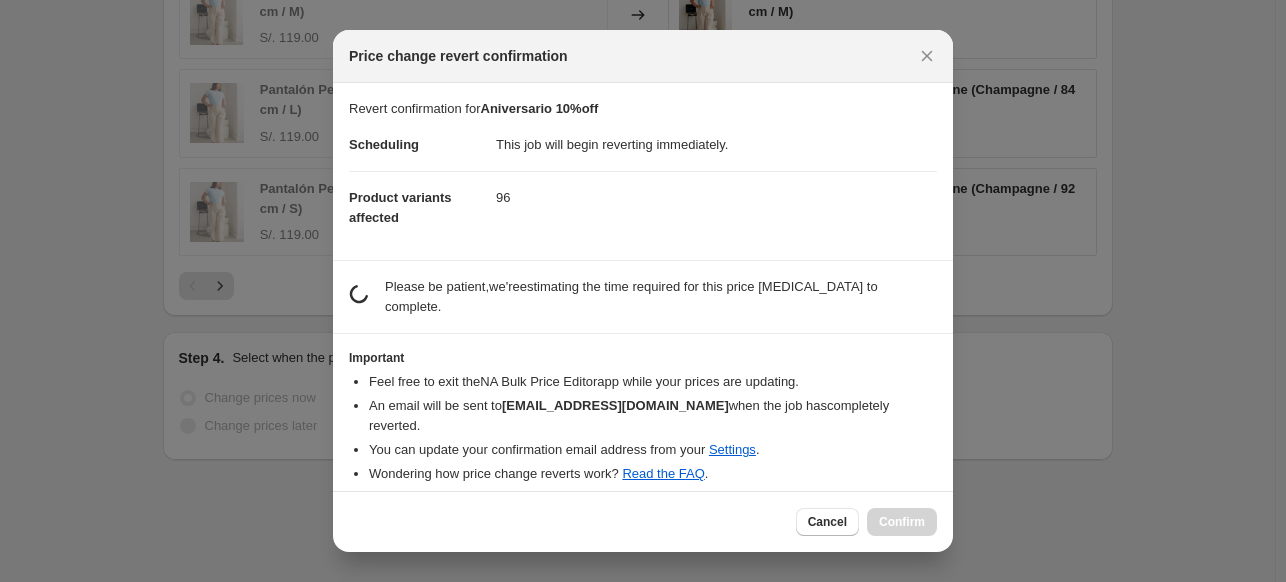 scroll, scrollTop: 0, scrollLeft: 0, axis: both 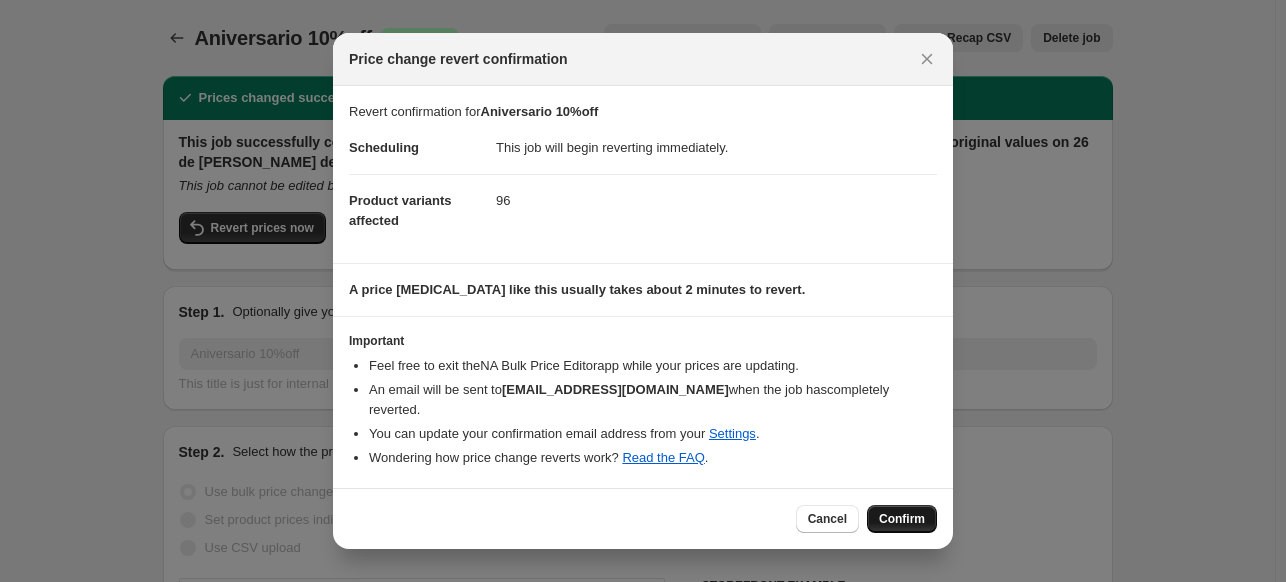 click on "Confirm" at bounding box center [902, 519] 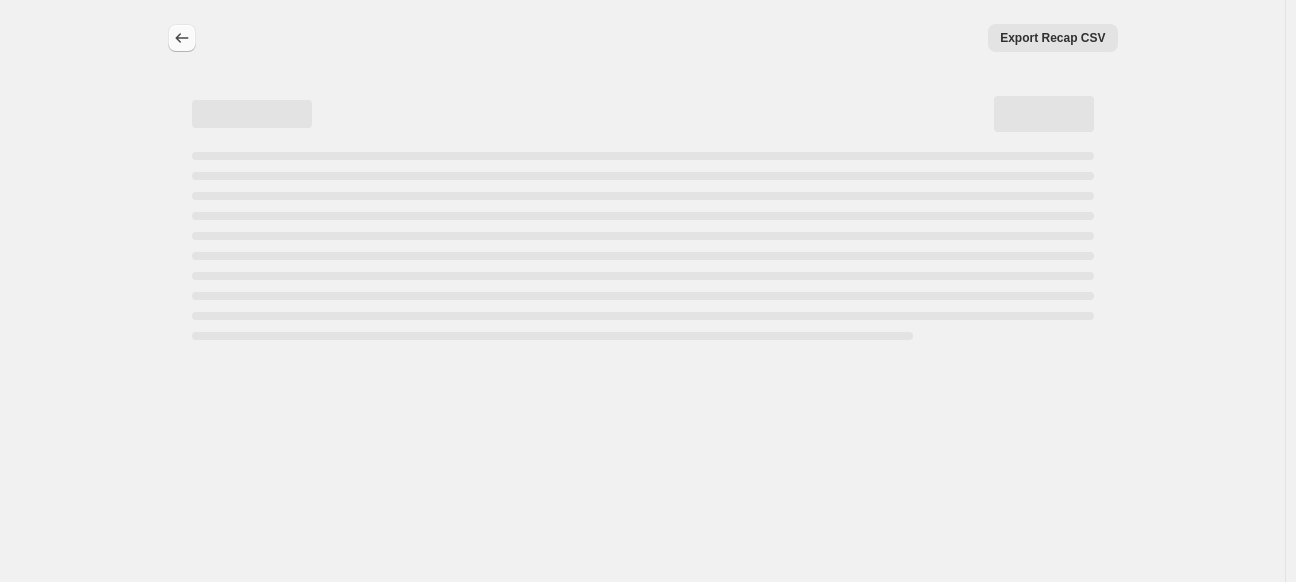 select on "percentage" 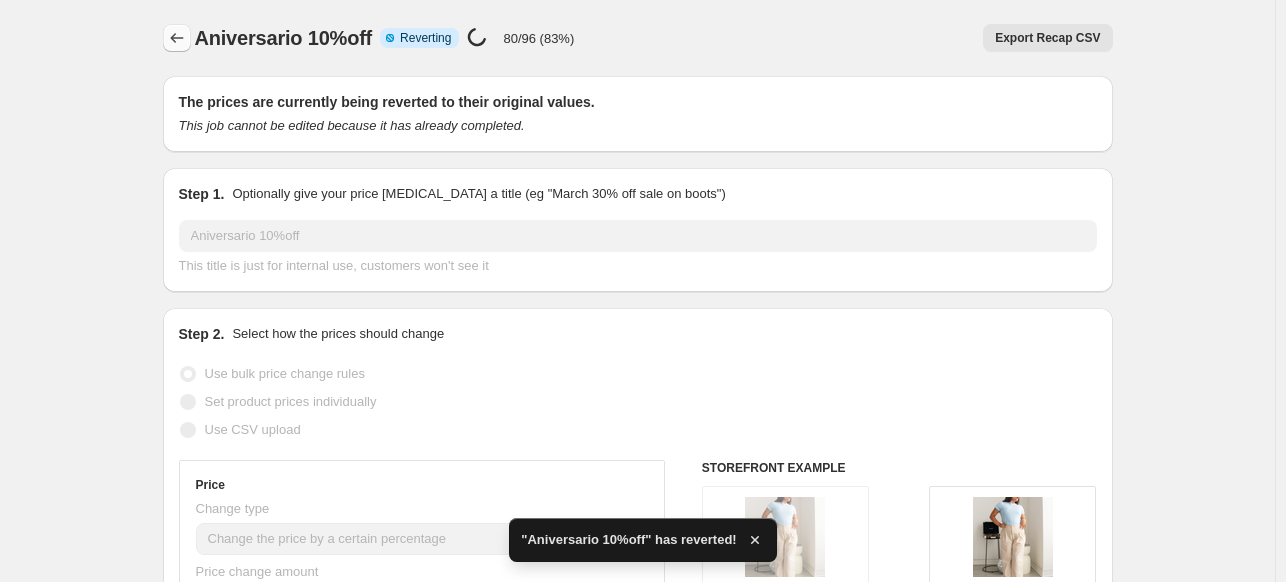 checkbox on "true" 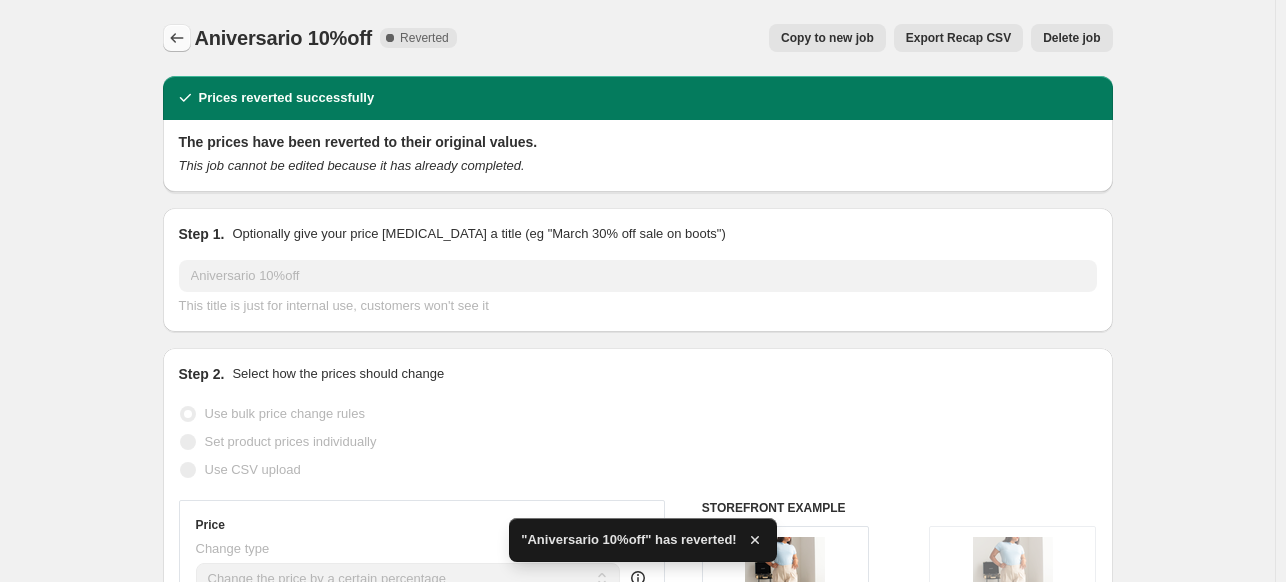 click 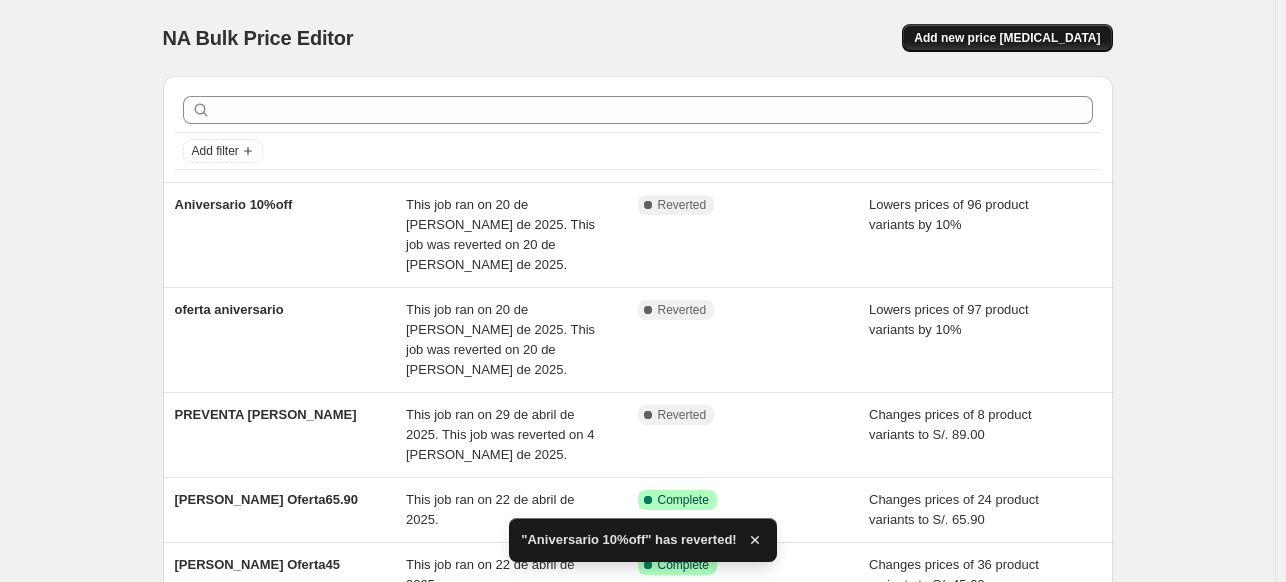 click on "Add new price [MEDICAL_DATA]" at bounding box center (1007, 38) 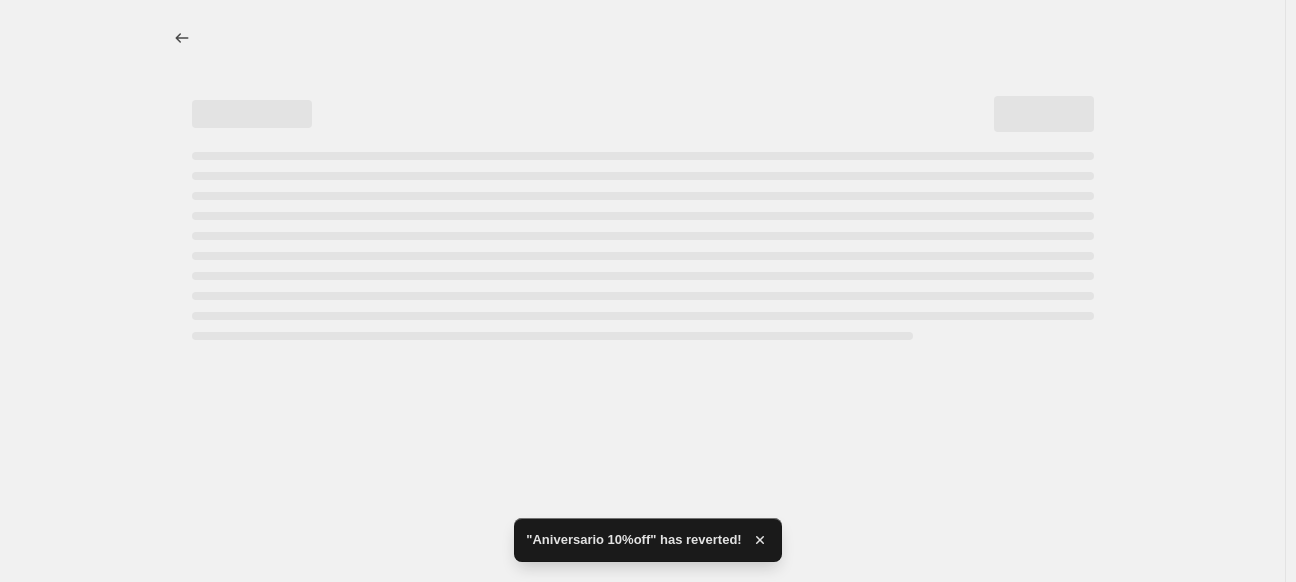 select on "percentage" 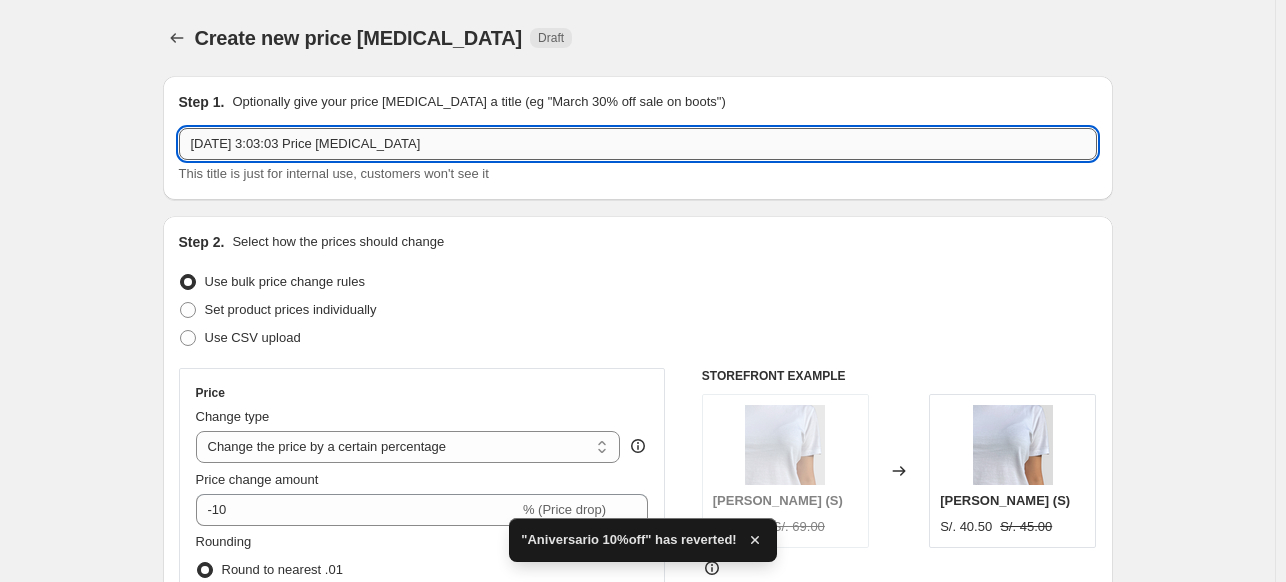 click on "[DATE] 3:03:03 Price [MEDICAL_DATA]" at bounding box center (638, 144) 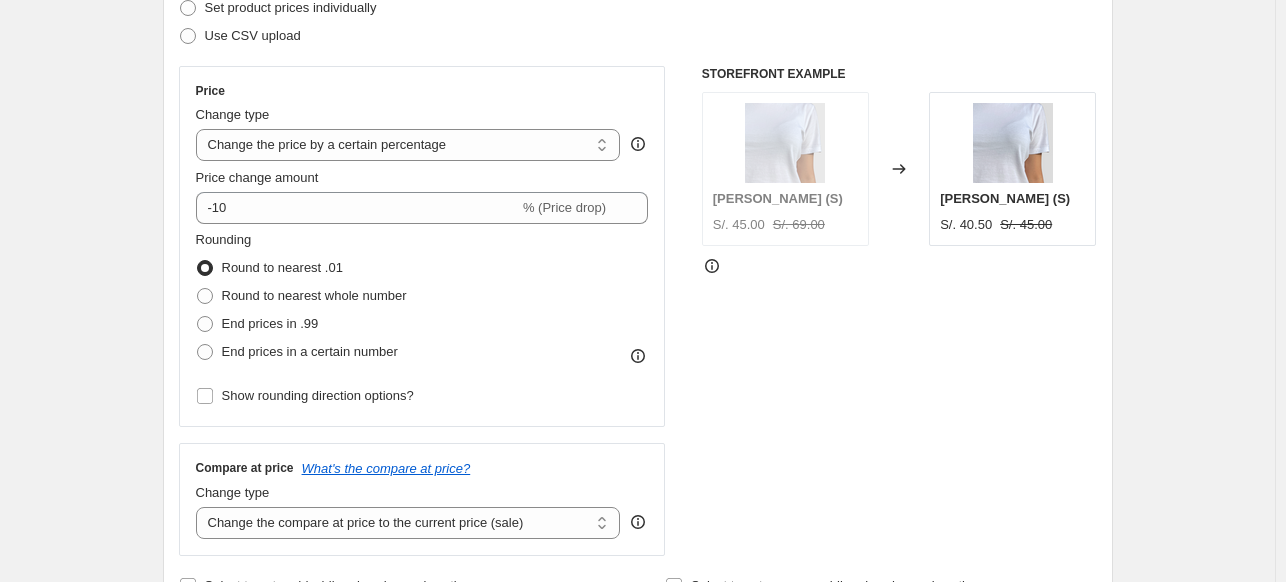 scroll, scrollTop: 307, scrollLeft: 0, axis: vertical 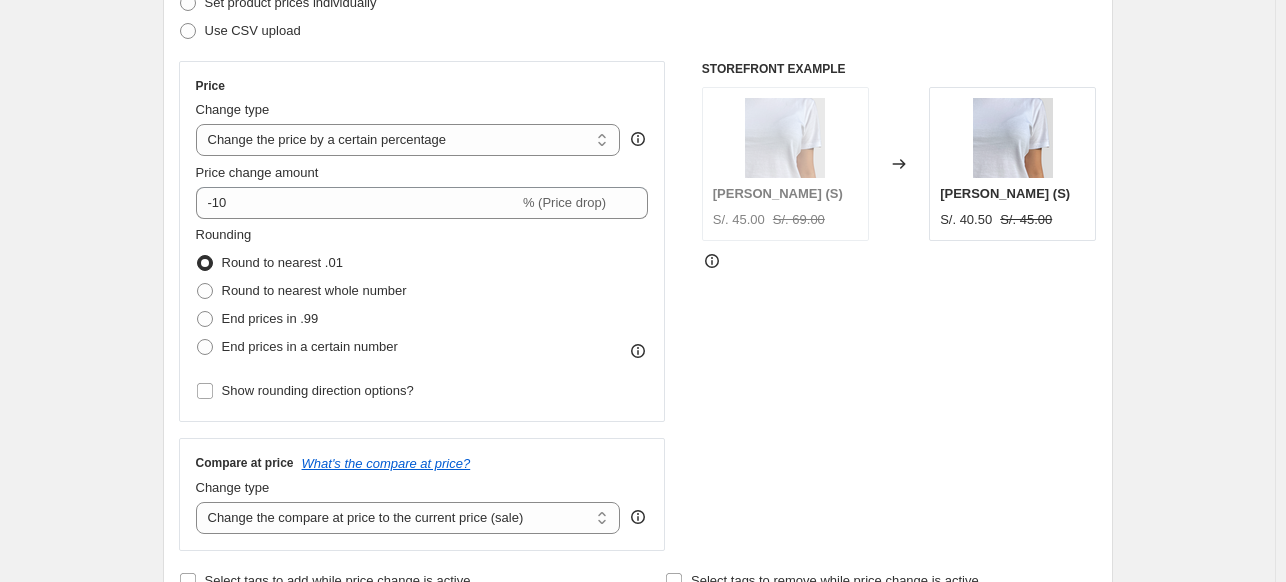 type on "Aniversario 10% OFF" 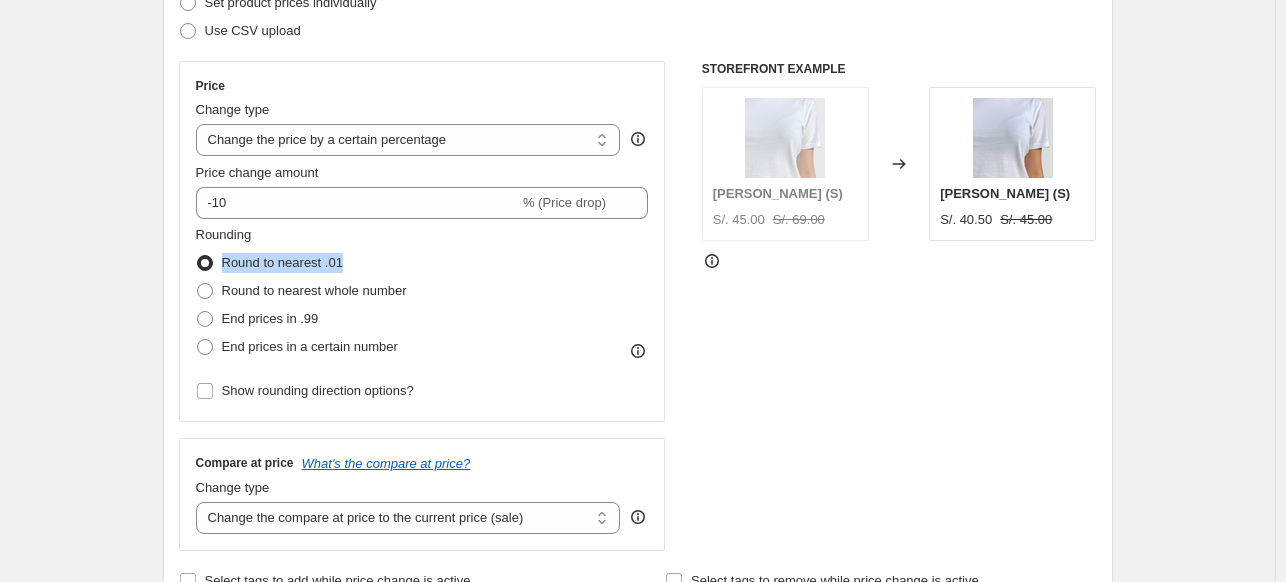 drag, startPoint x: 347, startPoint y: 265, endPoint x: 223, endPoint y: 266, distance: 124.004036 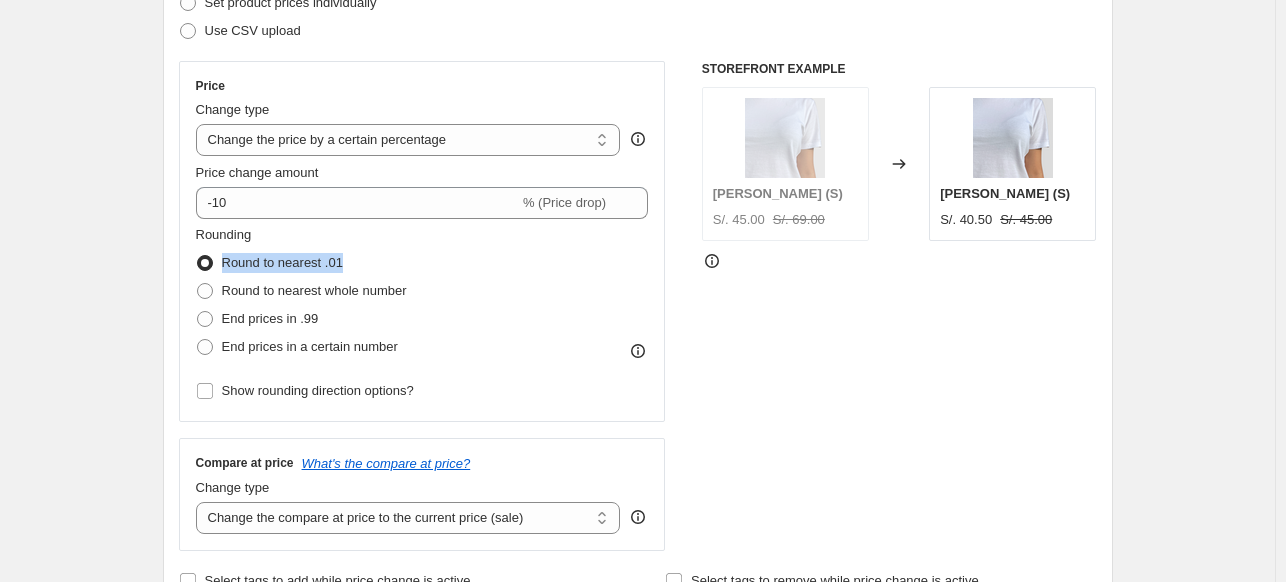 click at bounding box center [210, 272] 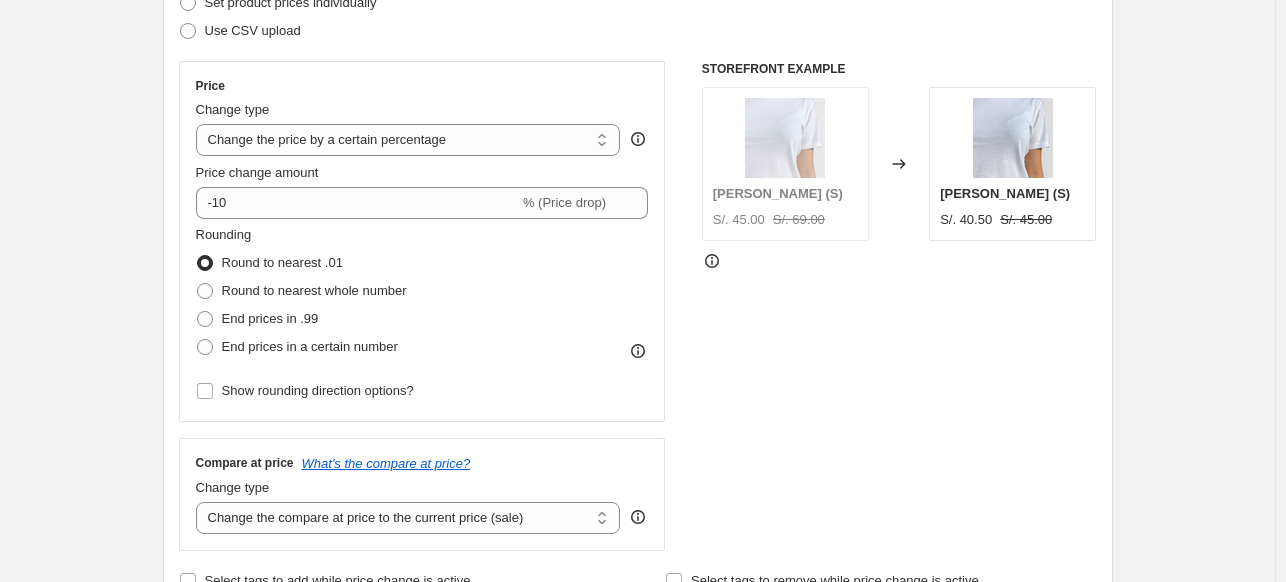 click on "Create new price [MEDICAL_DATA]. This page is ready Create new price [MEDICAL_DATA] Draft Step 1. Optionally give your price [MEDICAL_DATA] a title (eg "March 30% off sale on boots") Aniversario 10% OFF This title is just for internal use, customers won't see it Step 2. Select how the prices should change Use bulk price change rules Set product prices individually Use CSV upload Price Change type Change the price to a certain amount Change the price by a certain amount Change the price by a certain percentage Change the price to the current compare at price (price before sale) Change the price by a certain amount relative to the compare at price Change the price by a certain percentage relative to the compare at price Don't change the price Change the price by a certain percentage relative to the cost per item Change price to certain cost margin Change the price by a certain percentage Price change amount -10 % (Price drop) Rounding Round to nearest .01 Round to nearest whole number End prices in .99 Compare at price" at bounding box center [638, 692] 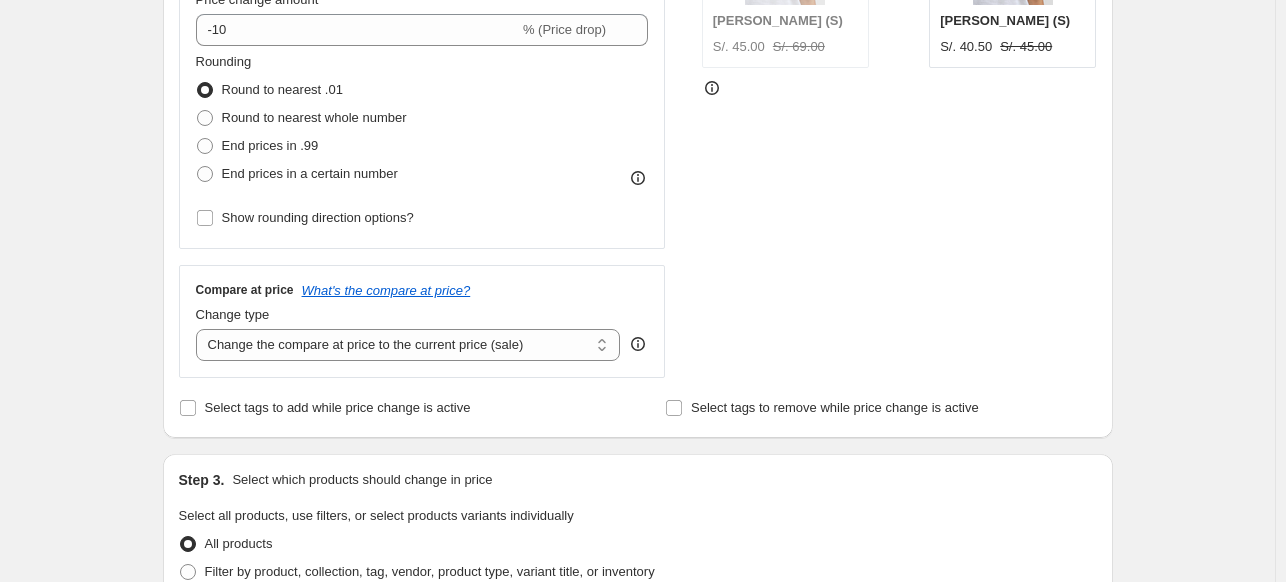 scroll, scrollTop: 482, scrollLeft: 0, axis: vertical 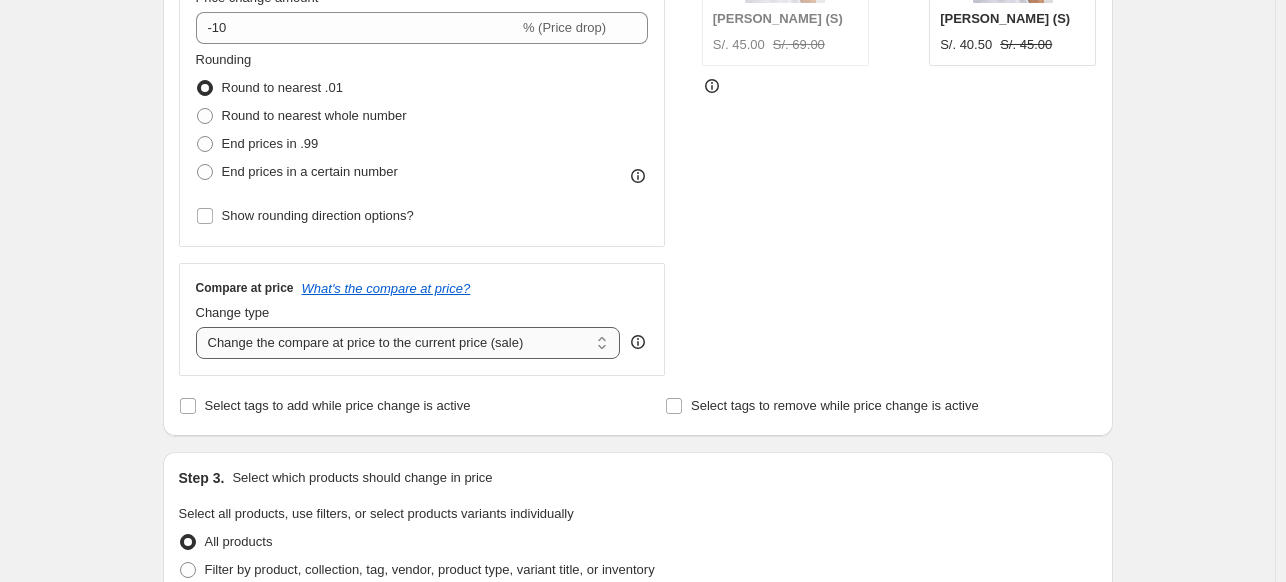 click on "Change the compare at price to the current price (sale) Change the compare at price to a certain amount Change the compare at price by a certain amount Change the compare at price by a certain percentage Change the compare at price by a certain amount relative to the actual price Change the compare at price by a certain percentage relative to the actual price Don't change the compare at price Remove the compare at price" at bounding box center (408, 343) 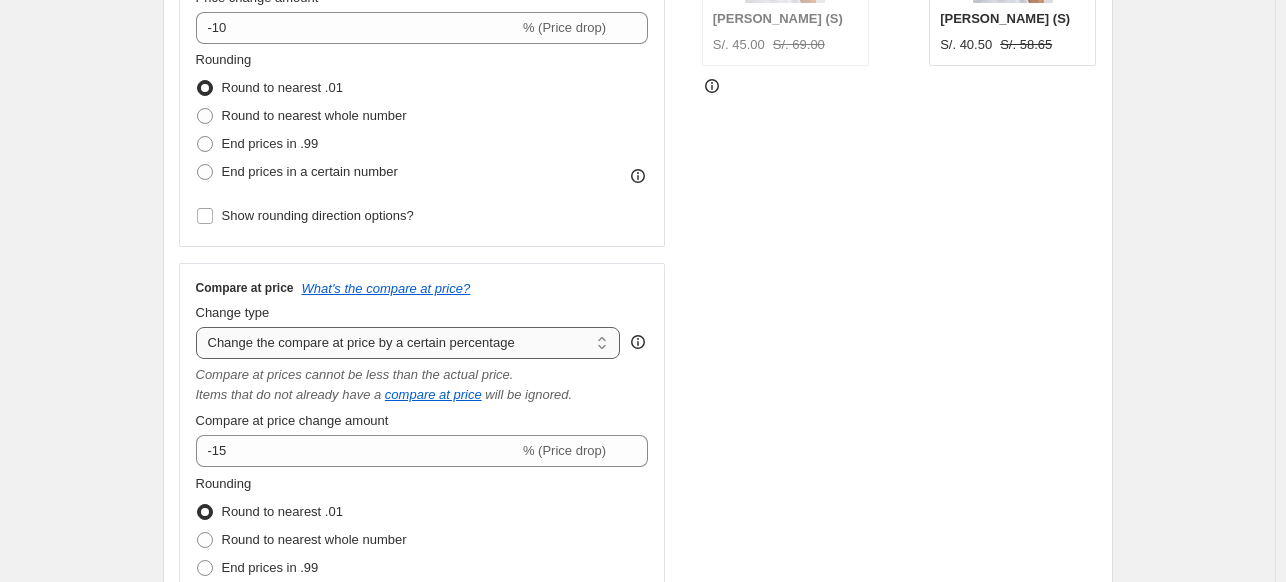 click on "Change the compare at price to the current price (sale) Change the compare at price to a certain amount Change the compare at price by a certain amount Change the compare at price by a certain percentage Change the compare at price by a certain amount relative to the actual price Change the compare at price by a certain percentage relative to the actual price Don't change the compare at price Remove the compare at price" at bounding box center [408, 343] 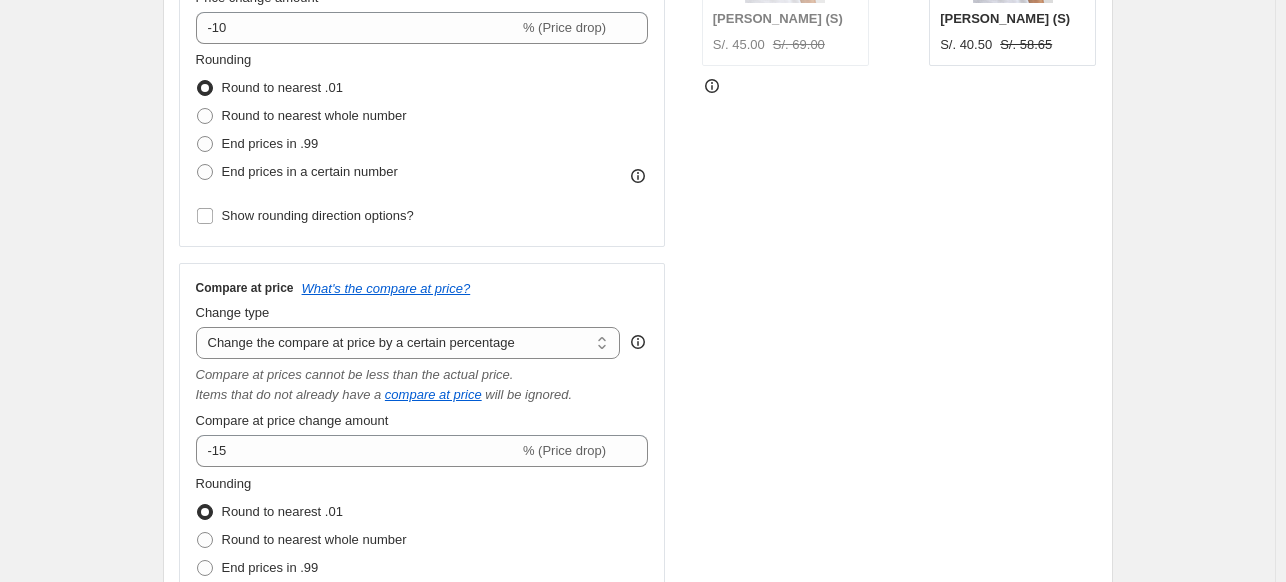 type on "20" 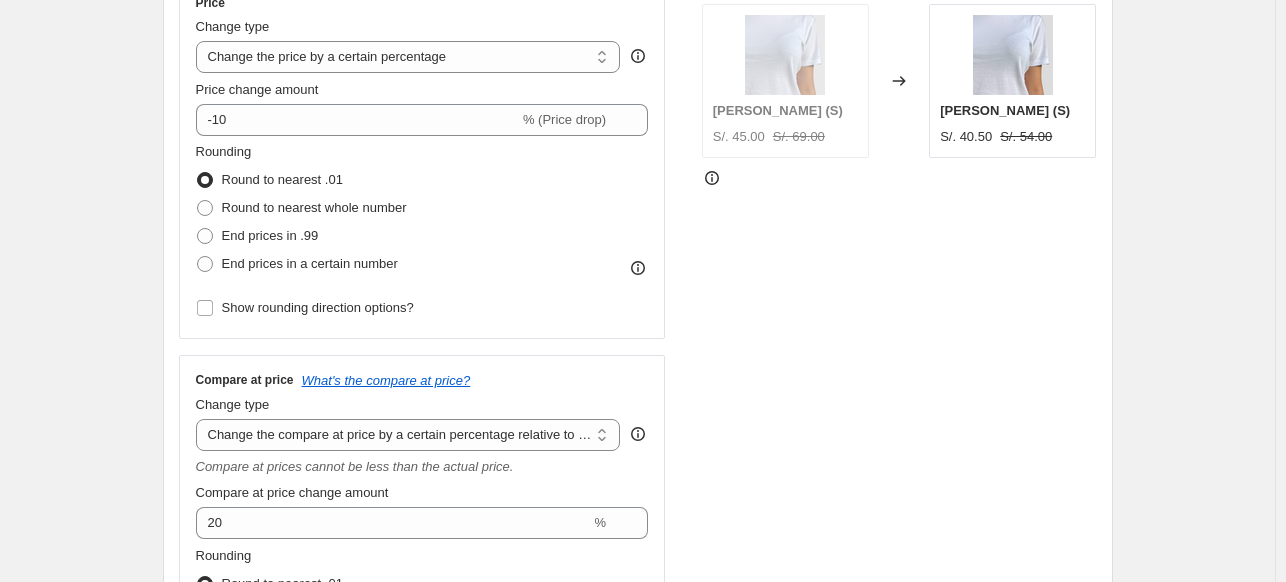 scroll, scrollTop: 388, scrollLeft: 0, axis: vertical 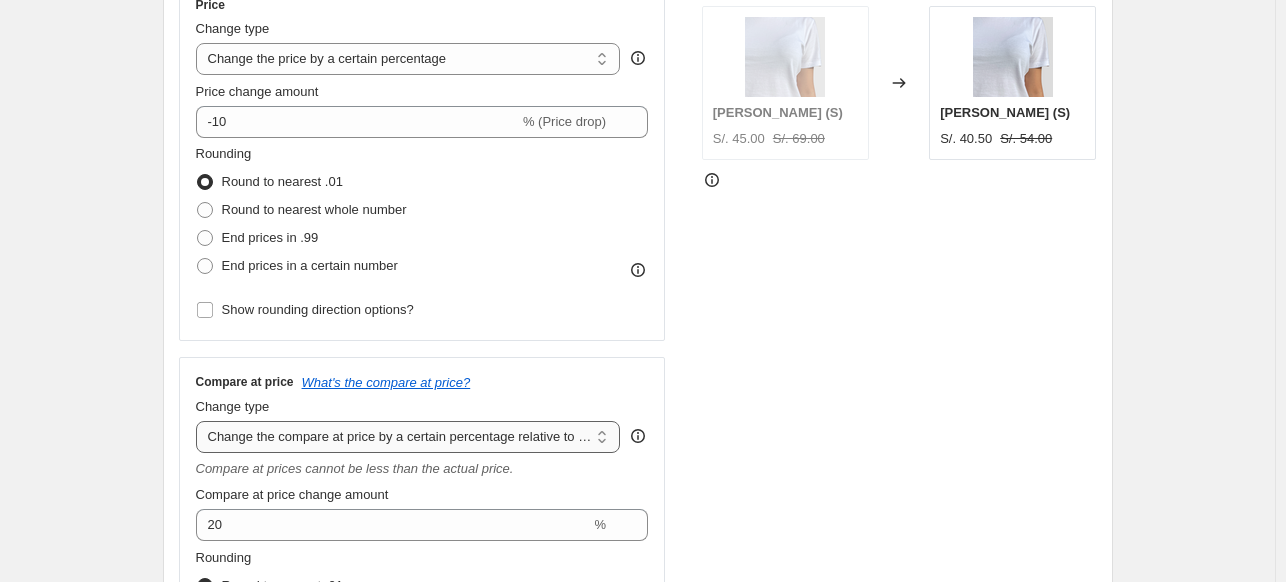 click on "Change the compare at price to the current price (sale) Change the compare at price to a certain amount Change the compare at price by a certain amount Change the compare at price by a certain percentage Change the compare at price by a certain amount relative to the actual price Change the compare at price by a certain percentage relative to the actual price Don't change the compare at price Remove the compare at price" at bounding box center [408, 437] 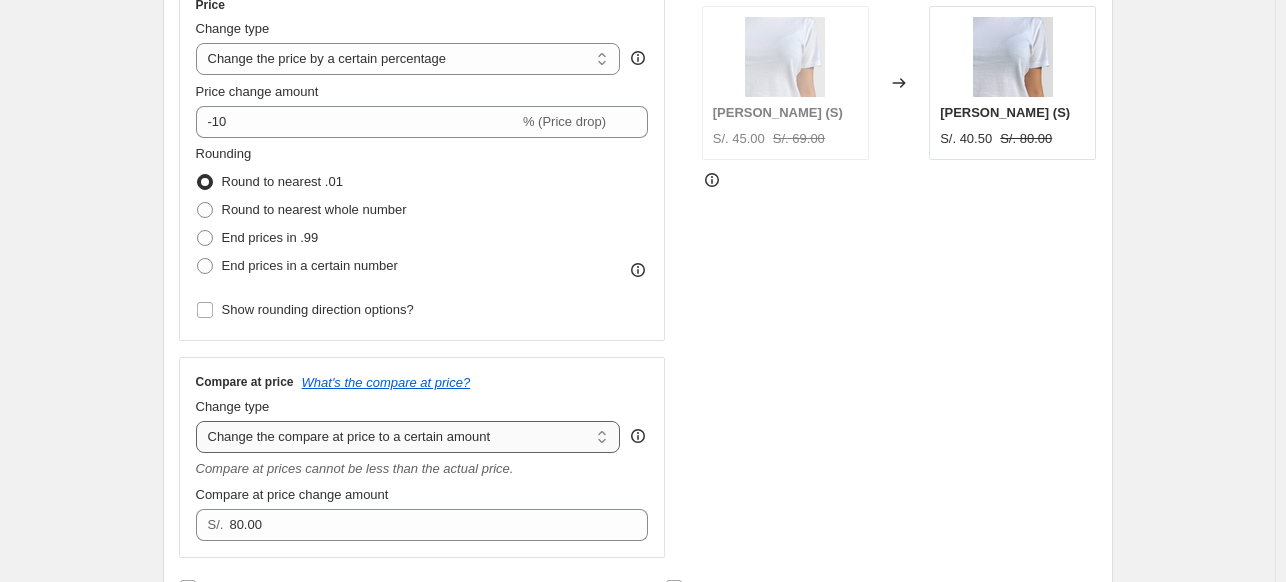 click on "Change the compare at price to the current price (sale) Change the compare at price to a certain amount Change the compare at price by a certain amount Change the compare at price by a certain percentage Change the compare at price by a certain amount relative to the actual price Change the compare at price by a certain percentage relative to the actual price Don't change the compare at price Remove the compare at price" at bounding box center (408, 437) 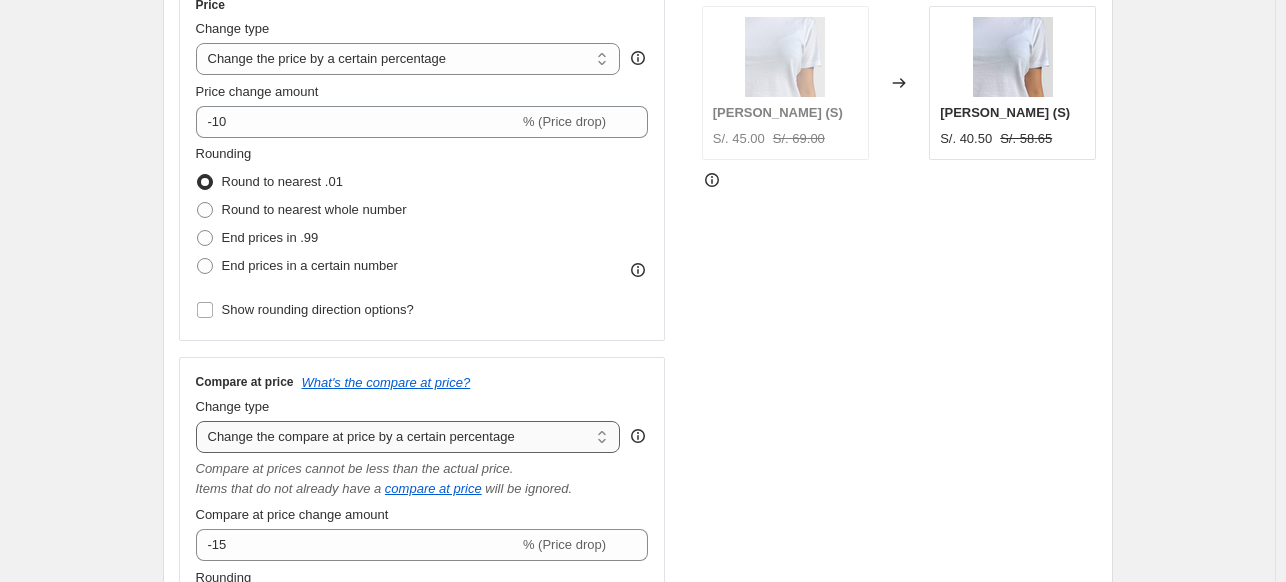 click on "Change the compare at price to the current price (sale) Change the compare at price to a certain amount Change the compare at price by a certain amount Change the compare at price by a certain percentage Change the compare at price by a certain amount relative to the actual price Change the compare at price by a certain percentage relative to the actual price Don't change the compare at price Remove the compare at price" at bounding box center [408, 437] 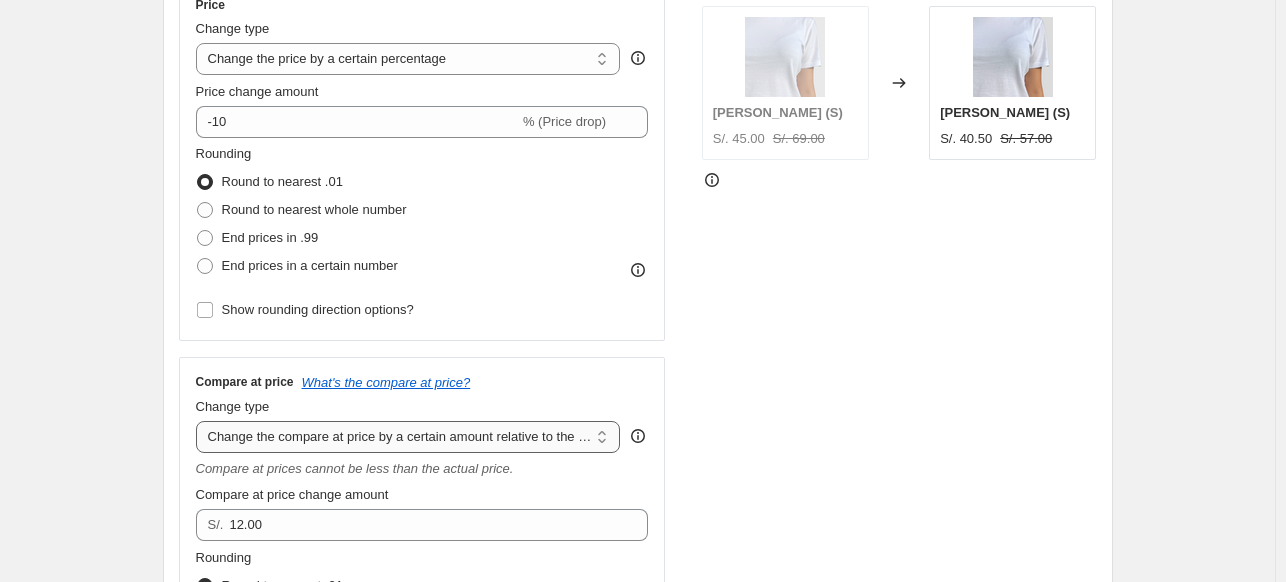 click on "Change the compare at price to the current price (sale) Change the compare at price to a certain amount Change the compare at price by a certain amount Change the compare at price by a certain percentage Change the compare at price by a certain amount relative to the actual price Change the compare at price by a certain percentage relative to the actual price Don't change the compare at price Remove the compare at price" at bounding box center (408, 437) 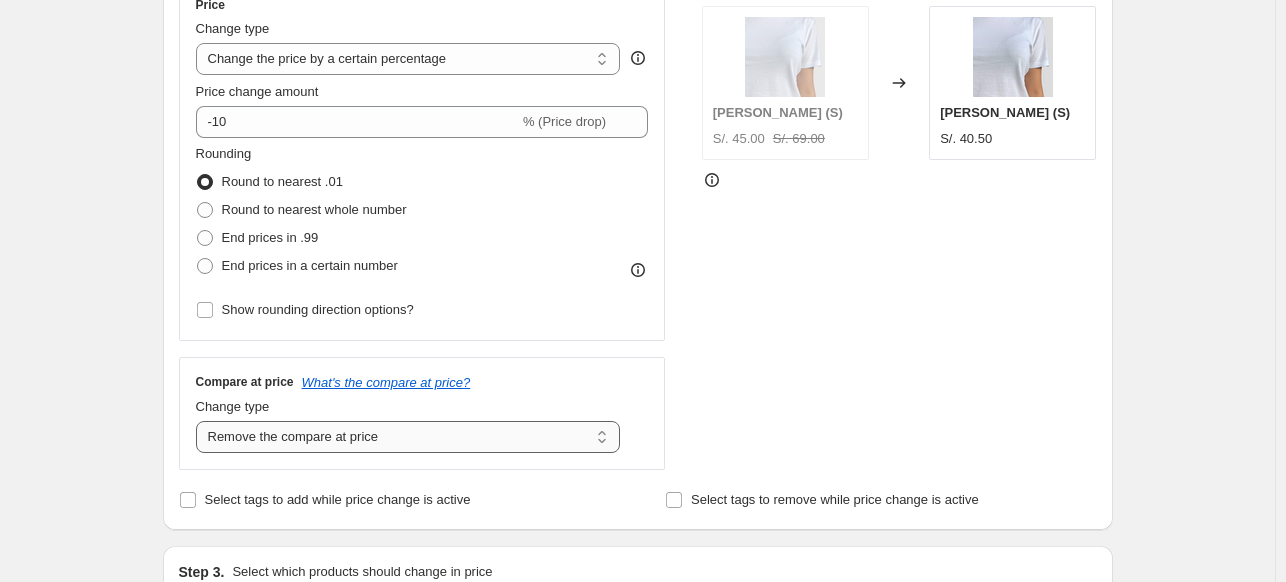 click on "Change the compare at price to the current price (sale) Change the compare at price to a certain amount Change the compare at price by a certain amount Change the compare at price by a certain percentage Change the compare at price by a certain amount relative to the actual price Change the compare at price by a certain percentage relative to the actual price Don't change the compare at price Remove the compare at price" at bounding box center (408, 437) 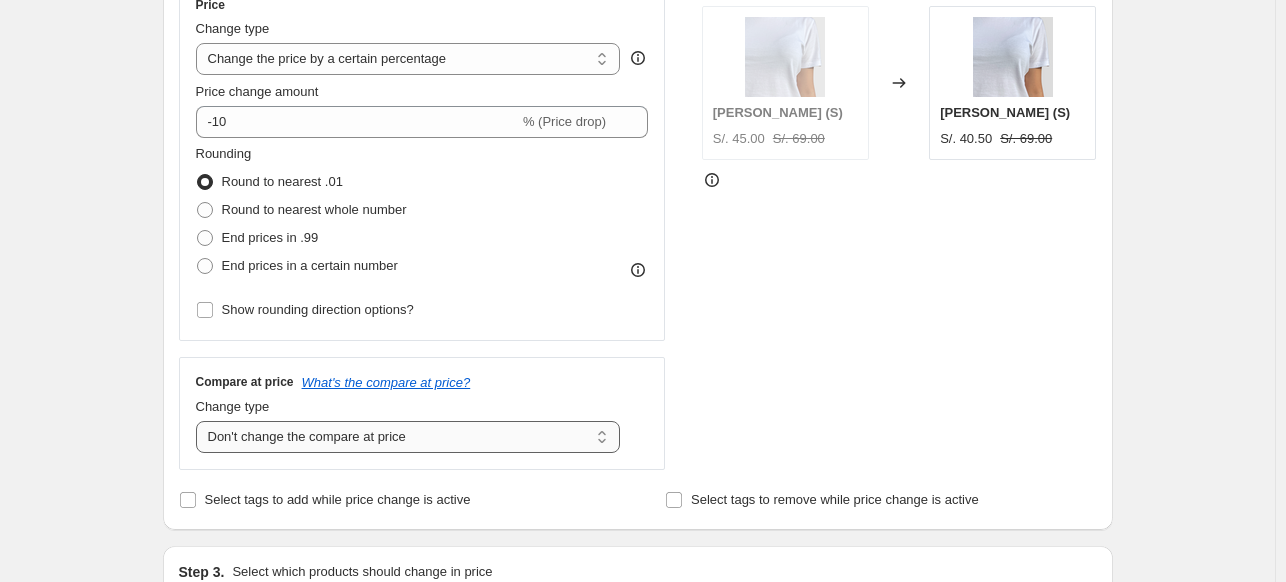click on "Change the compare at price to the current price (sale) Change the compare at price to a certain amount Change the compare at price by a certain amount Change the compare at price by a certain percentage Change the compare at price by a certain amount relative to the actual price Change the compare at price by a certain percentage relative to the actual price Don't change the compare at price Remove the compare at price" at bounding box center [408, 437] 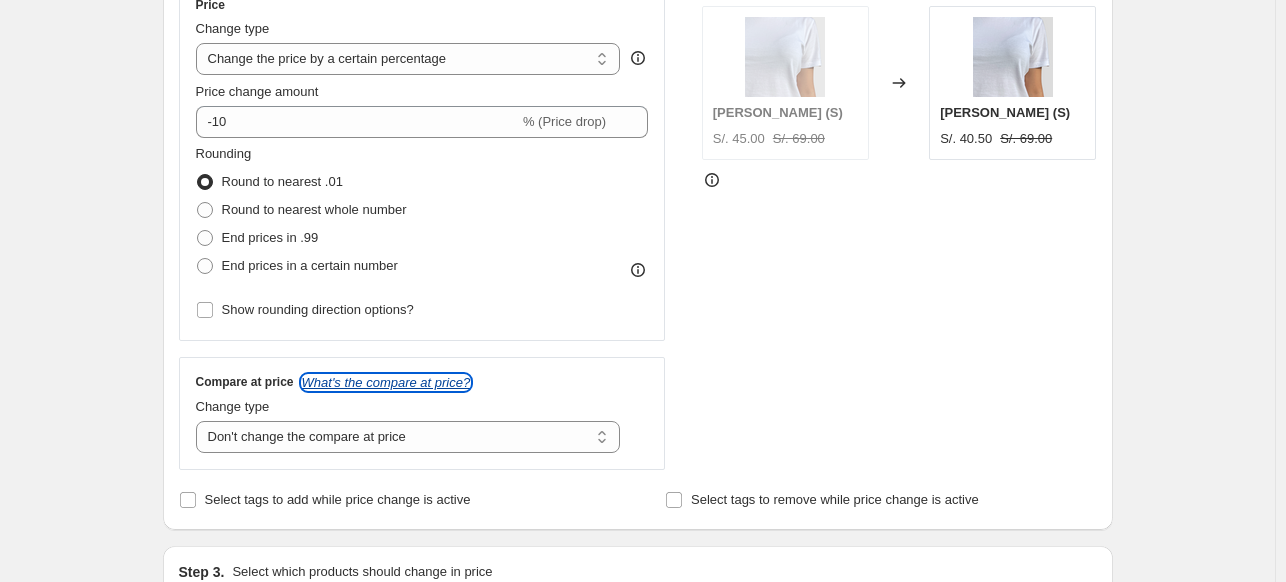 click on "What's the compare at price?" at bounding box center [386, 382] 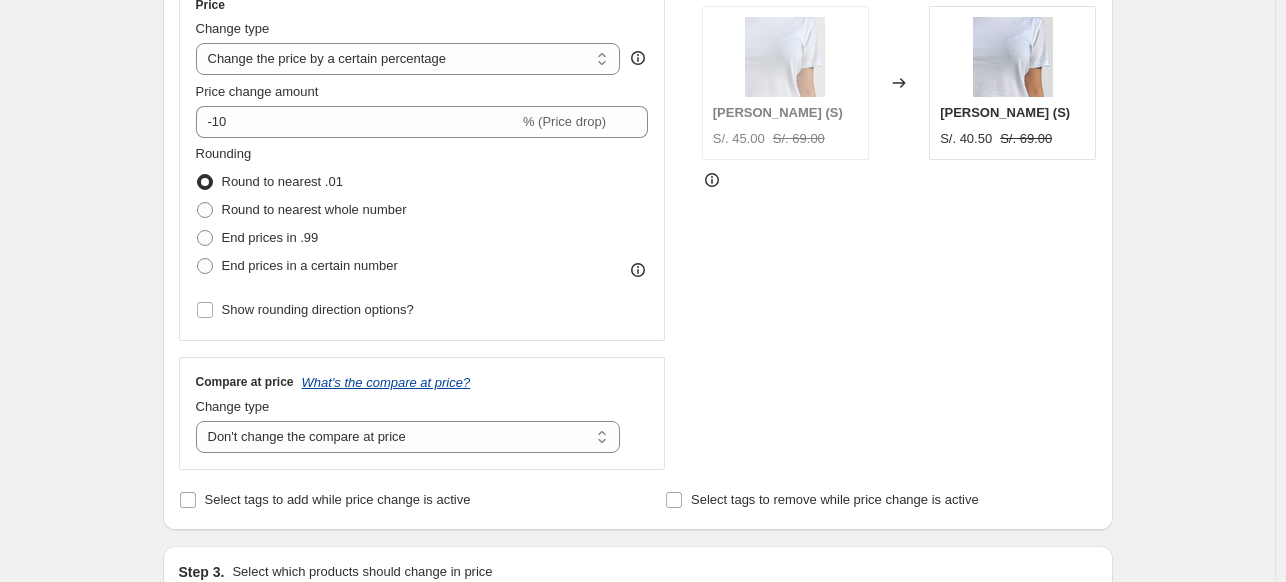 scroll, scrollTop: 388, scrollLeft: 0, axis: vertical 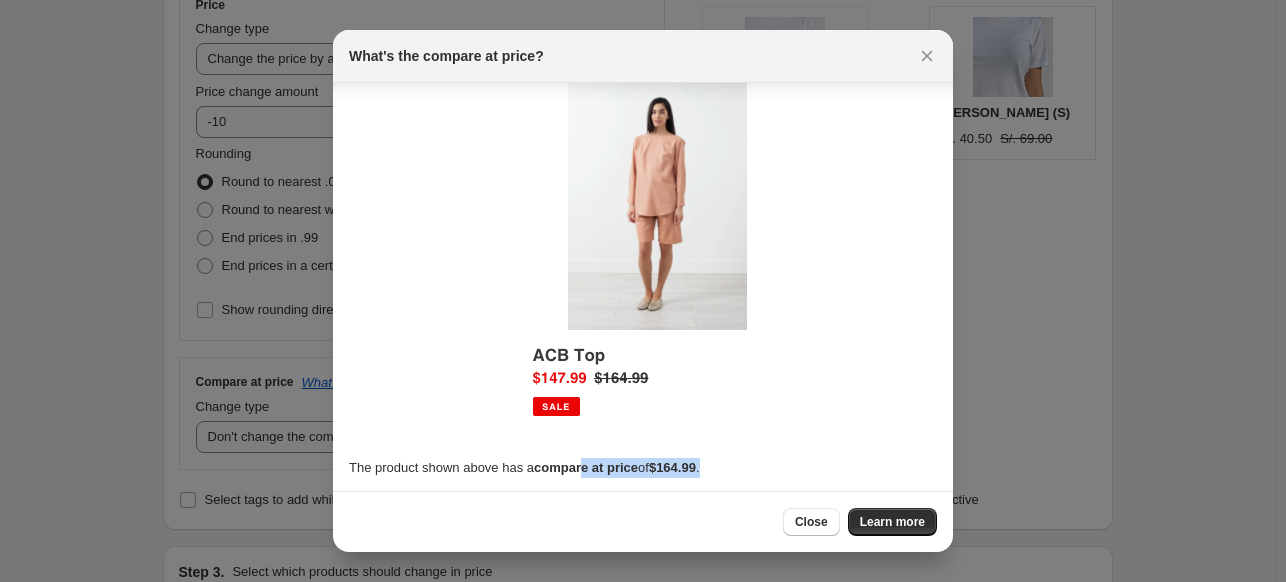 drag, startPoint x: 726, startPoint y: 456, endPoint x: 579, endPoint y: 474, distance: 148.09795 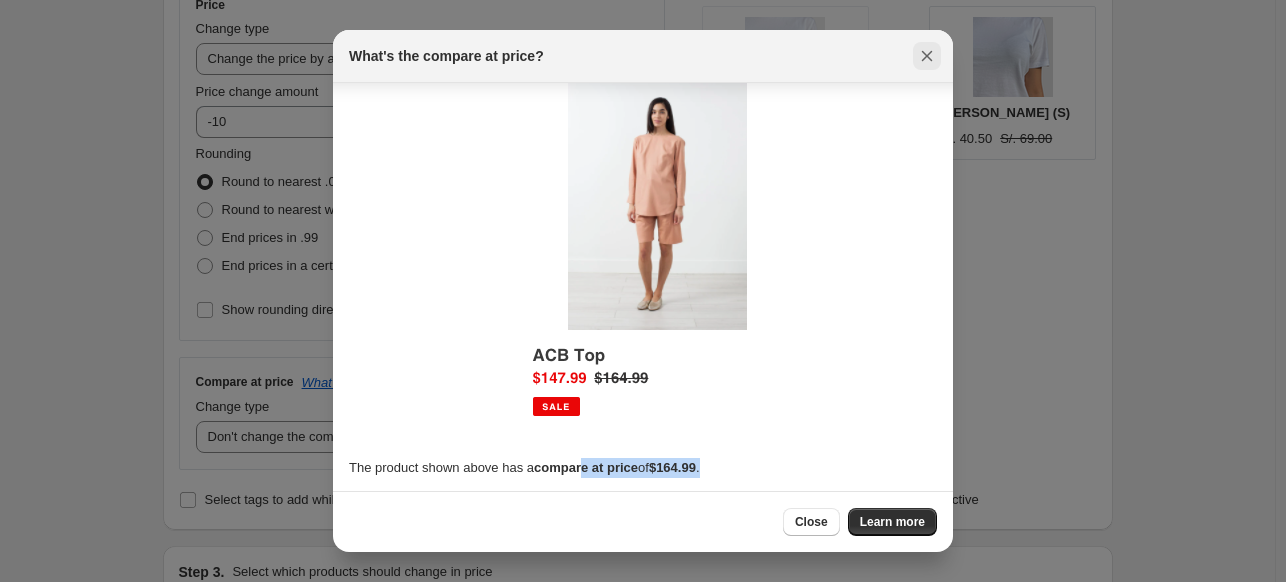 click 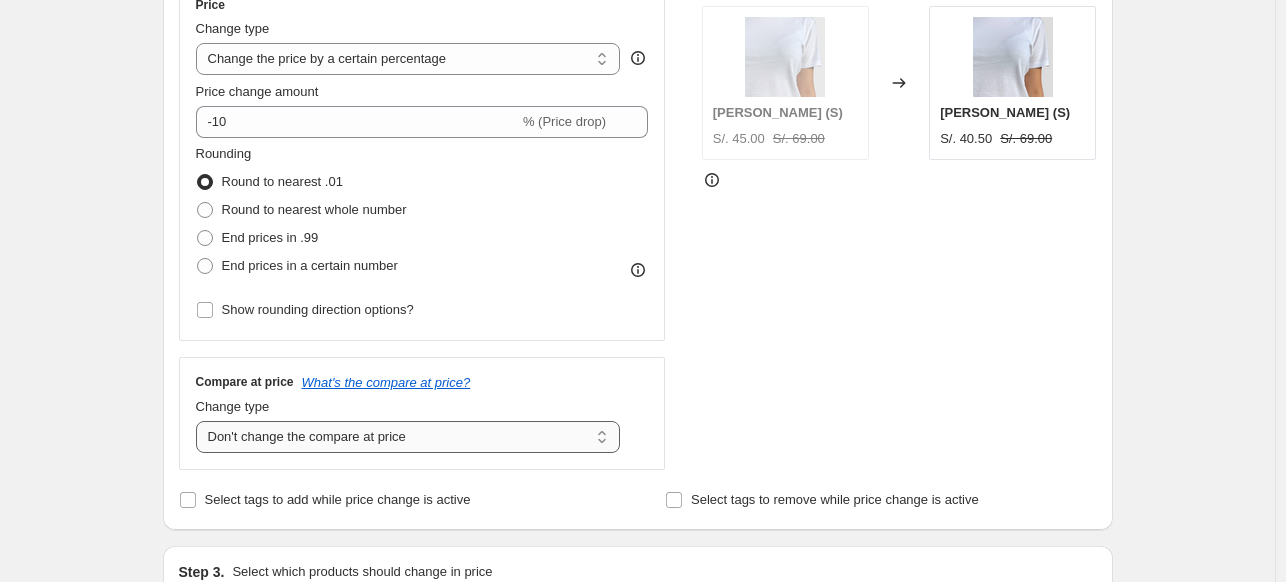 click on "Change the compare at price to the current price (sale) Change the compare at price to a certain amount Change the compare at price by a certain amount Change the compare at price by a certain percentage Change the compare at price by a certain amount relative to the actual price Change the compare at price by a certain percentage relative to the actual price Don't change the compare at price Remove the compare at price" at bounding box center [408, 437] 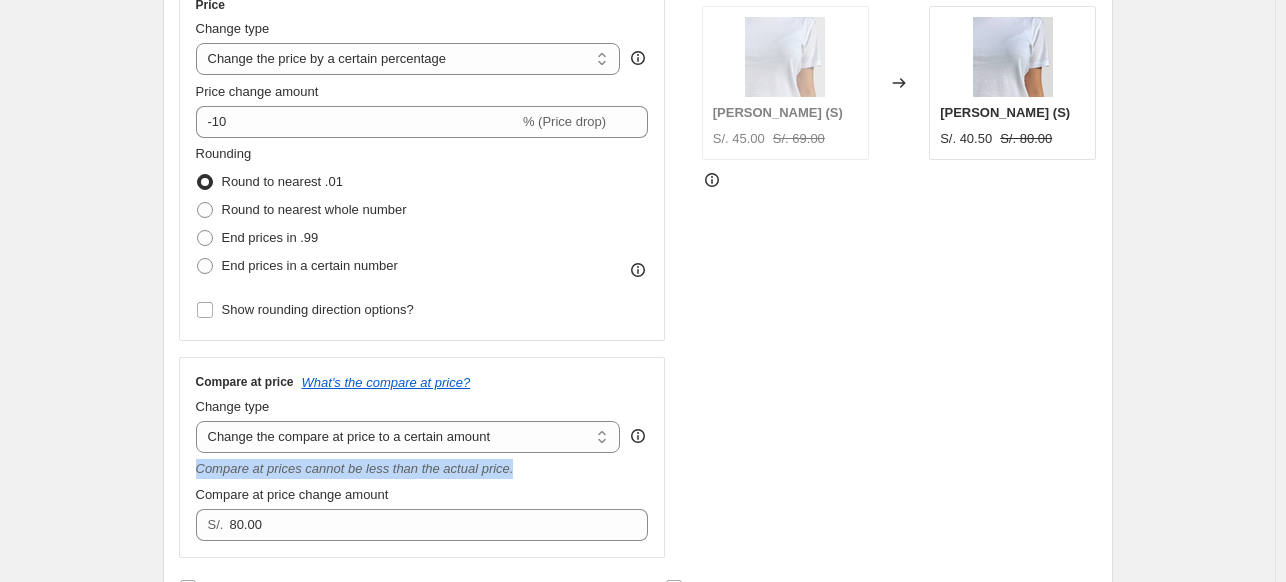 drag, startPoint x: 524, startPoint y: 461, endPoint x: 179, endPoint y: 467, distance: 345.0522 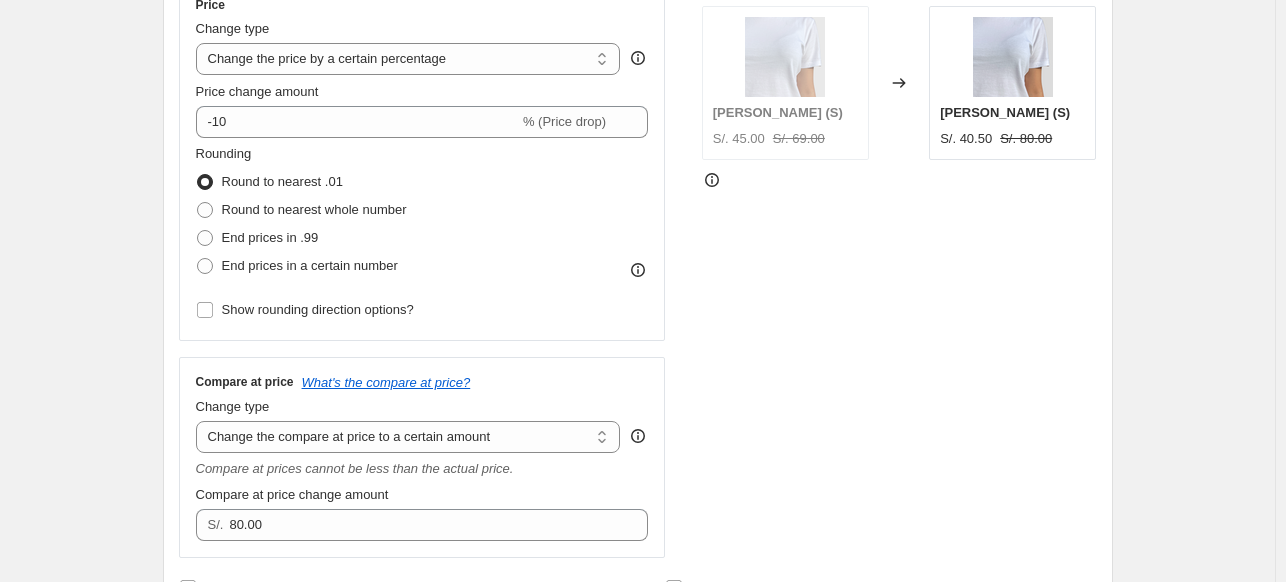 click on "Create new price [MEDICAL_DATA]. This page is ready Create new price [MEDICAL_DATA] Draft Step 1. Optionally give your price [MEDICAL_DATA] a title (eg "March 30% off sale on boots") Aniversario 10% OFF This title is just for internal use, customers won't see it Step 2. Select how the prices should change Use bulk price change rules Set product prices individually Use CSV upload Price Change type Change the price to a certain amount Change the price by a certain amount Change the price by a certain percentage Change the price to the current compare at price (price before sale) Change the price by a certain amount relative to the compare at price Change the price by a certain percentage relative to the compare at price Don't change the price Change the price by a certain percentage relative to the cost per item Change price to certain cost margin Change the price by a certain percentage Price change amount -10 % (Price drop) Rounding Round to nearest .01 Round to nearest whole number End prices in .99 Compare at price S/." at bounding box center [637, 656] 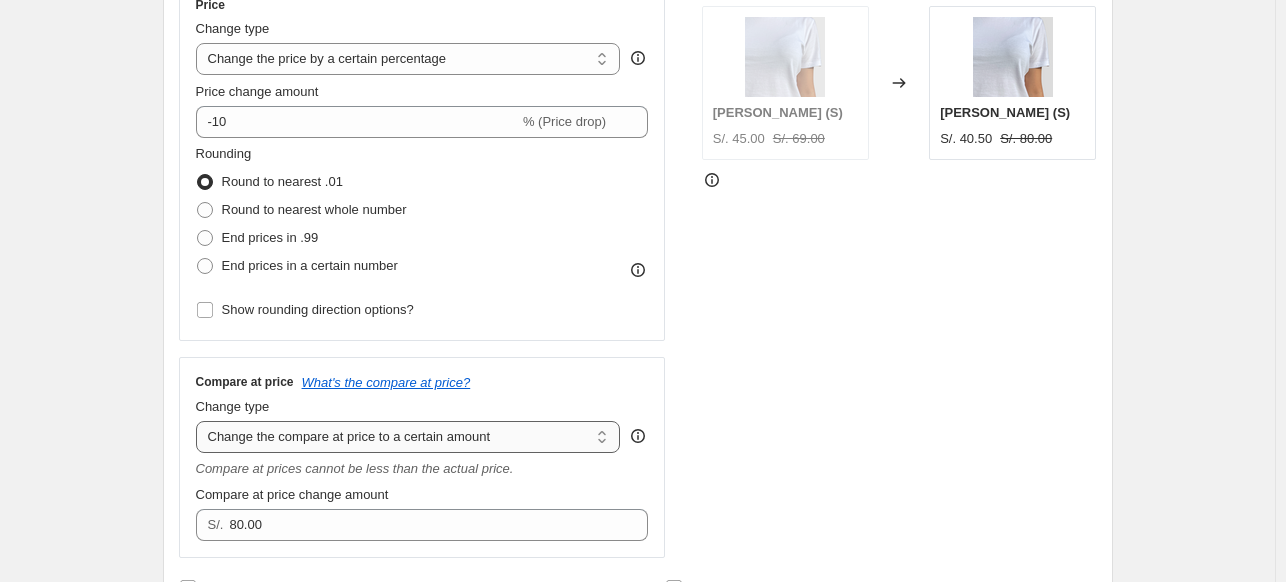 click on "Change the compare at price to the current price (sale) Change the compare at price to a certain amount Change the compare at price by a certain amount Change the compare at price by a certain percentage Change the compare at price by a certain amount relative to the actual price Change the compare at price by a certain percentage relative to the actual price Don't change the compare at price Remove the compare at price" at bounding box center [408, 437] 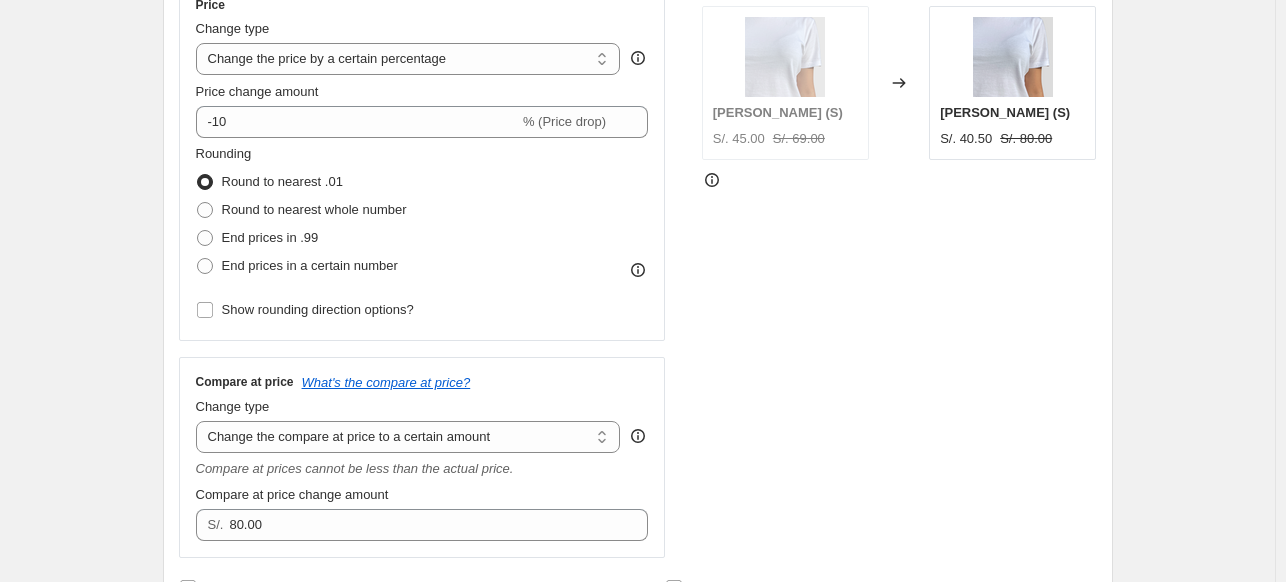type on "-10.00" 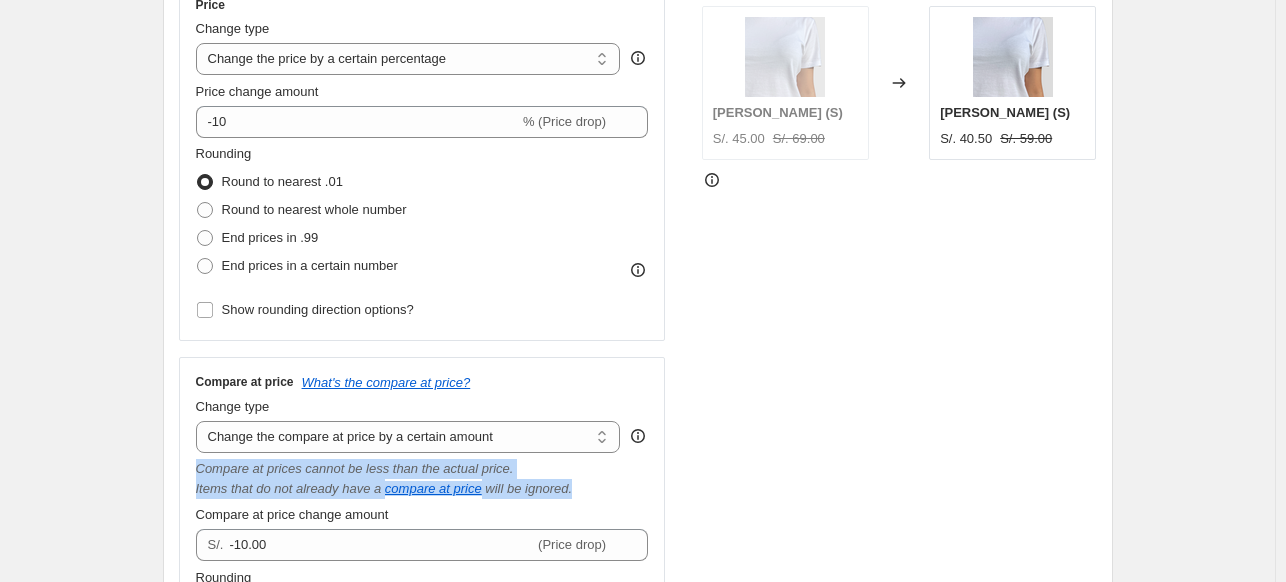 drag, startPoint x: 578, startPoint y: 487, endPoint x: 194, endPoint y: 457, distance: 385.1701 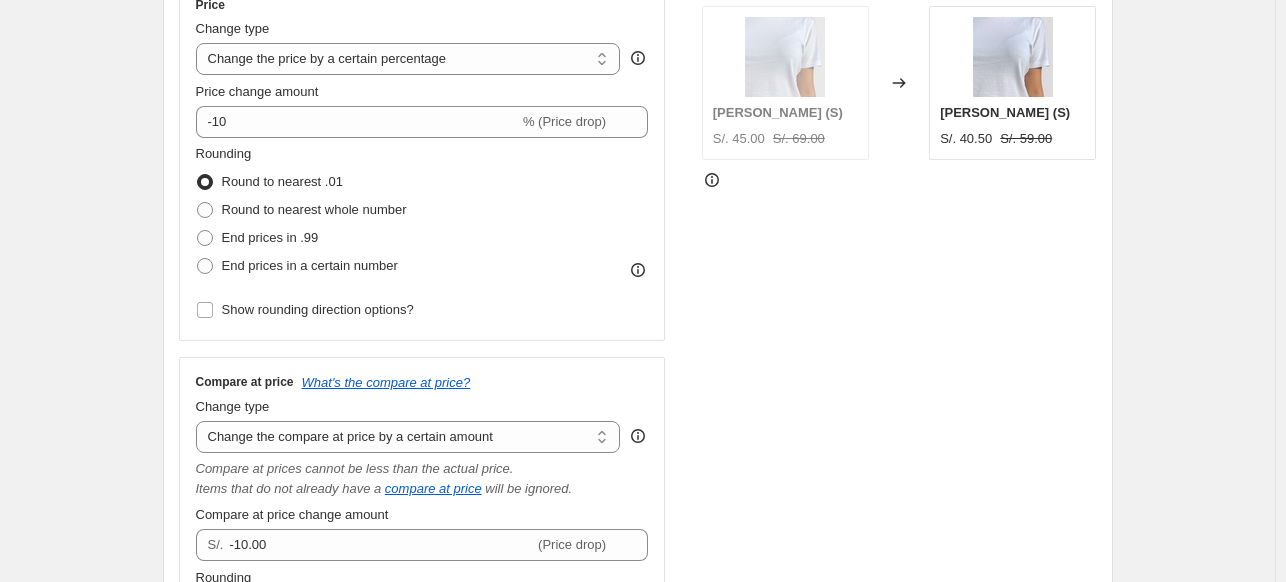 click on "Step 2. Select how the prices should change Use bulk price change rules Set product prices individually Use CSV upload Price Change type Change the price to a certain amount Change the price by a certain amount Change the price by a certain percentage Change the price to the current compare at price (price before sale) Change the price by a certain amount relative to the compare at price Change the price by a certain percentage relative to the compare at price Don't change the price Change the price by a certain percentage relative to the cost per item Change price to certain cost margin Change the price by a certain percentage Price change amount -10 % (Price drop) Rounding Round to nearest .01 Round to nearest whole number End prices in .99 End prices in a certain number Show rounding direction options? Compare at price What's the compare at price? Change type Change the compare at price to the current price (sale) Change the compare at price to a certain amount Don't change the compare at price     S/." at bounding box center (638, 326) 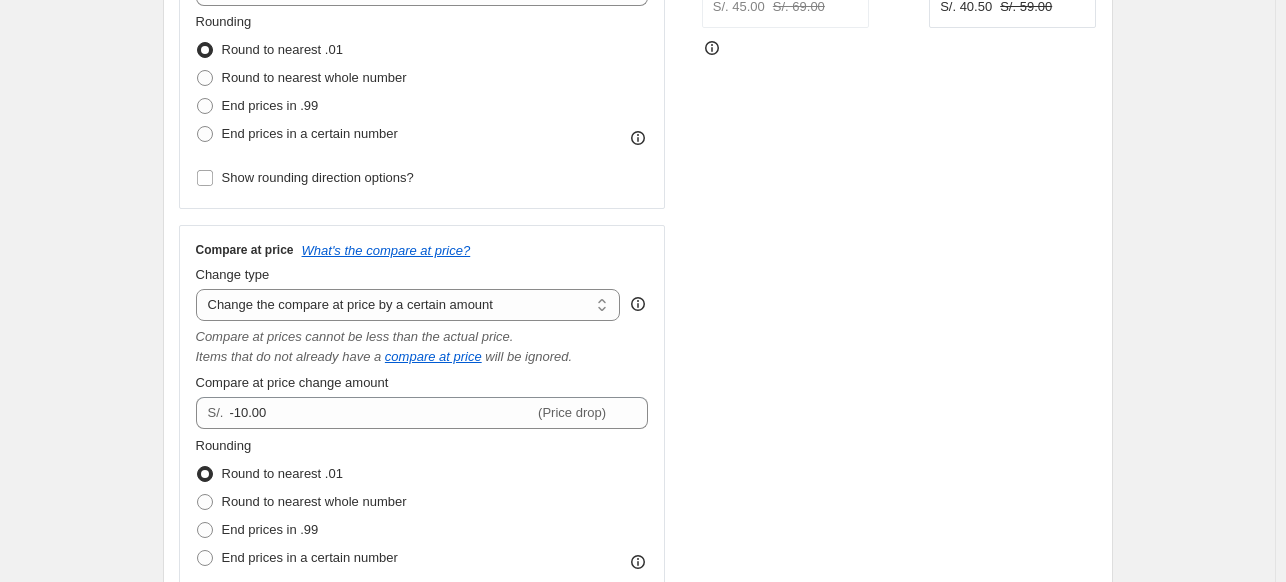 scroll, scrollTop: 520, scrollLeft: 0, axis: vertical 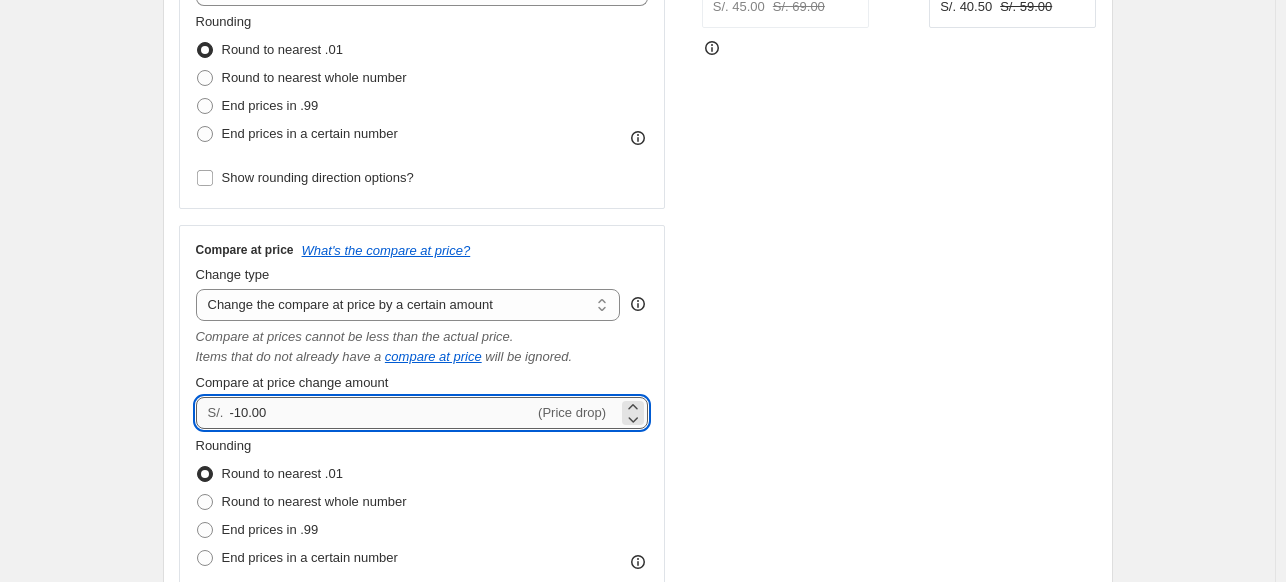 click on "-10.00" at bounding box center [381, 413] 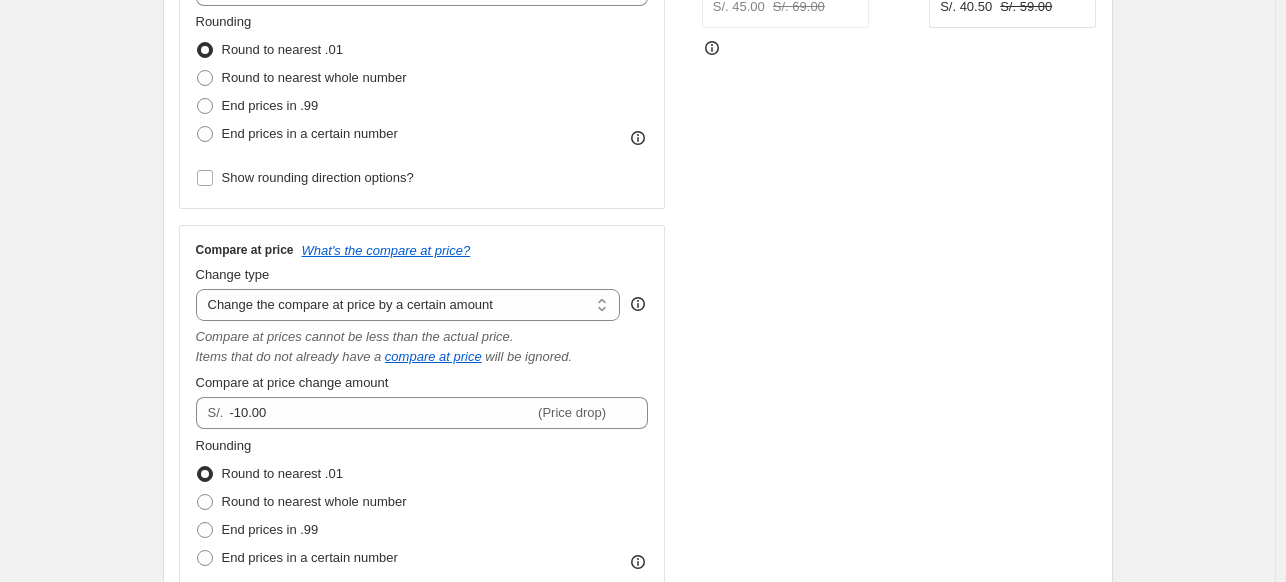 drag, startPoint x: 208, startPoint y: 313, endPoint x: 436, endPoint y: 327, distance: 228.42941 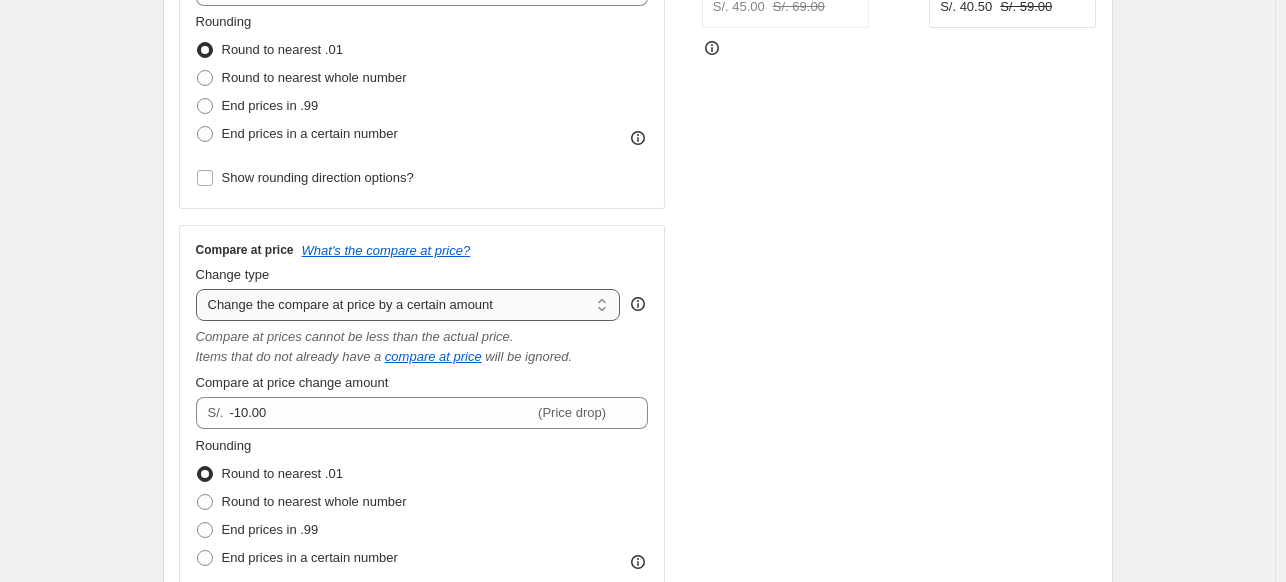 select on "percentage" 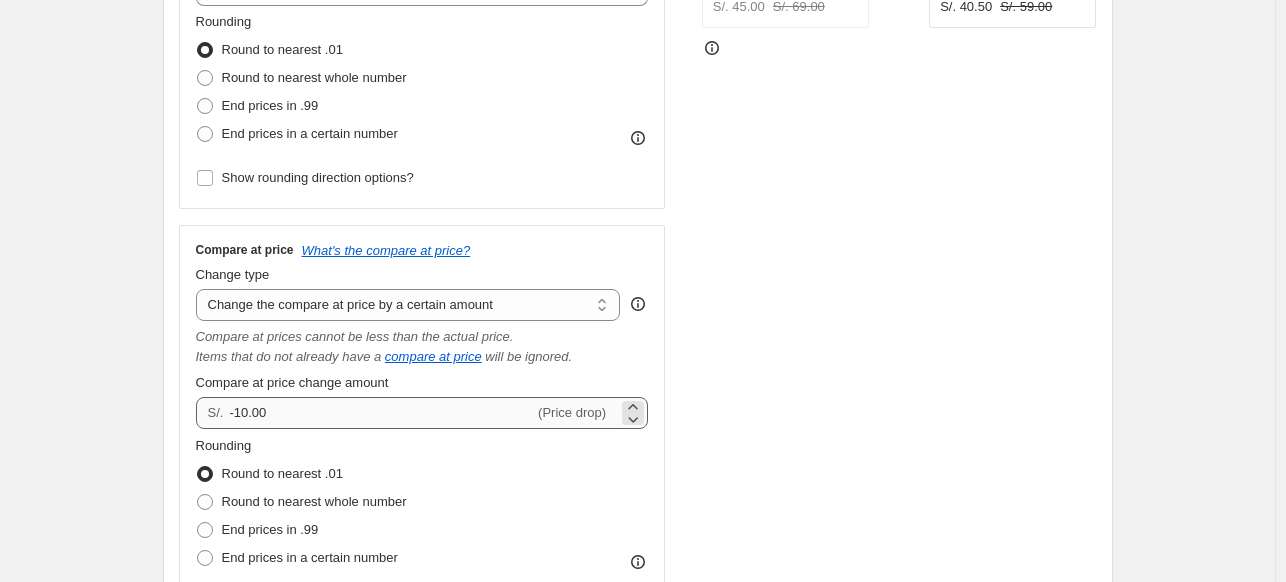 type on "-15" 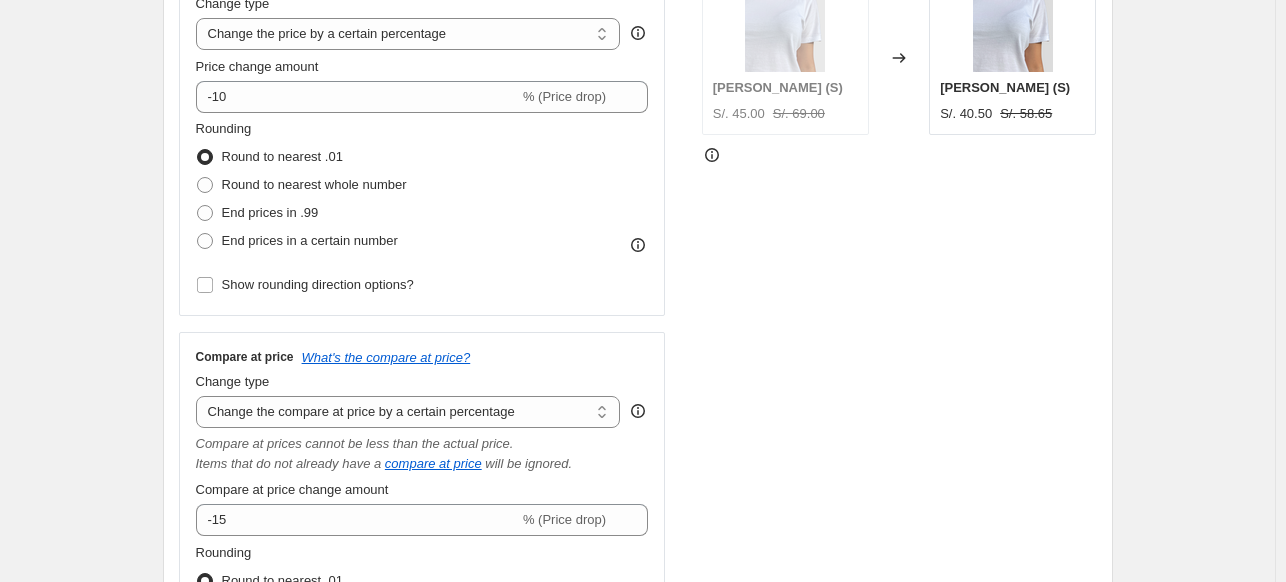 scroll, scrollTop: 412, scrollLeft: 0, axis: vertical 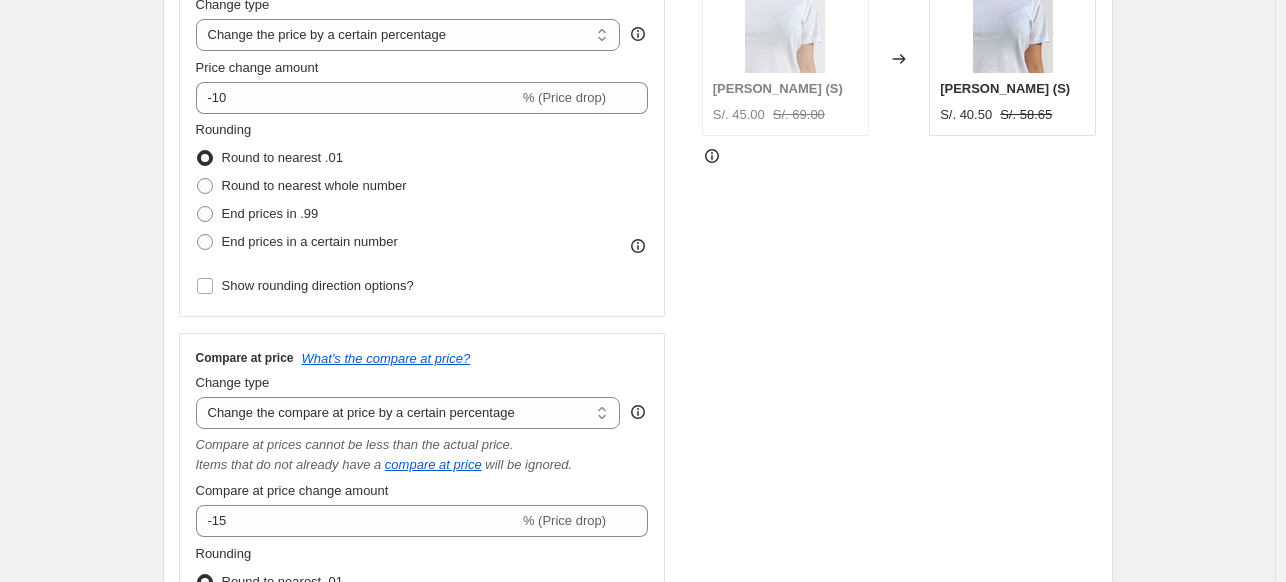 click on "Compare at price What's the compare at price? Change type Change the compare at price to the current price (sale) Change the compare at price to a certain amount Change the compare at price by a certain amount Change the compare at price by a certain percentage Change the compare at price by a certain amount relative to the actual price Change the compare at price by a certain percentage relative to the actual price Don't change the compare at price Remove the compare at price Change the compare at price by a certain percentage Compare at prices cannot be less than the actual price. Items that do not already have a   compare at price   will be ignored. Compare at price change amount -15 % (Price drop) Rounding Round to nearest .01 Round to nearest whole number End prices in .99 End prices in a certain number Show rounding direction options?" at bounding box center [422, 537] 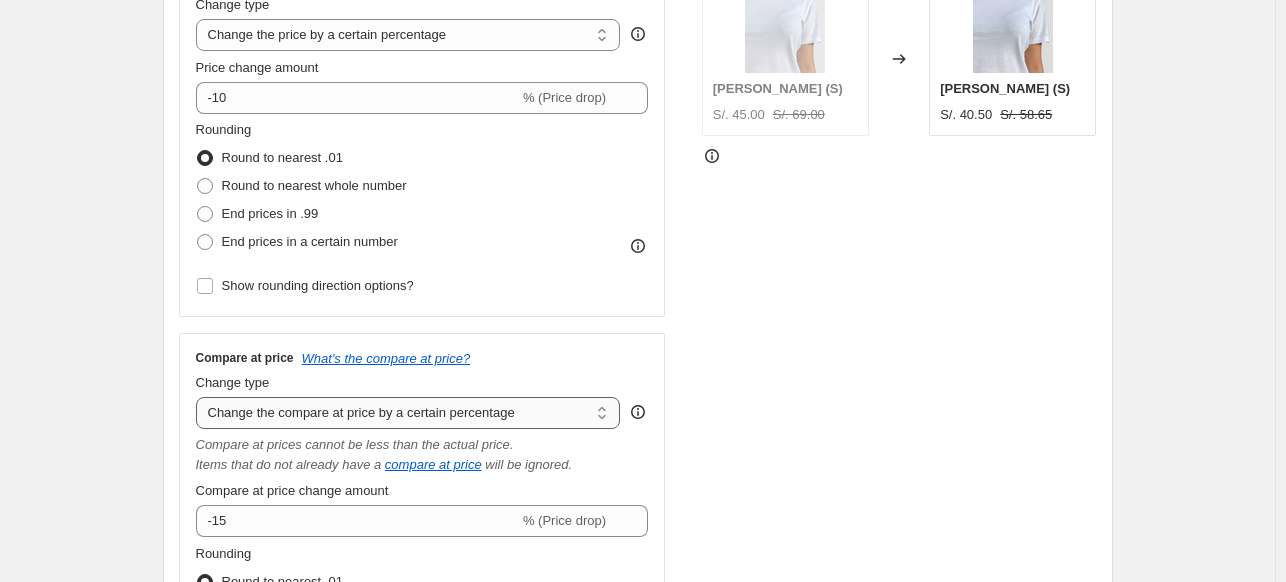 click on "Change the compare at price to the current price (sale) Change the compare at price to a certain amount Change the compare at price by a certain amount Change the compare at price by a certain percentage Change the compare at price by a certain amount relative to the actual price Change the compare at price by a certain percentage relative to the actual price Don't change the compare at price Remove the compare at price" at bounding box center (408, 413) 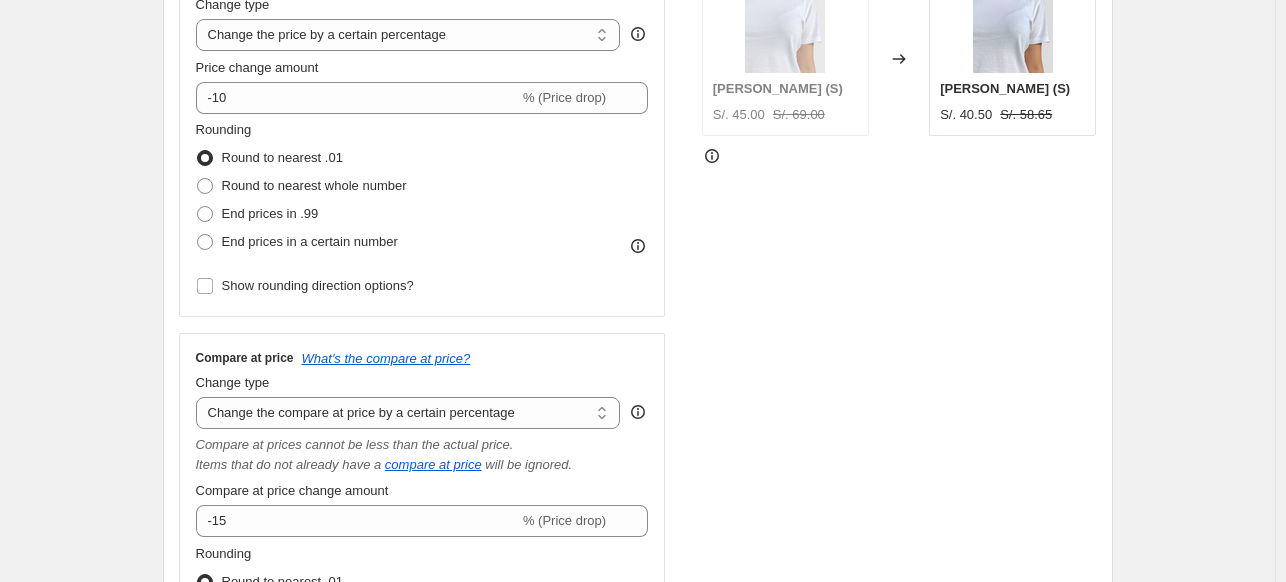type on "12.00" 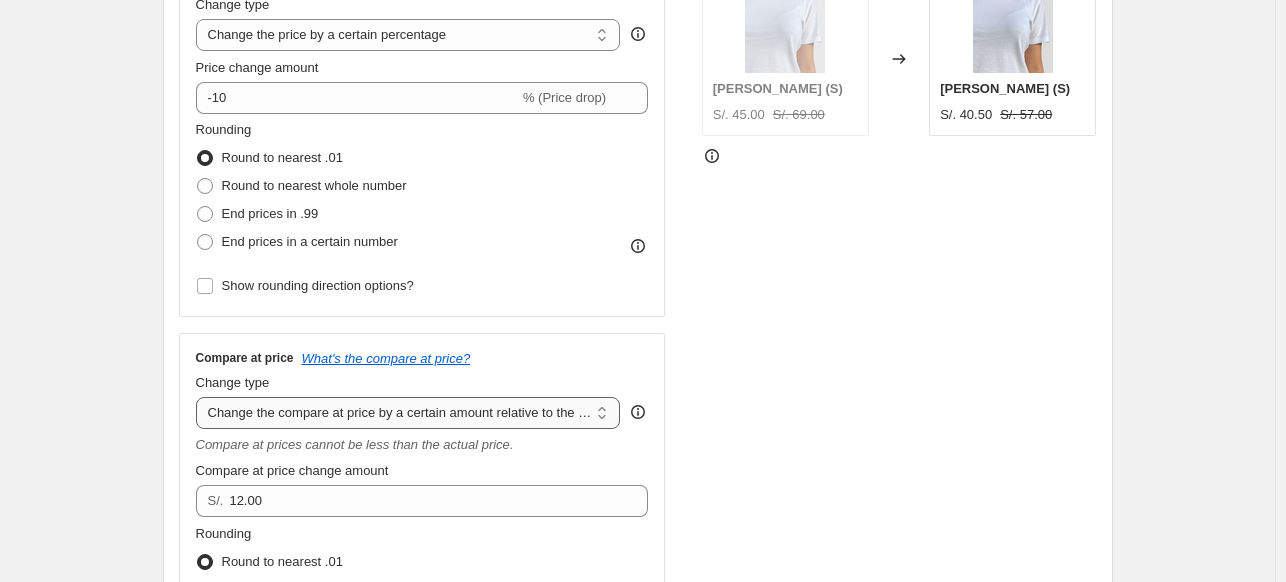 drag, startPoint x: 170, startPoint y: 419, endPoint x: 395, endPoint y: 419, distance: 225 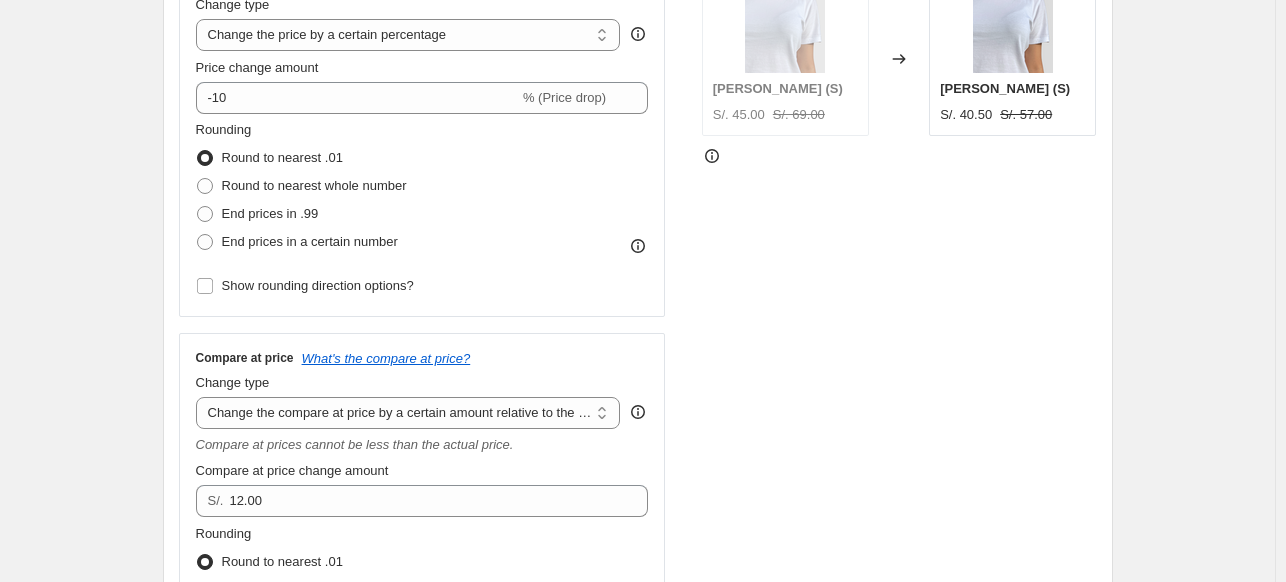 type on "20" 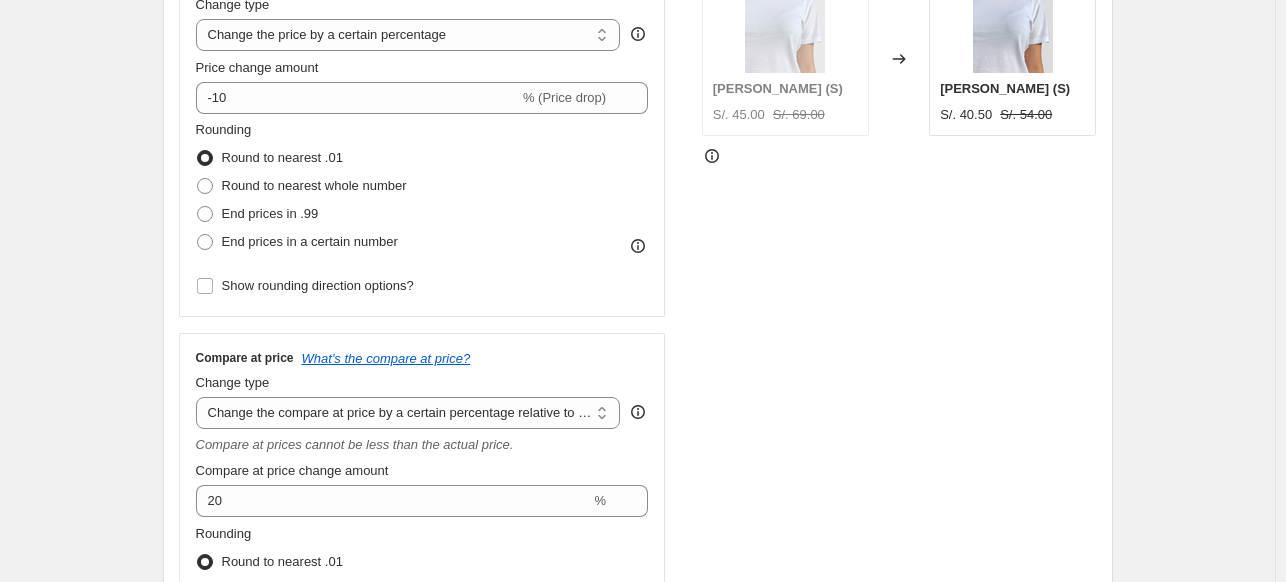 click on "Compare at prices cannot be less than the actual price." at bounding box center [355, 444] 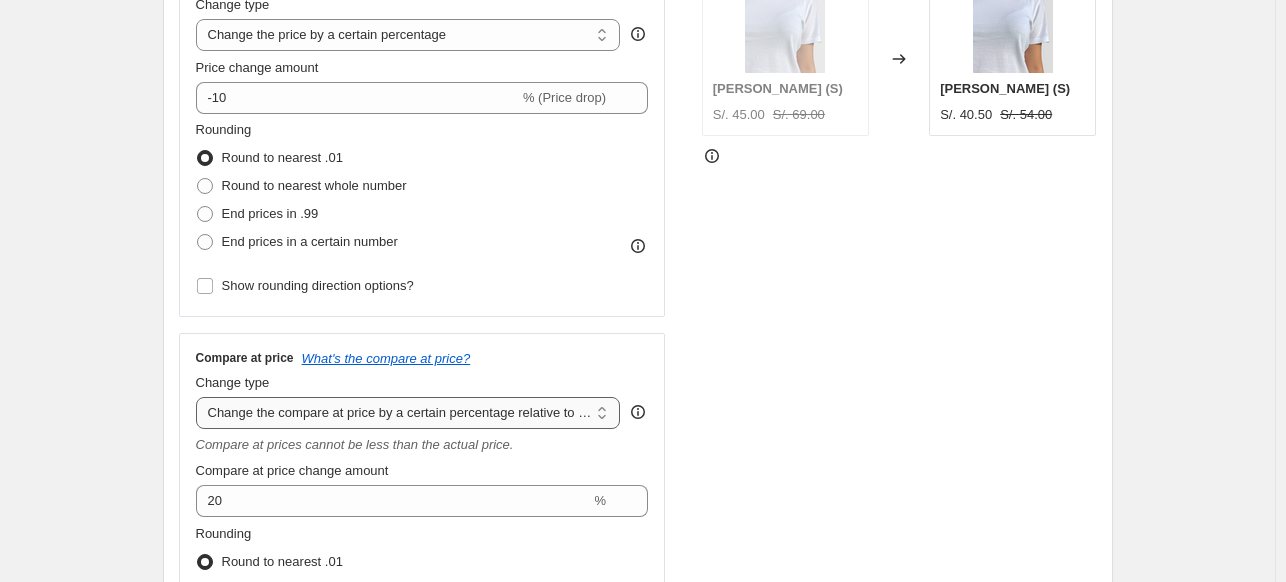 click on "Change the compare at price to the current price (sale) Change the compare at price to a certain amount Change the compare at price by a certain amount Change the compare at price by a certain percentage Change the compare at price by a certain amount relative to the actual price Change the compare at price by a certain percentage relative to the actual price Don't change the compare at price Remove the compare at price" at bounding box center (408, 413) 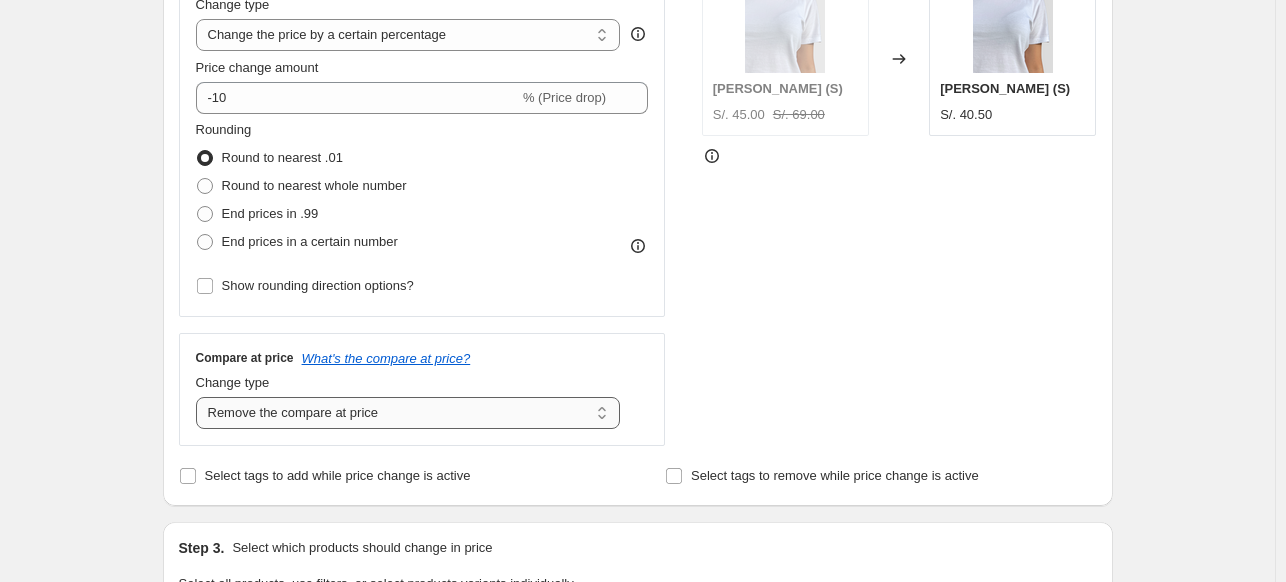click on "Change the compare at price to the current price (sale) Change the compare at price to a certain amount Change the compare at price by a certain amount Change the compare at price by a certain percentage Change the compare at price by a certain amount relative to the actual price Change the compare at price by a certain percentage relative to the actual price Don't change the compare at price Remove the compare at price" at bounding box center (408, 413) 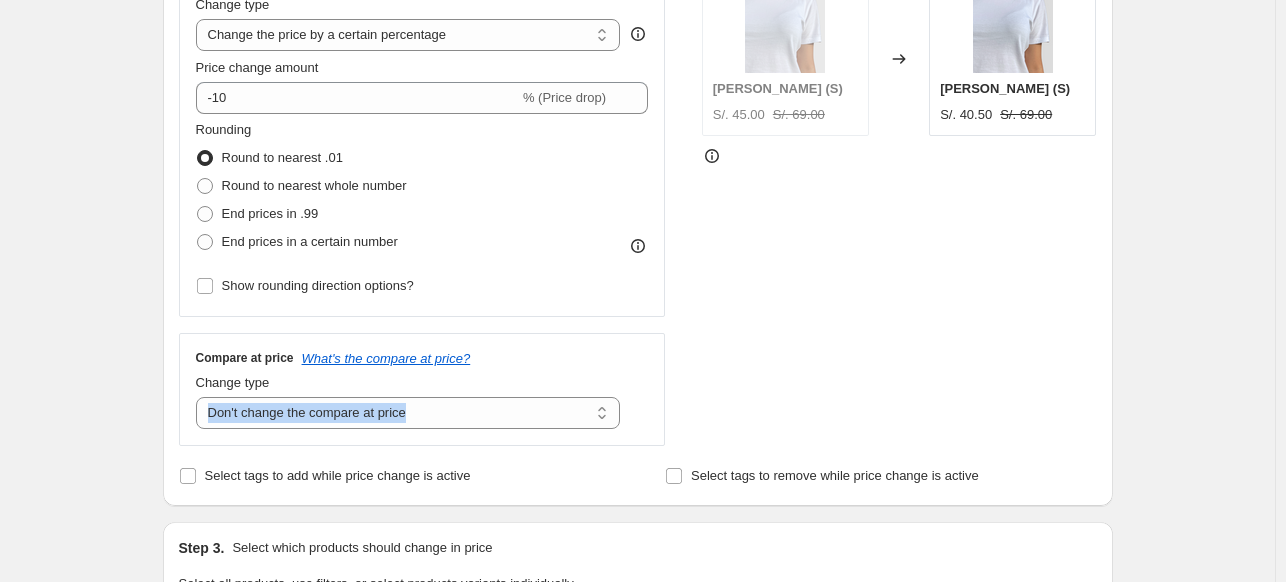 drag, startPoint x: 155, startPoint y: 424, endPoint x: 415, endPoint y: 438, distance: 260.37665 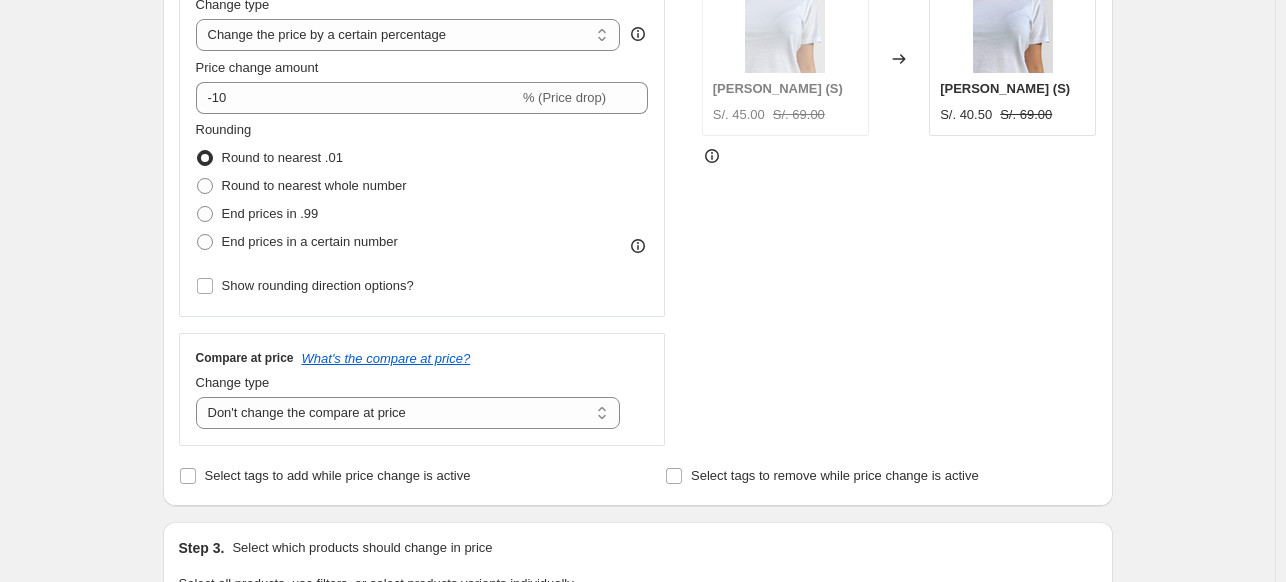 click on "Create new price [MEDICAL_DATA]. This page is ready Create new price [MEDICAL_DATA] Draft Step 1. Optionally give your price [MEDICAL_DATA] a title (eg "March 30% off sale on boots") Aniversario 10% OFF This title is just for internal use, customers won't see it Step 2. Select how the prices should change Use bulk price change rules Set product prices individually Use CSV upload Price Change type Change the price to a certain amount Change the price by a certain amount Change the price by a certain percentage Change the price to the current compare at price (price before sale) Change the price by a certain amount relative to the compare at price Change the price by a certain percentage relative to the compare at price Don't change the price Change the price by a certain percentage relative to the cost per item Change price to certain cost margin Change the price by a certain percentage Price change amount -10 % (Price drop) Rounding Round to nearest .01 Round to nearest whole number End prices in .99 Compare at price" at bounding box center [637, 587] 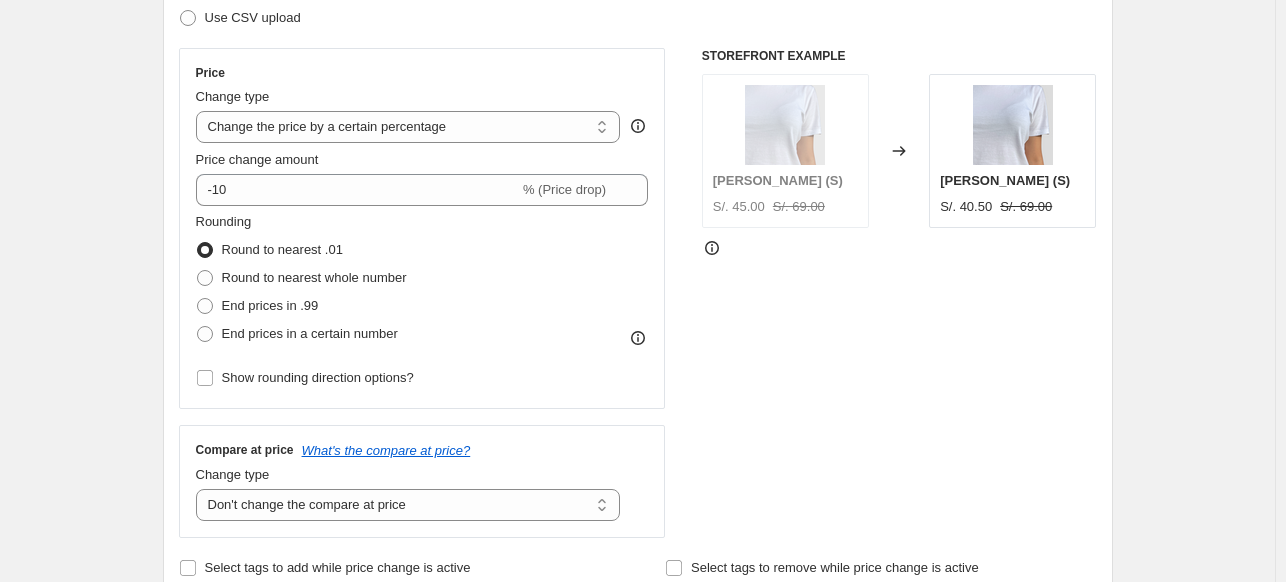 scroll, scrollTop: 320, scrollLeft: 0, axis: vertical 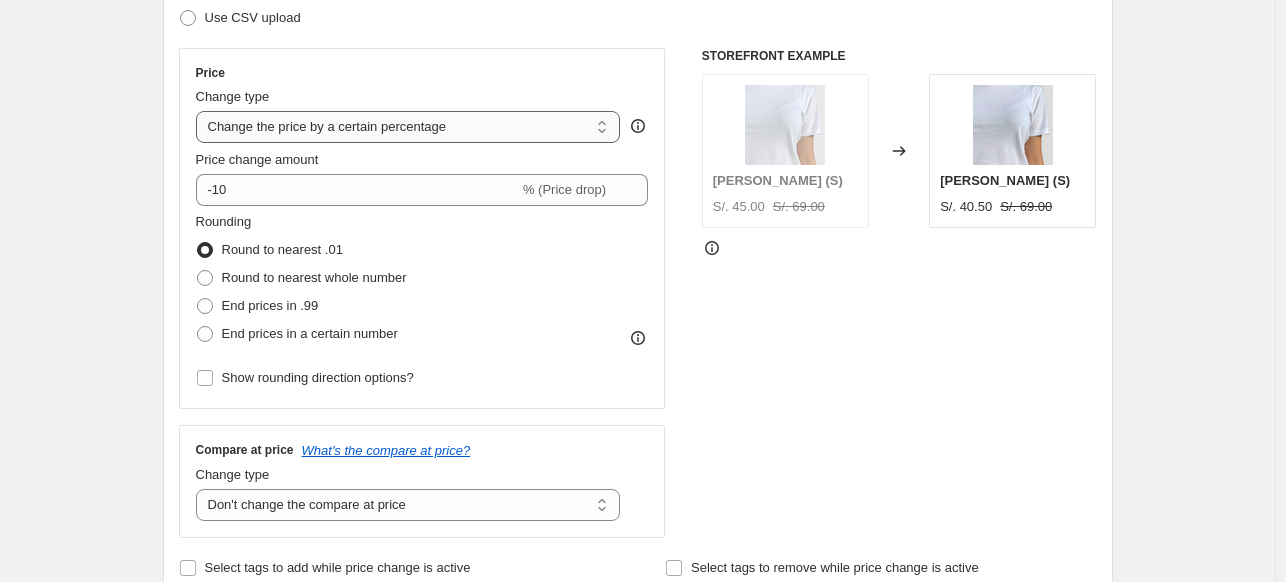 click on "Change the price to a certain amount Change the price by a certain amount Change the price by a certain percentage Change the price to the current compare at price (price before sale) Change the price by a certain amount relative to the compare at price Change the price by a certain percentage relative to the compare at price Don't change the price Change the price by a certain percentage relative to the cost per item Change price to certain cost margin" at bounding box center (408, 127) 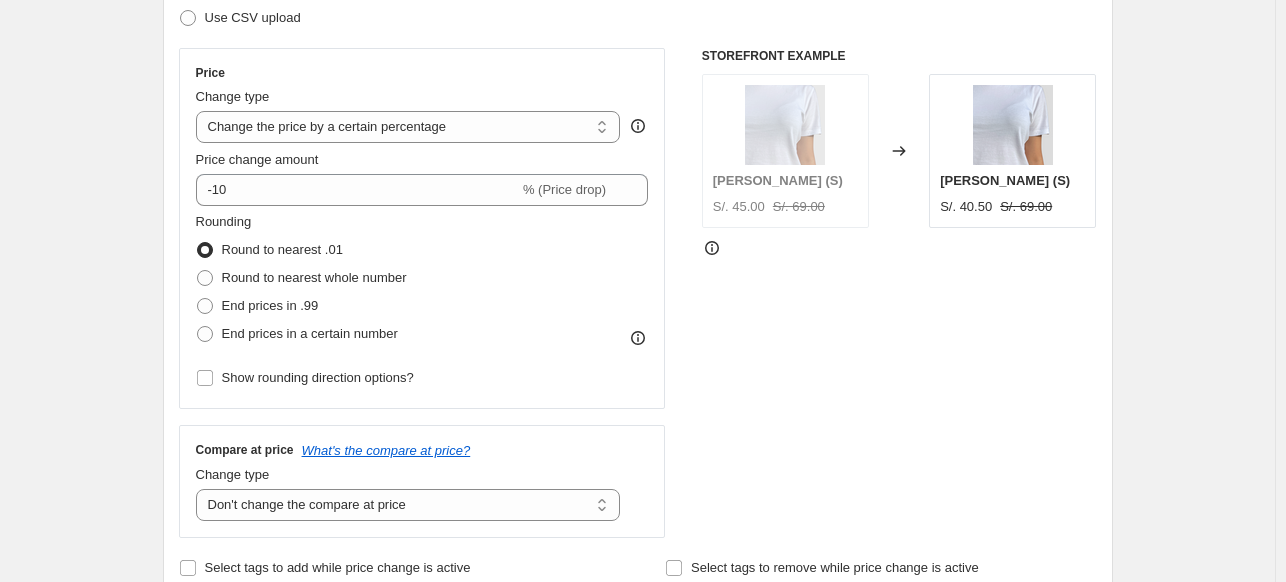 click on "Step 2. Select how the prices should change Use bulk price change rules Set product prices individually Use CSV upload Price Change type Change the price to a certain amount Change the price by a certain amount Change the price by a certain percentage Change the price to the current compare at price (price before sale) Change the price by a certain amount relative to the compare at price Change the price by a certain percentage relative to the compare at price Don't change the price Change the price by a certain percentage relative to the cost per item Change price to certain cost margin Change the price by a certain percentage Price change amount -10 % (Price drop) Rounding Round to nearest .01 Round to nearest whole number End prices in .99 End prices in a certain number Show rounding direction options? Compare at price What's the compare at price? Change type Change the compare at price to the current price (sale) Change the compare at price to a certain amount Don't change the compare at price S/. 45.00" at bounding box center (638, 247) 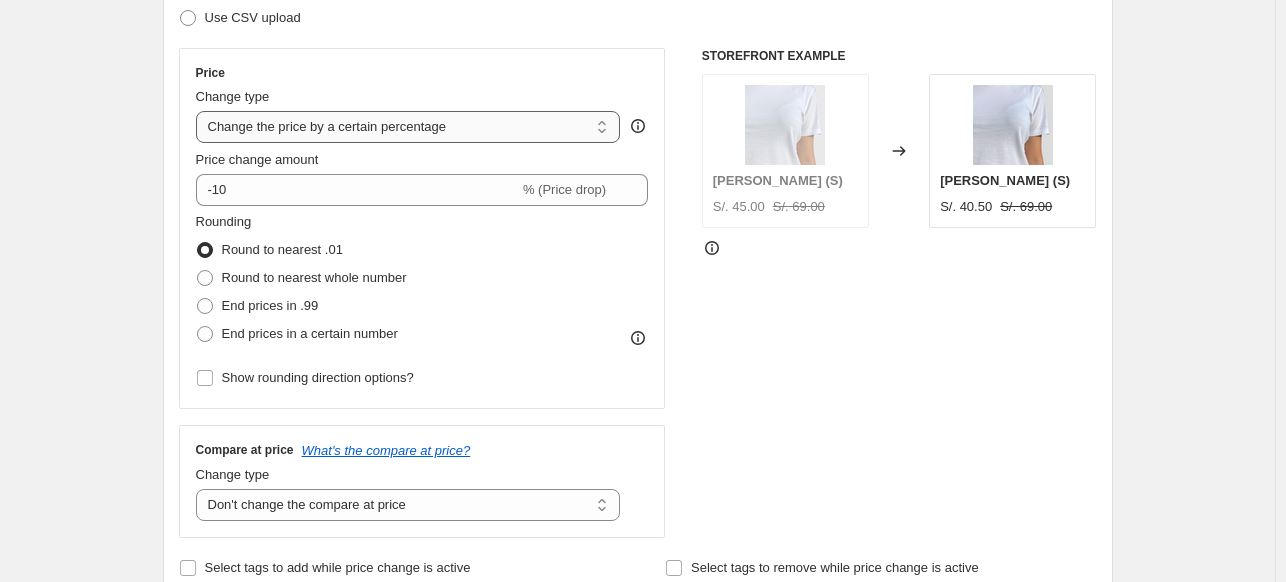 click on "Change the price to a certain amount Change the price by a certain amount Change the price by a certain percentage Change the price to the current compare at price (price before sale) Change the price by a certain amount relative to the compare at price Change the price by a certain percentage relative to the compare at price Don't change the price Change the price by a certain percentage relative to the cost per item Change price to certain cost margin" at bounding box center (408, 127) 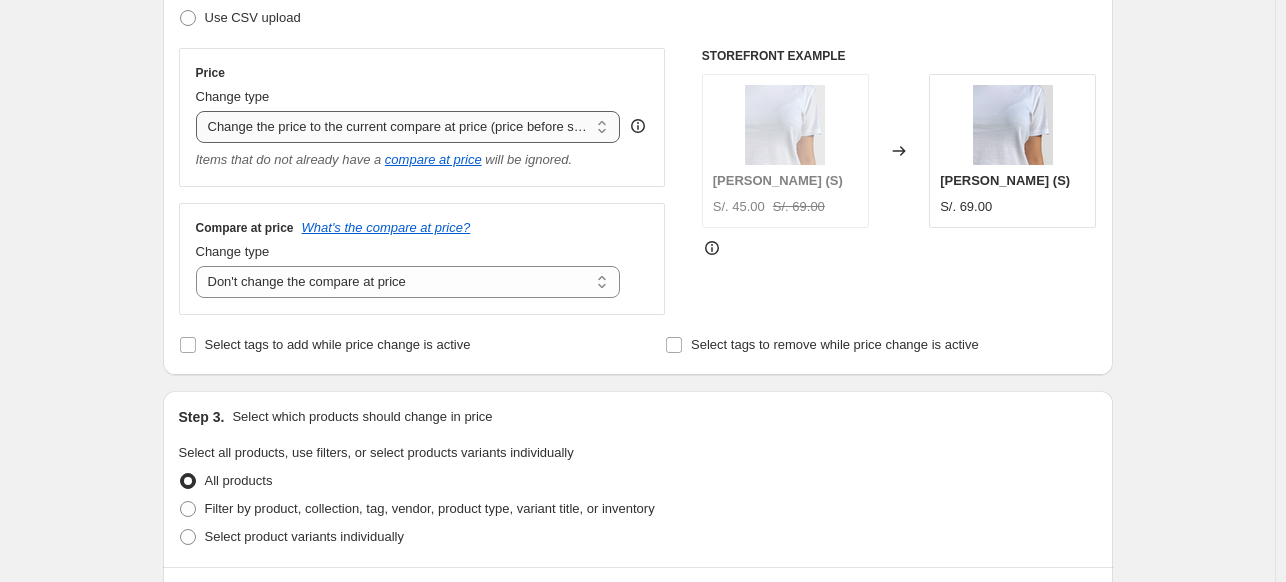 click on "Change the price to a certain amount Change the price by a certain amount Change the price by a certain percentage Change the price to the current compare at price (price before sale) Change the price by a certain amount relative to the compare at price Change the price by a certain percentage relative to the compare at price Don't change the price Change the price by a certain percentage relative to the cost per item Change price to certain cost margin" at bounding box center [408, 127] 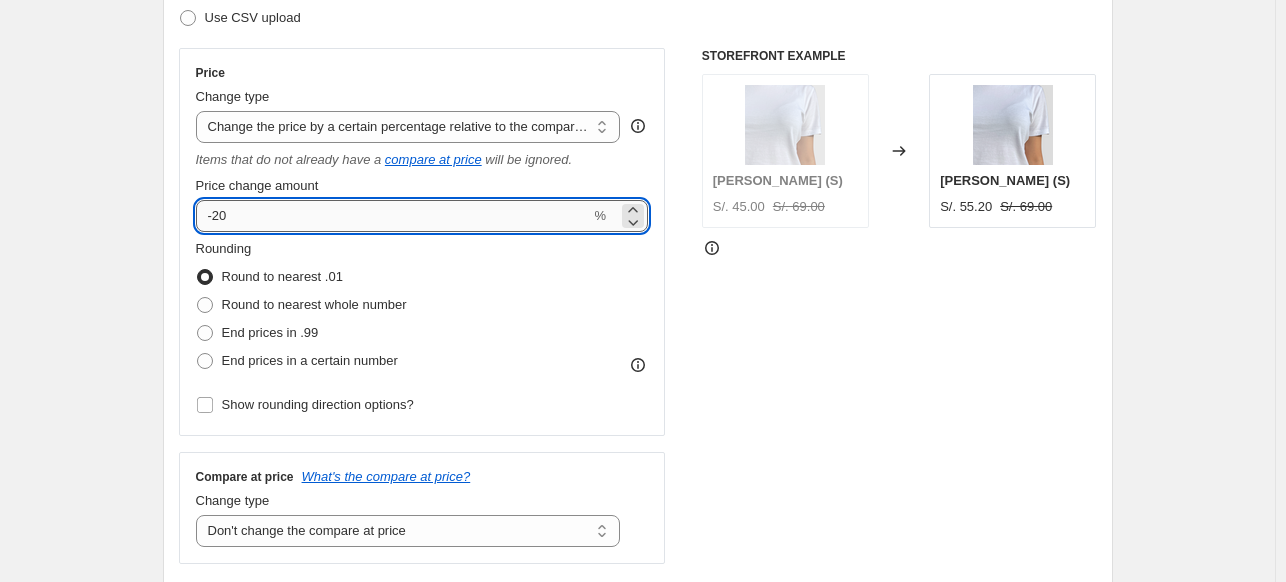 click on "-20" at bounding box center (393, 216) 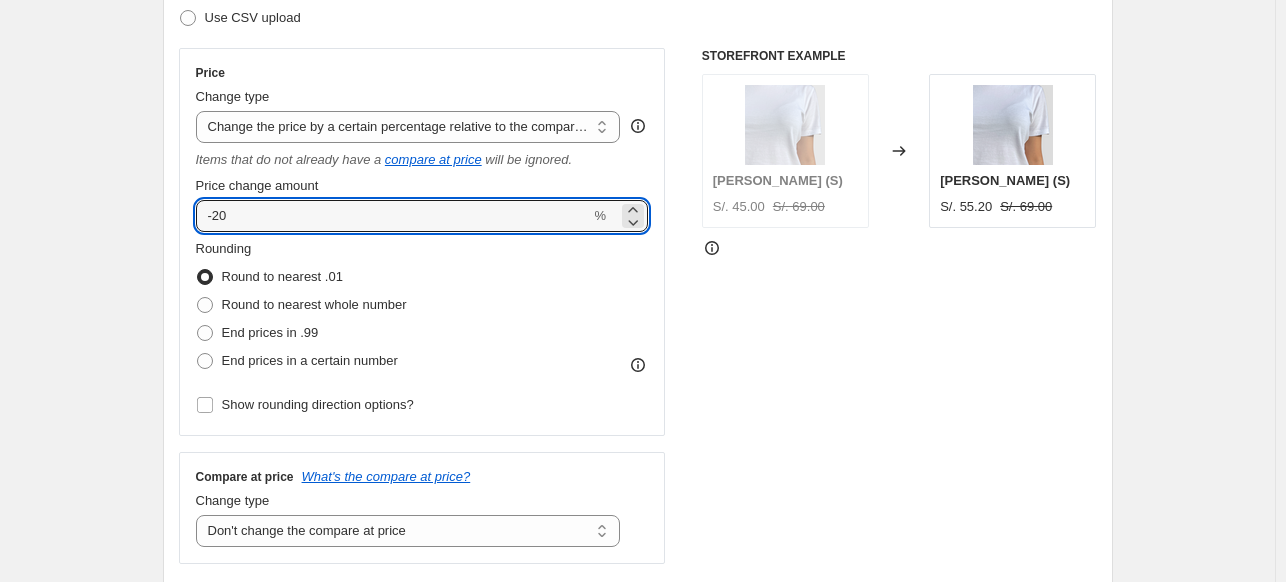 click on "Price Change type Change the price to a certain amount Change the price by a certain amount Change the price by a certain percentage Change the price to the current compare at price (price before sale) Change the price by a certain amount relative to the compare at price Change the price by a certain percentage relative to the compare at price Don't change the price Change the price by a certain percentage relative to the cost per item Change price to certain cost margin Change the price by a certain percentage relative to the compare at price Items that do not already have a   compare at price   will be ignored. Price change amount -20 % Rounding Round to nearest .01 Round to nearest whole number End prices in .99 End prices in a certain number Show rounding direction options?" at bounding box center [422, 242] 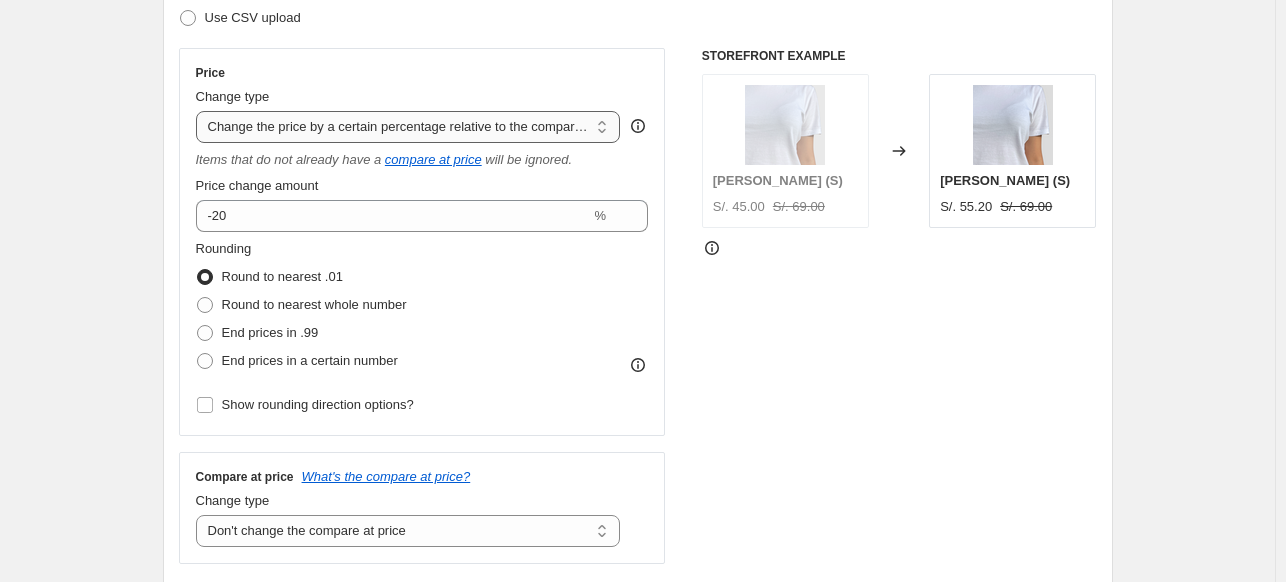 click on "Change the price to a certain amount Change the price by a certain amount Change the price by a certain percentage Change the price to the current compare at price (price before sale) Change the price by a certain amount relative to the compare at price Change the price by a certain percentage relative to the compare at price Don't change the price Change the price by a certain percentage relative to the cost per item Change price to certain cost margin" at bounding box center [408, 127] 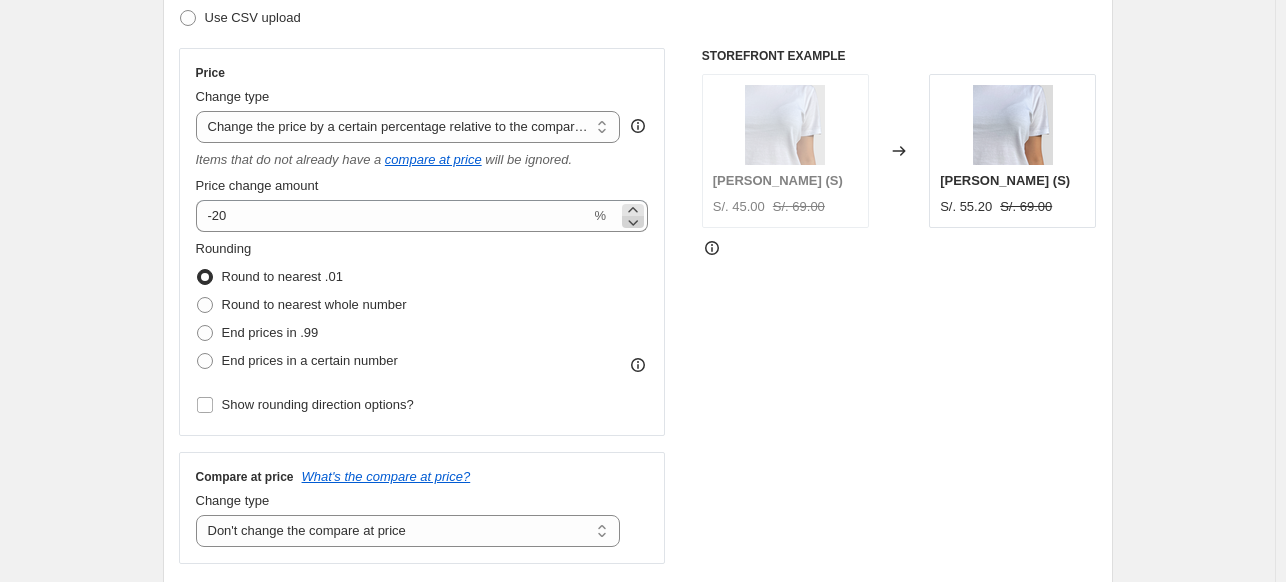select on "pc" 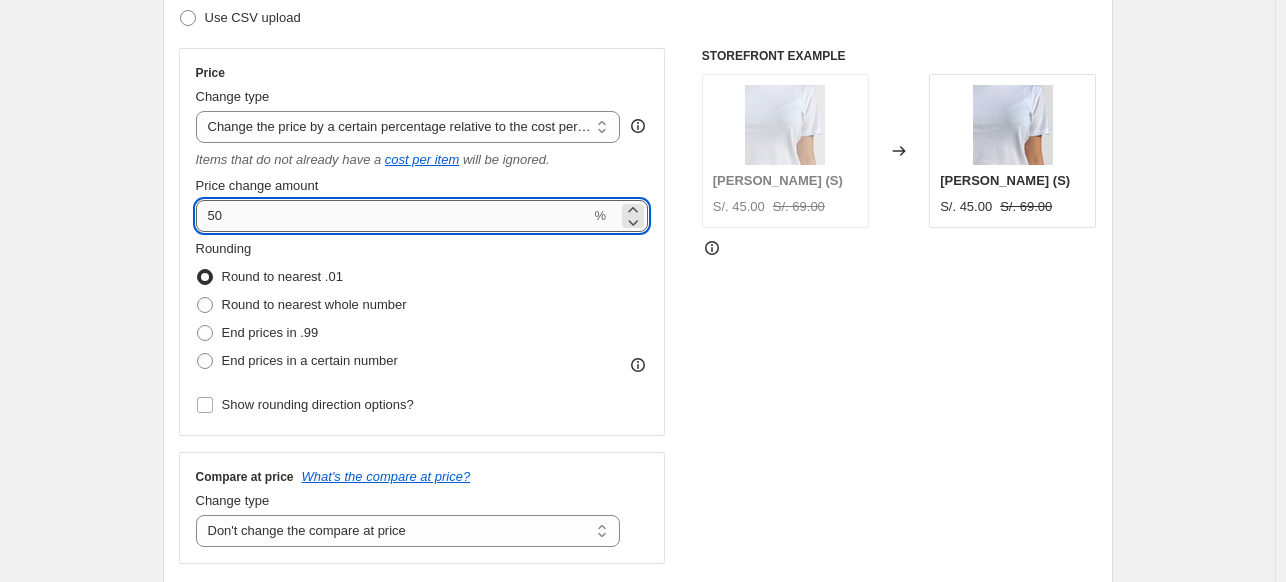 click on "50" at bounding box center [393, 216] 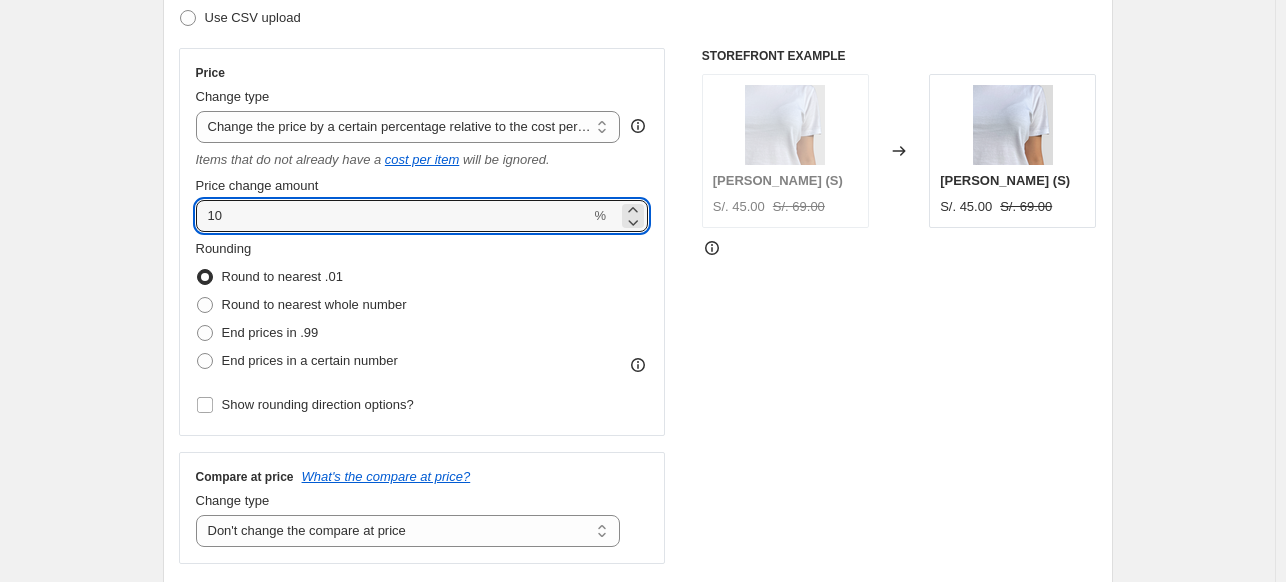 type on "10" 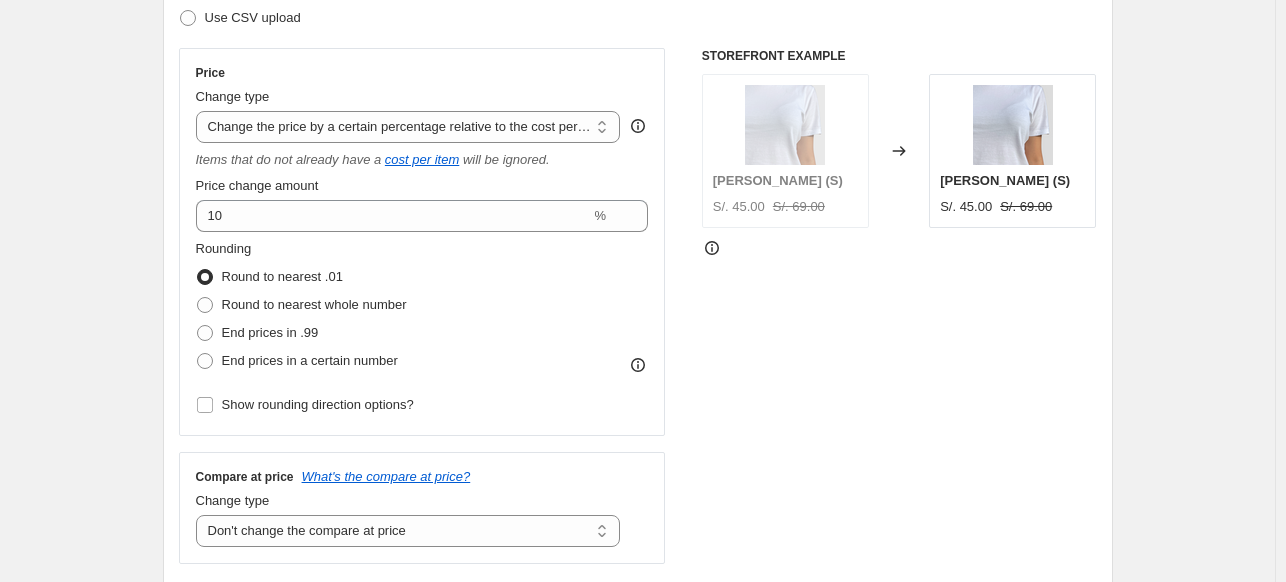 click on "Create new price [MEDICAL_DATA]. This page is ready Create new price [MEDICAL_DATA] Draft Step 1. Optionally give your price [MEDICAL_DATA] a title (eg "March 30% off sale on boots") Aniversario 10% OFF This title is just for internal use, customers won't see it Step 2. Select how the prices should change Use bulk price change rules Set product prices individually Use CSV upload Price Change type Change the price to a certain amount Change the price by a certain amount Change the price by a certain percentage Change the price to the current compare at price (price before sale) Change the price by a certain amount relative to the compare at price Change the price by a certain percentage relative to the compare at price Don't change the price Change the price by a certain percentage relative to the cost per item Change price to certain cost margin Change the price by a certain percentage relative to the cost per item Items that do not already have a   cost per item   will be ignored. Price change amount 10 % Rounding   FAQ" at bounding box center (637, 692) 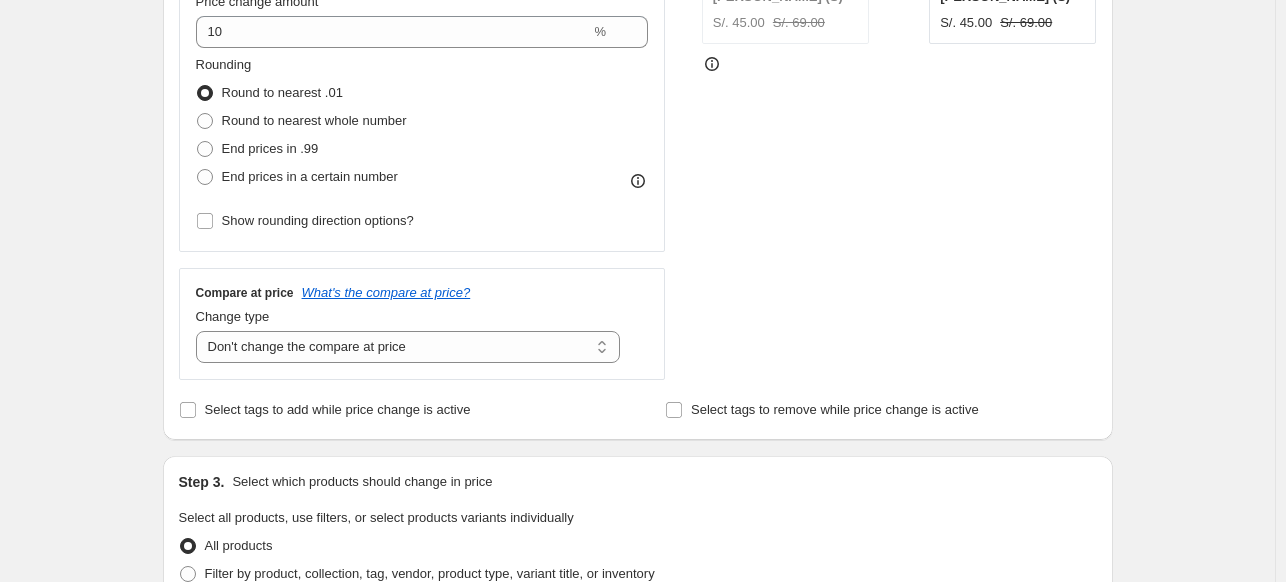 scroll, scrollTop: 392, scrollLeft: 0, axis: vertical 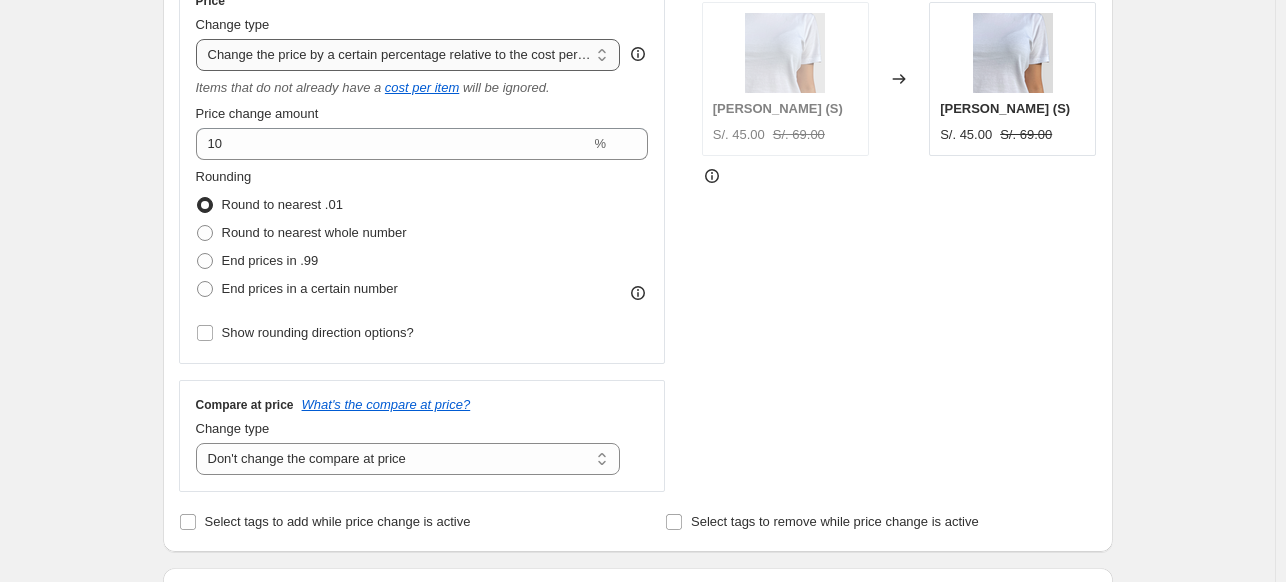 click on "Change the price to a certain amount Change the price by a certain amount Change the price by a certain percentage Change the price to the current compare at price (price before sale) Change the price by a certain amount relative to the compare at price Change the price by a certain percentage relative to the compare at price Don't change the price Change the price by a certain percentage relative to the cost per item Change price to certain cost margin" at bounding box center [408, 55] 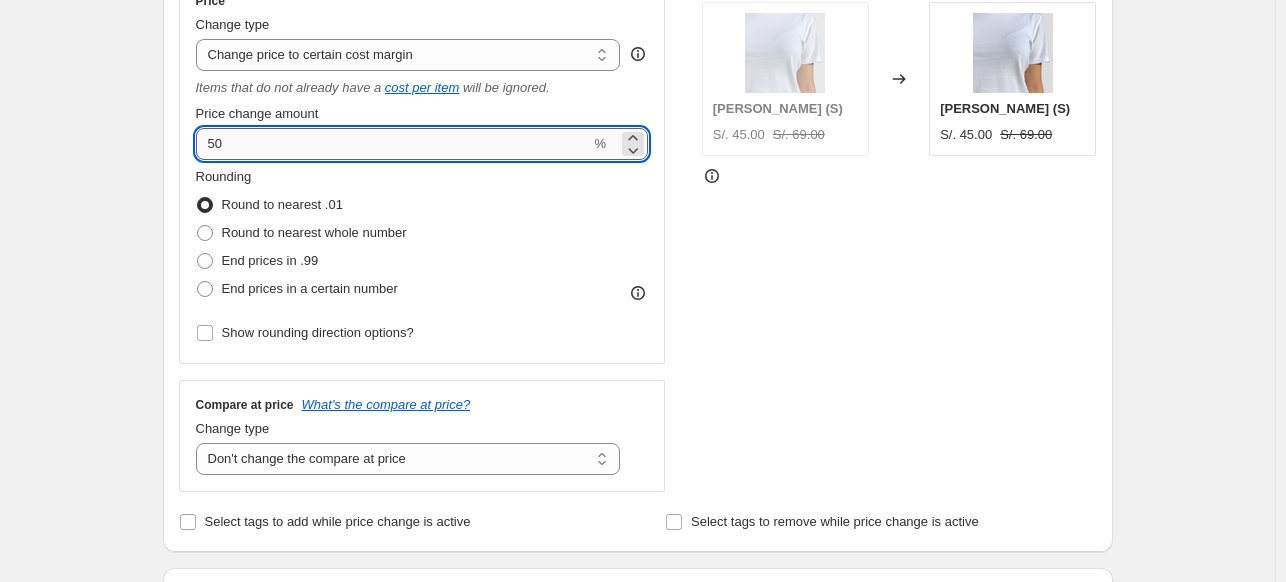 click on "50" at bounding box center (393, 144) 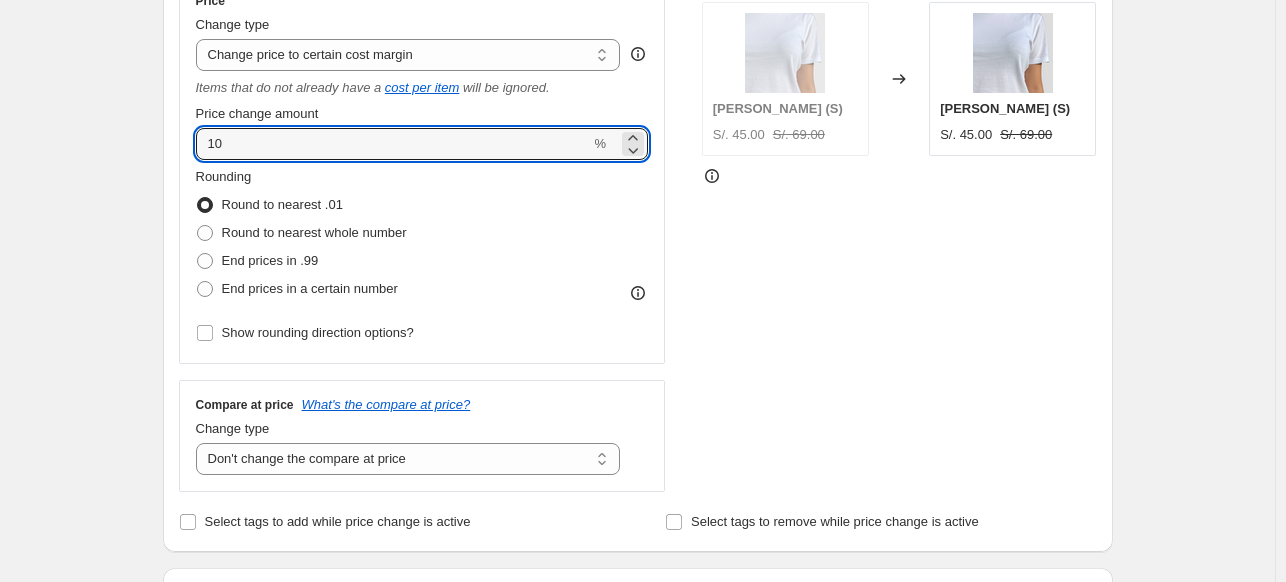 type on "10" 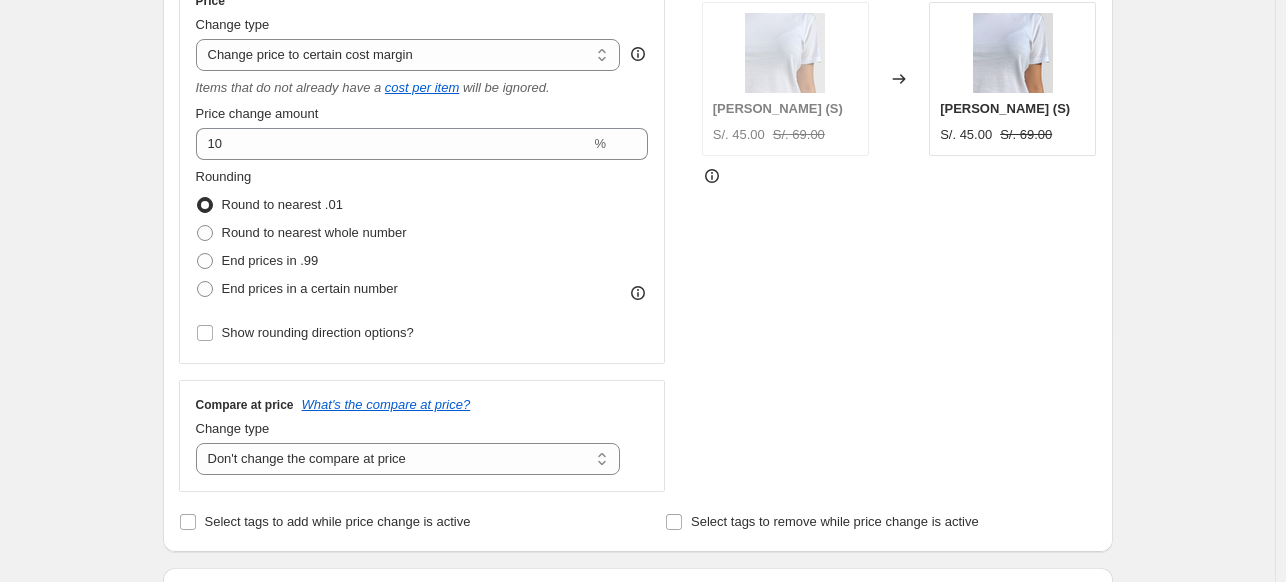 click on "Create new price [MEDICAL_DATA]. This page is ready Create new price [MEDICAL_DATA] Draft Step 1. Optionally give your price [MEDICAL_DATA] a title (eg "March 30% off sale on boots") Aniversario 10% OFF This title is just for internal use, customers won't see it Step 2. Select how the prices should change Use bulk price change rules Set product prices individually Use CSV upload Price Change type Change the price to a certain amount Change the price by a certain amount Change the price by a certain percentage Change the price to the current compare at price (price before sale) Change the price by a certain amount relative to the compare at price Change the price by a certain percentage relative to the compare at price Don't change the price Change the price by a certain percentage relative to the cost per item Change price to certain cost margin Change price to certain cost margin Items that do not already have a   cost per item   will be ignored. Price change amount 10 % Rounding Round to nearest .01 End prices in .99" at bounding box center [637, 620] 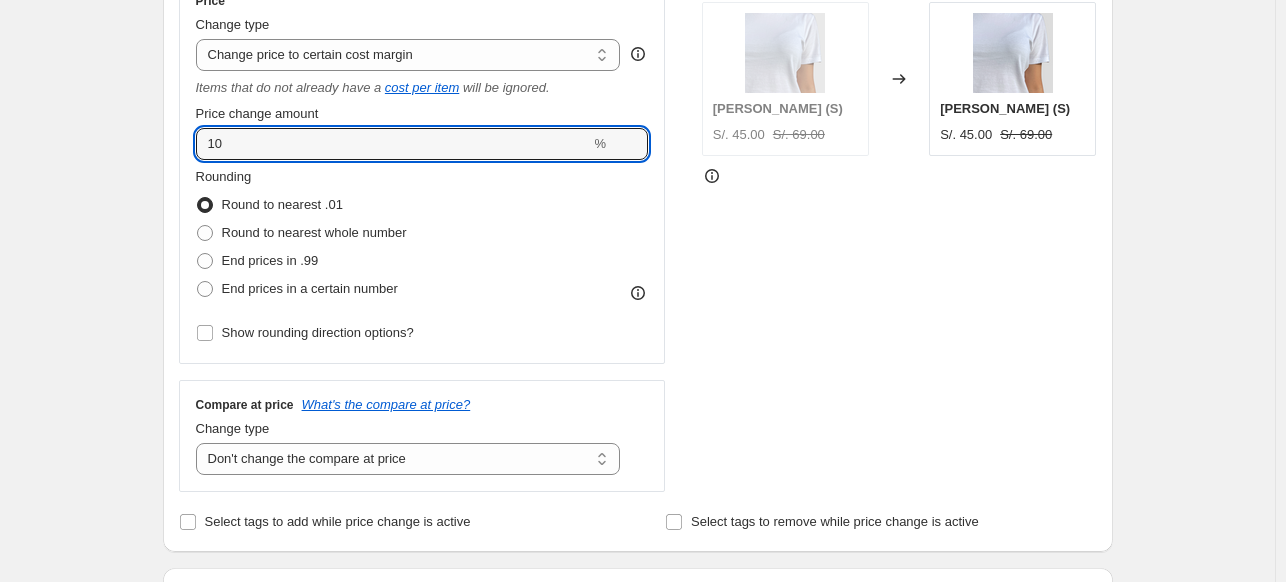 click on "10" at bounding box center (393, 144) 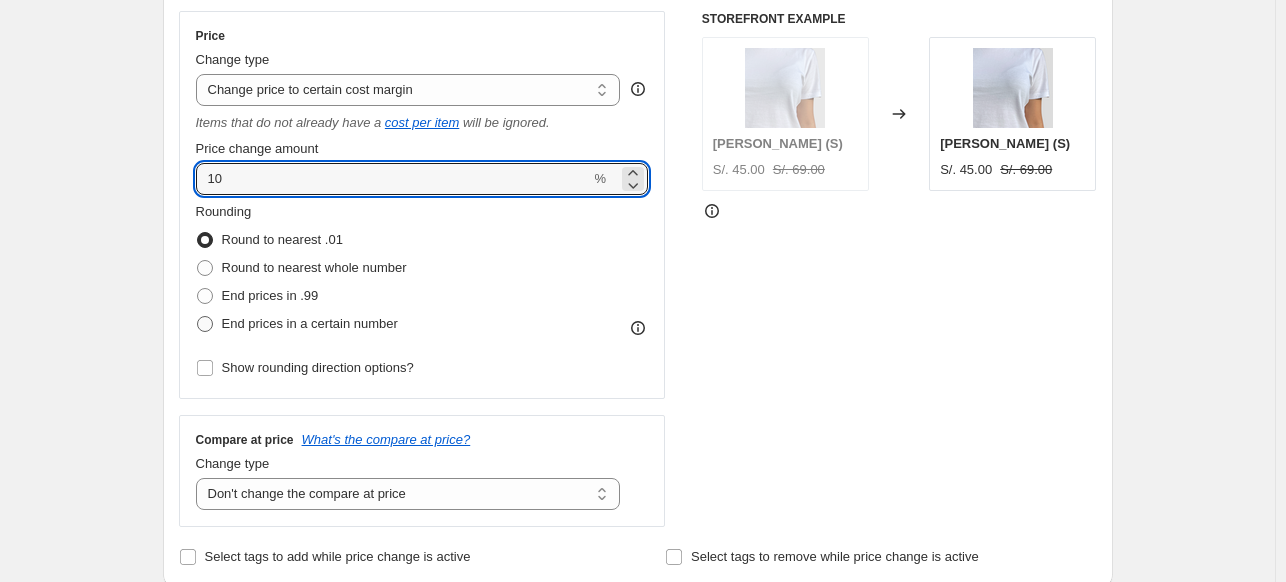 scroll, scrollTop: 355, scrollLeft: 0, axis: vertical 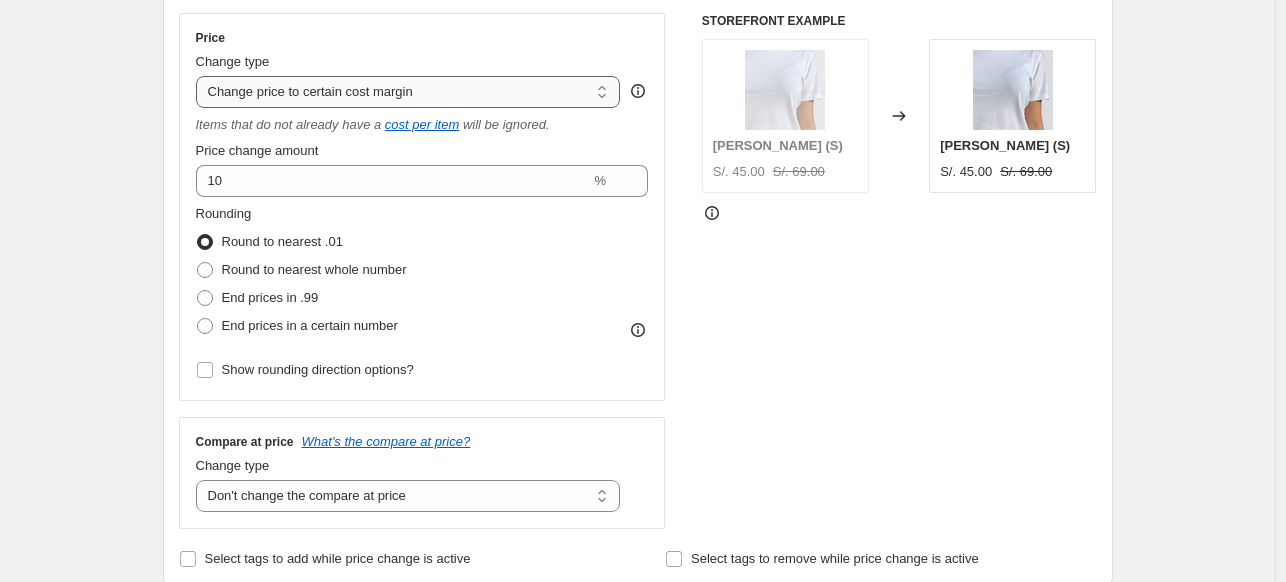 click on "Change the price to a certain amount Change the price by a certain amount Change the price by a certain percentage Change the price to the current compare at price (price before sale) Change the price by a certain amount relative to the compare at price Change the price by a certain percentage relative to the compare at price Don't change the price Change the price by a certain percentage relative to the cost per item Change price to certain cost margin" at bounding box center [408, 92] 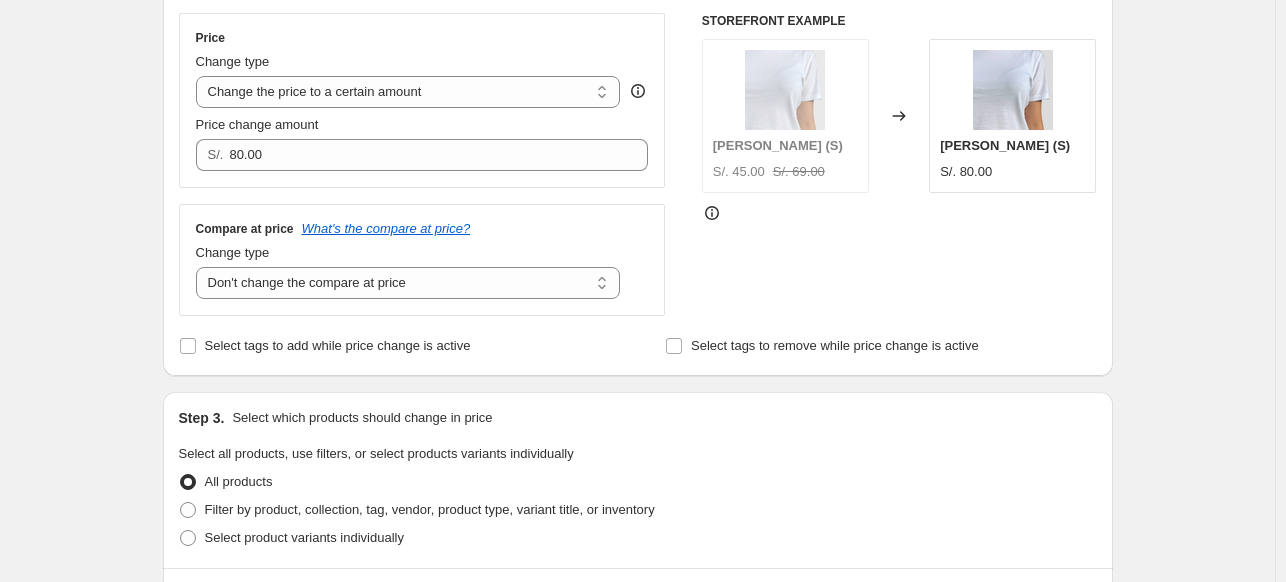 drag, startPoint x: 314, startPoint y: 97, endPoint x: 308, endPoint y: 172, distance: 75.23962 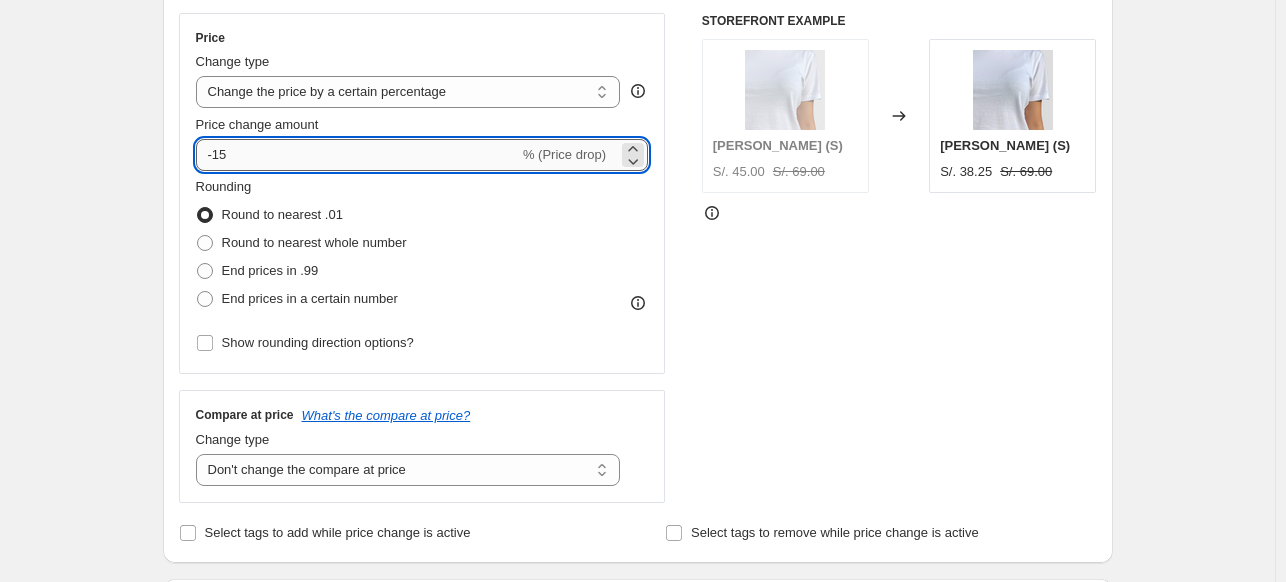 click on "-15" at bounding box center [357, 155] 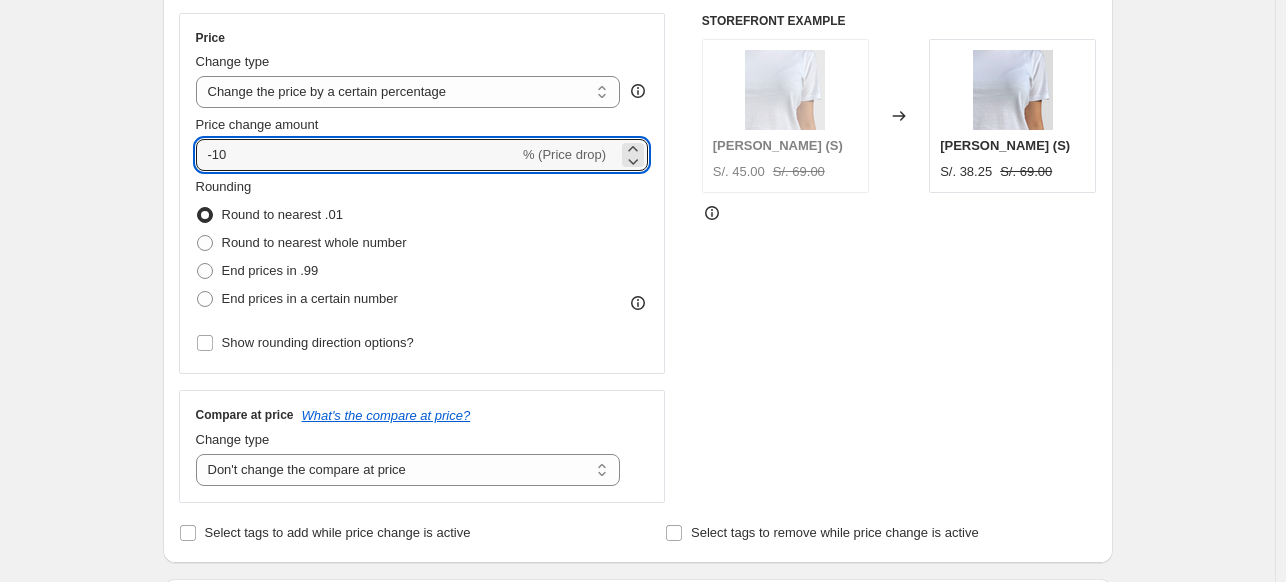 type on "-10" 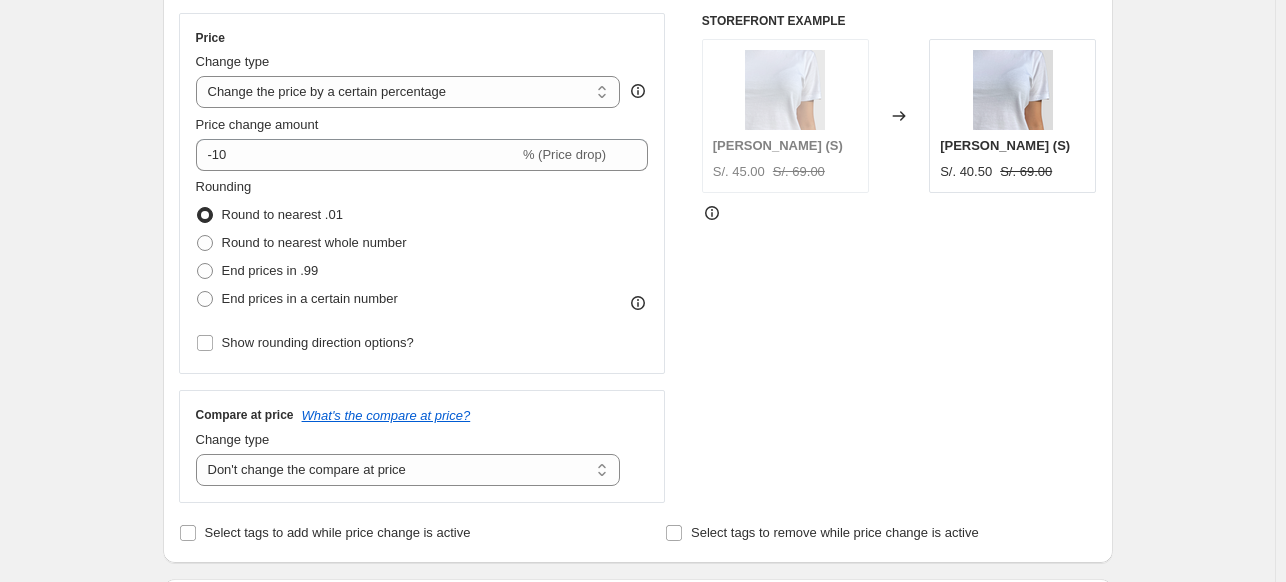 click on "Step 1. Optionally give your price [MEDICAL_DATA] a title (eg "March 30% off sale on boots") Aniversario 10% OFF This title is just for internal use, customers won't see it Step 2. Select how the prices should change Use bulk price change rules Set product prices individually Use CSV upload Price Change type Change the price to a certain amount Change the price by a certain amount Change the price by a certain percentage Change the price to the current compare at price (price before sale) Change the price by a certain amount relative to the compare at price Change the price by a certain percentage relative to the compare at price Don't change the price Change the price by a certain percentage relative to the cost per item Change price to certain cost margin Change the price by a certain percentage Price change amount -10 % (Price drop) Rounding Round to nearest .01 Round to nearest whole number End prices in .99 End prices in a certain number Show rounding direction options? Compare at price Change type S/. 45.00" at bounding box center (630, 613) 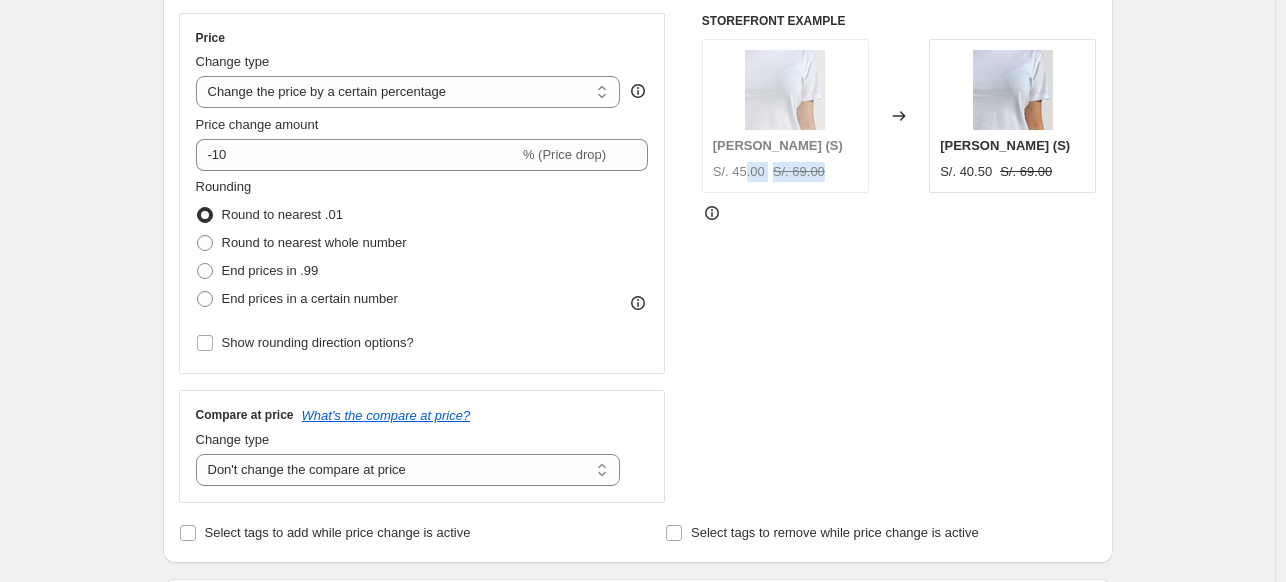 drag, startPoint x: 746, startPoint y: 169, endPoint x: 822, endPoint y: 174, distance: 76.1643 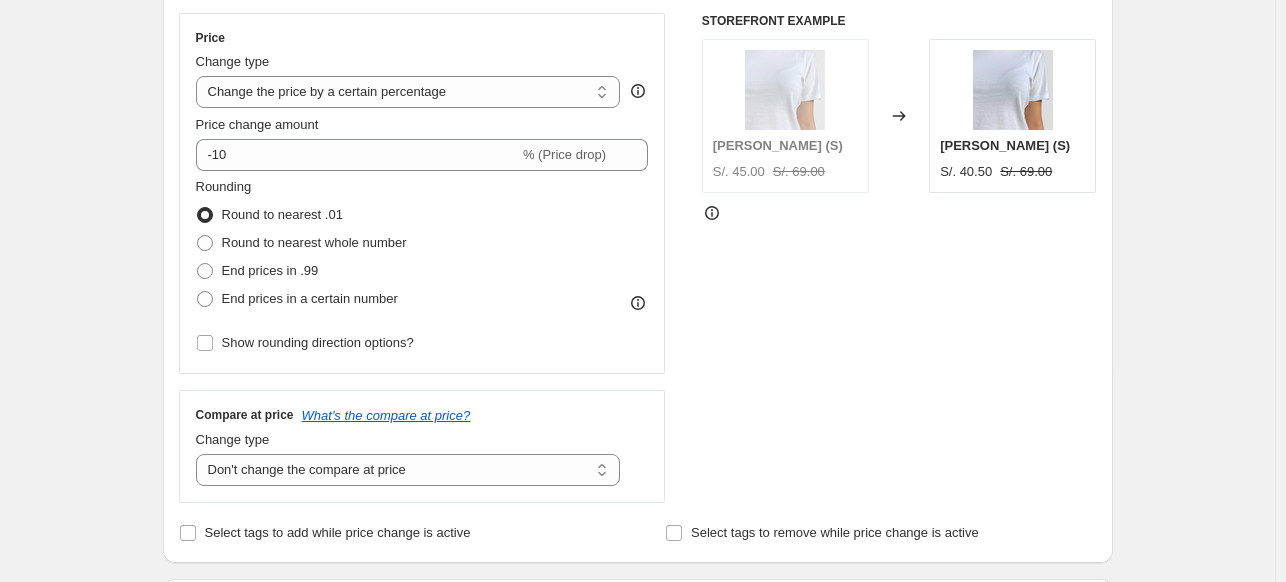 click on "STOREFRONT EXAMPLE [PERSON_NAME] (S) S/. 45.00 S/. 69.00 Changed to [PERSON_NAME] (S) S/. 40.50 S/. 69.00" at bounding box center (899, 258) 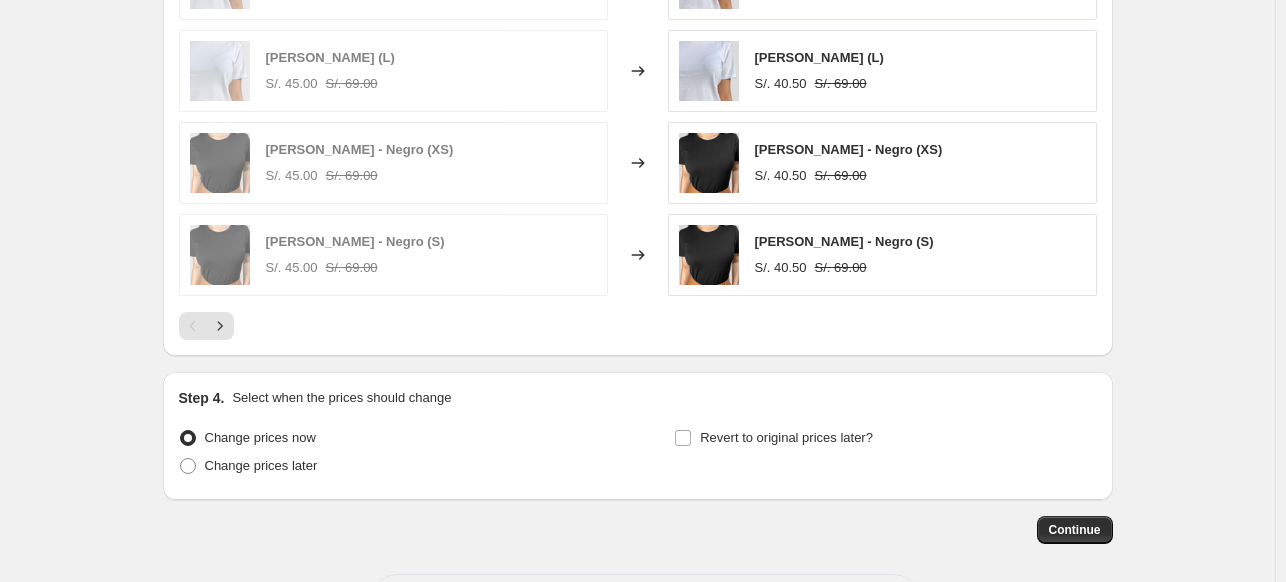scroll, scrollTop: 1369, scrollLeft: 0, axis: vertical 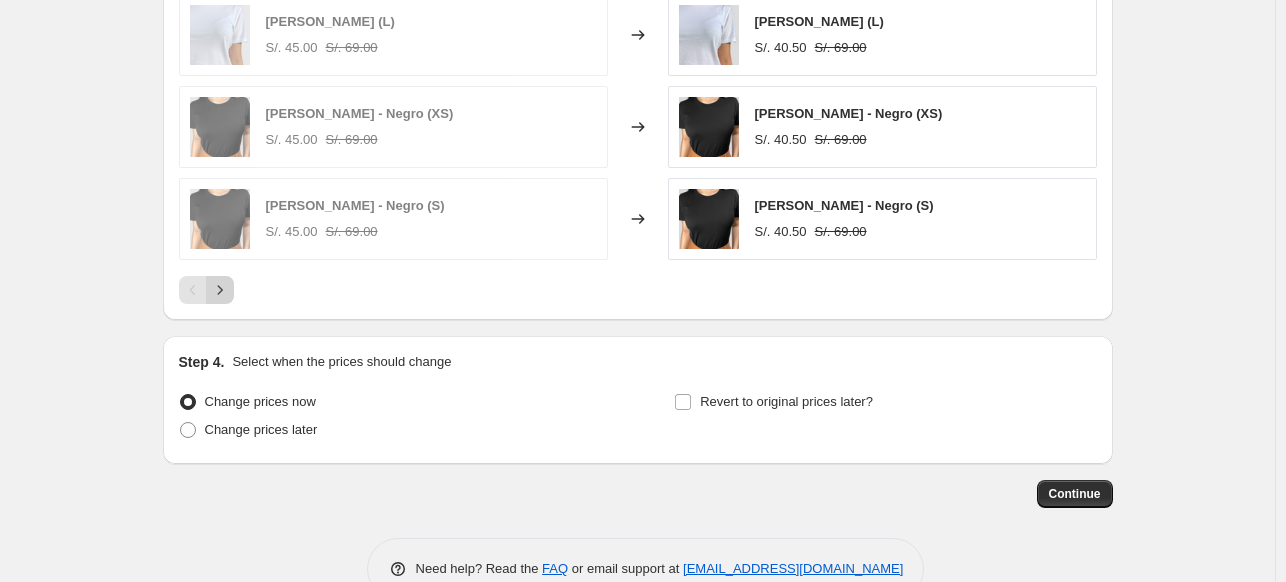 click 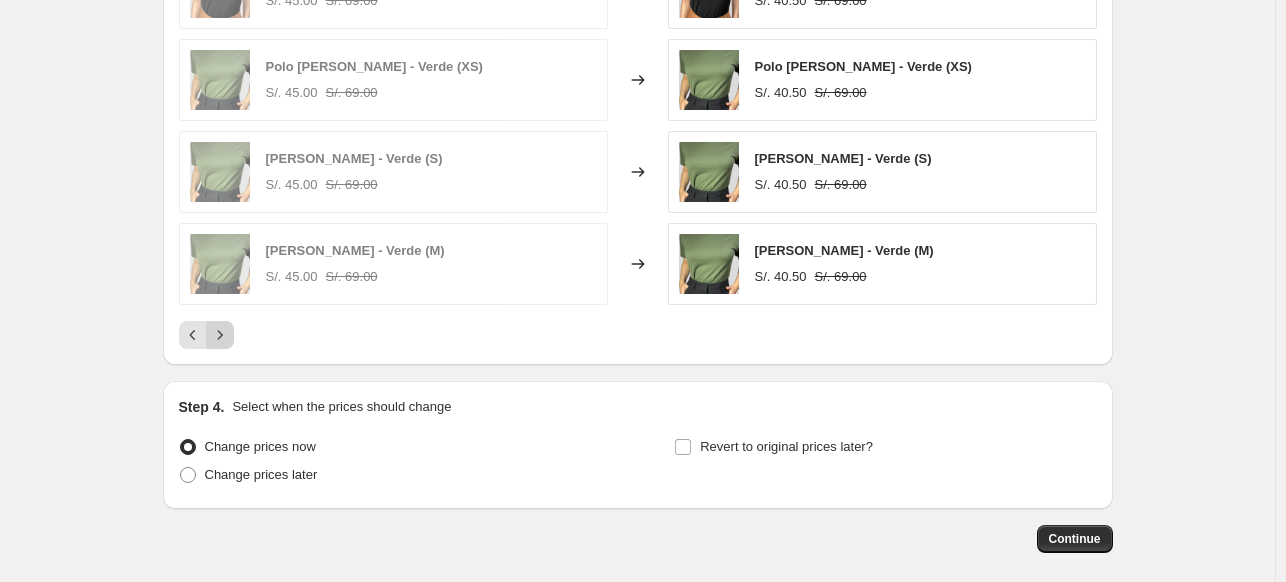 scroll, scrollTop: 1323, scrollLeft: 0, axis: vertical 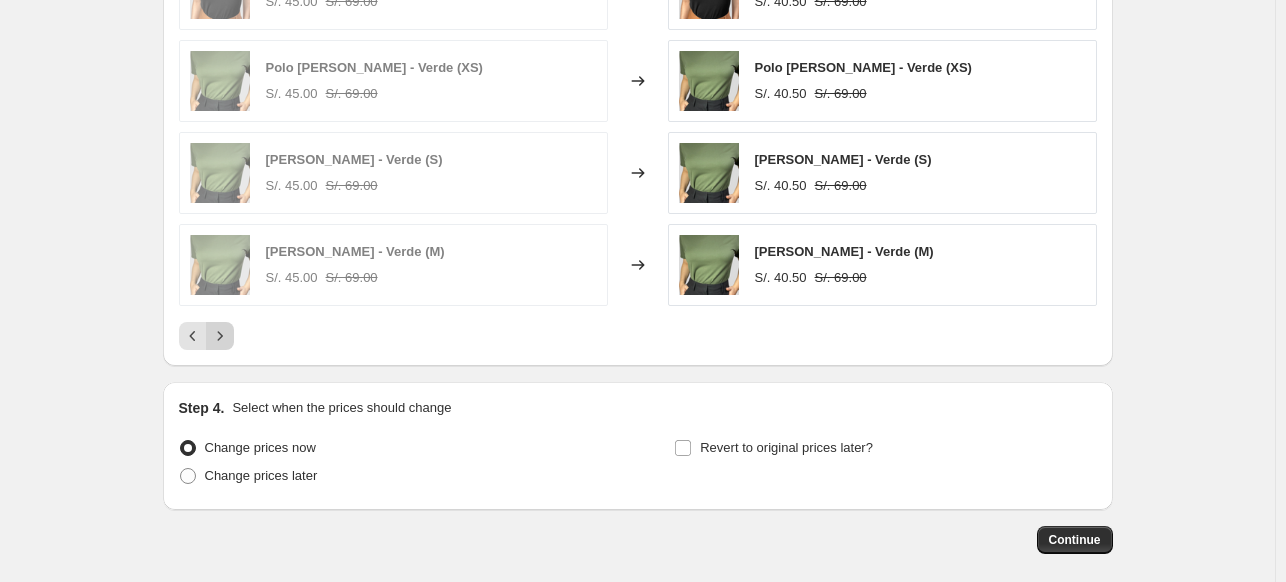 click 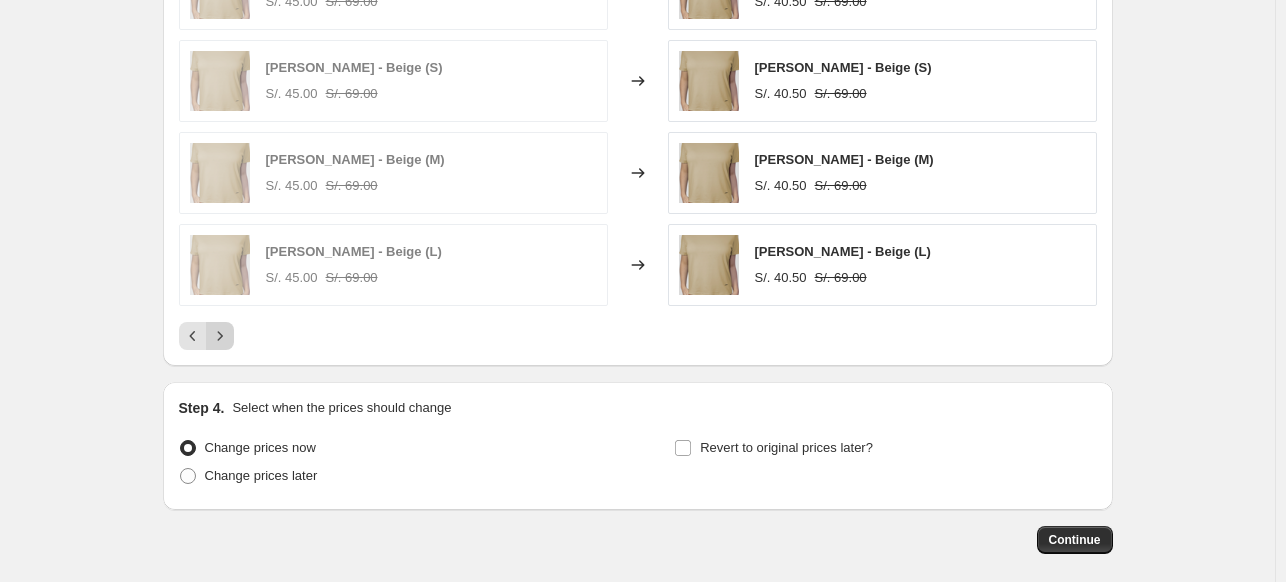 click 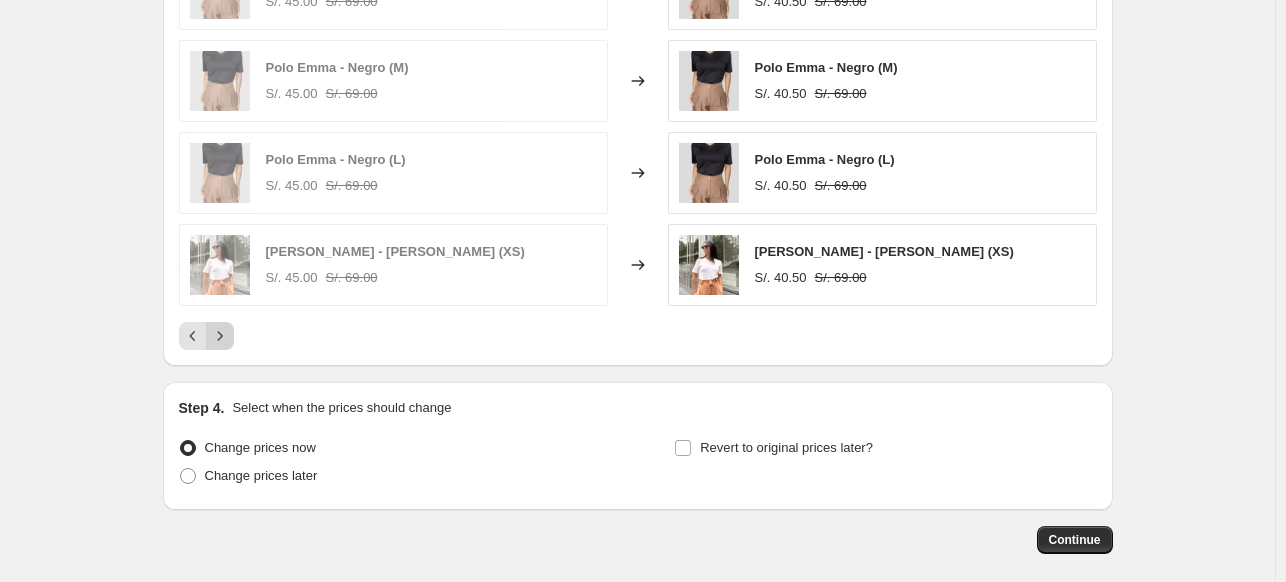 click 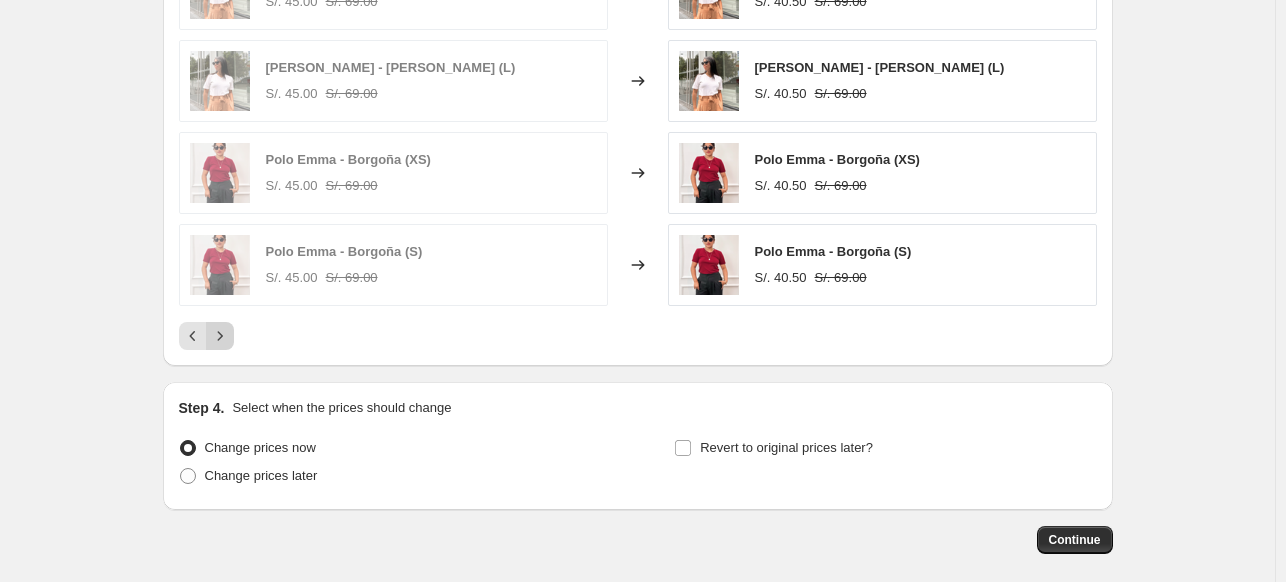 click 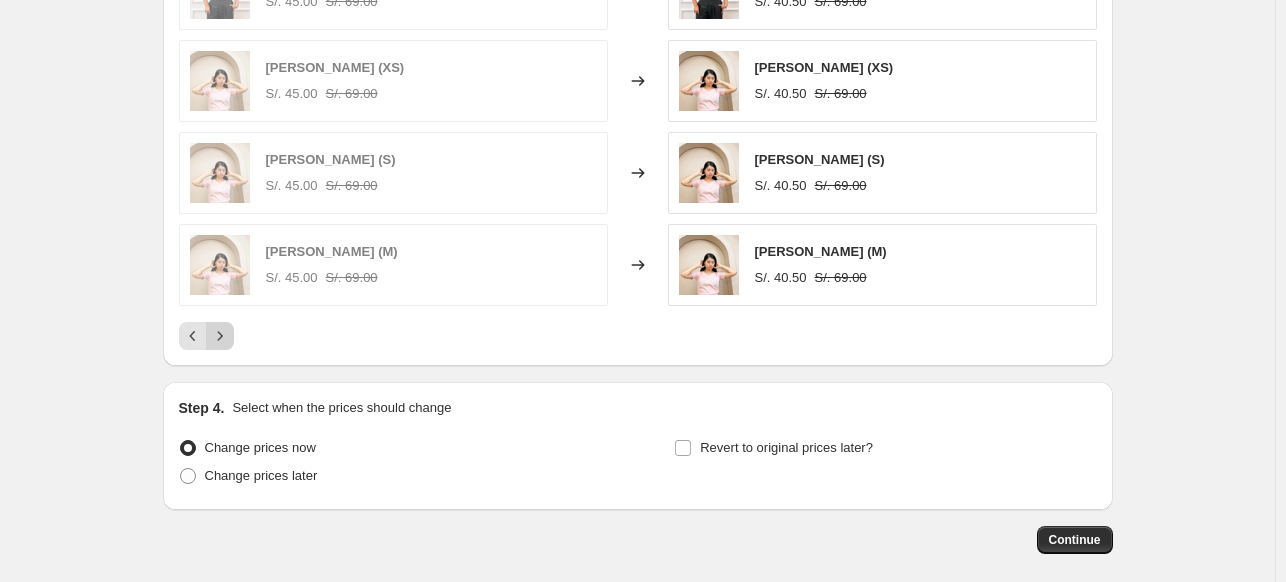 click 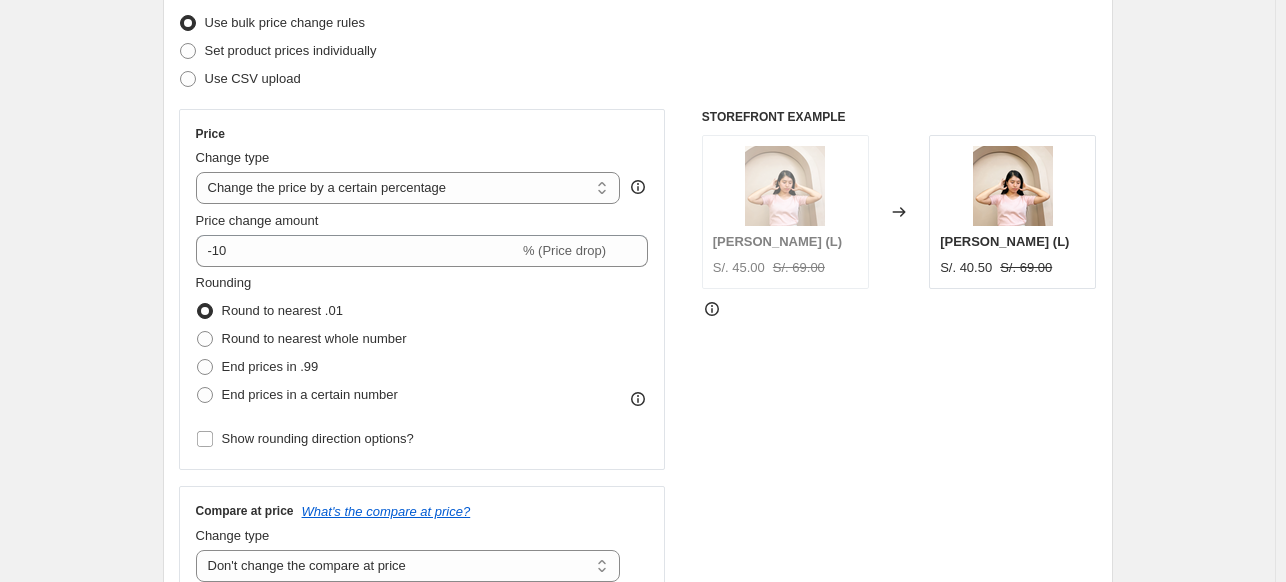 scroll, scrollTop: 244, scrollLeft: 0, axis: vertical 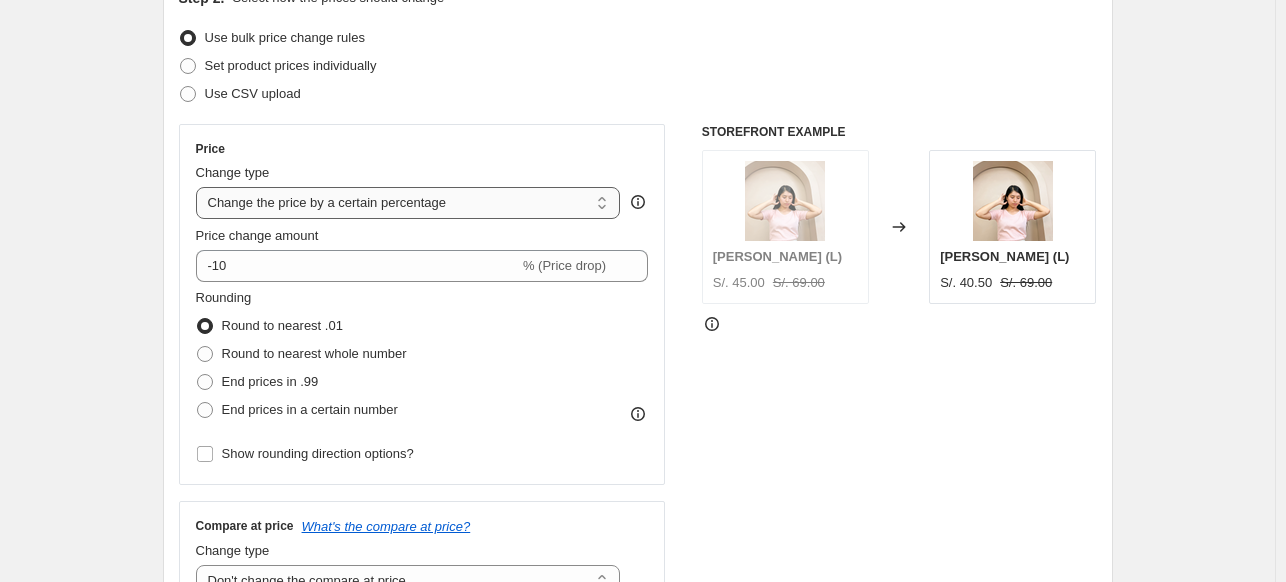 click on "Change the price to a certain amount Change the price by a certain amount Change the price by a certain percentage Change the price to the current compare at price (price before sale) Change the price by a certain amount relative to the compare at price Change the price by a certain percentage relative to the compare at price Don't change the price Change the price by a certain percentage relative to the cost per item Change price to certain cost margin" at bounding box center (408, 203) 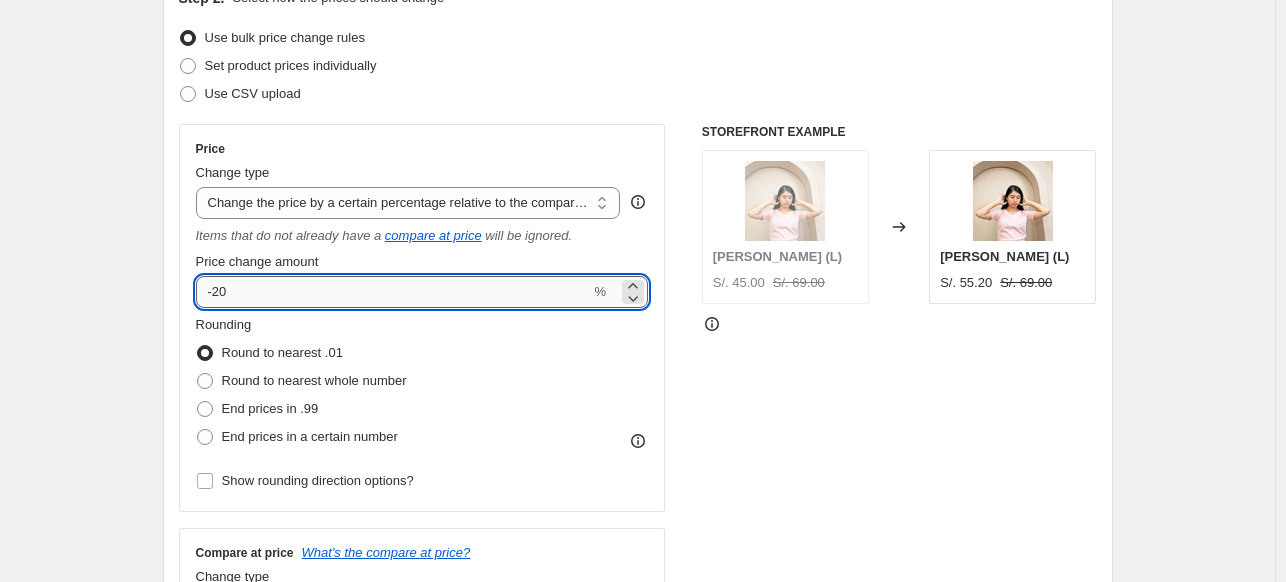 click on "-20" at bounding box center [393, 292] 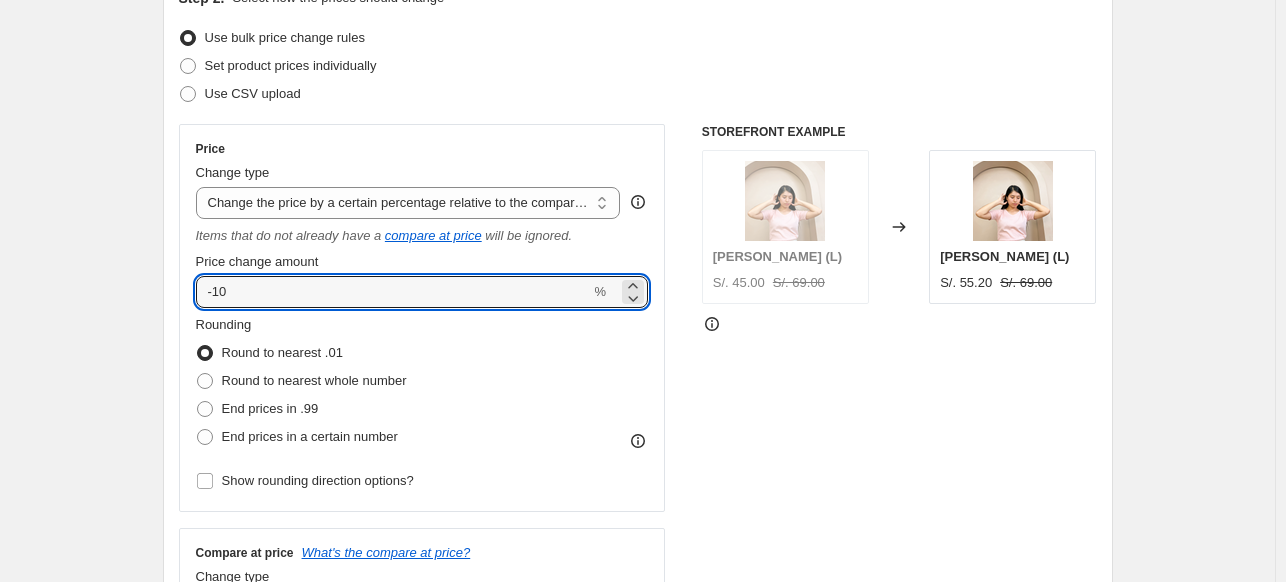 type on "-10" 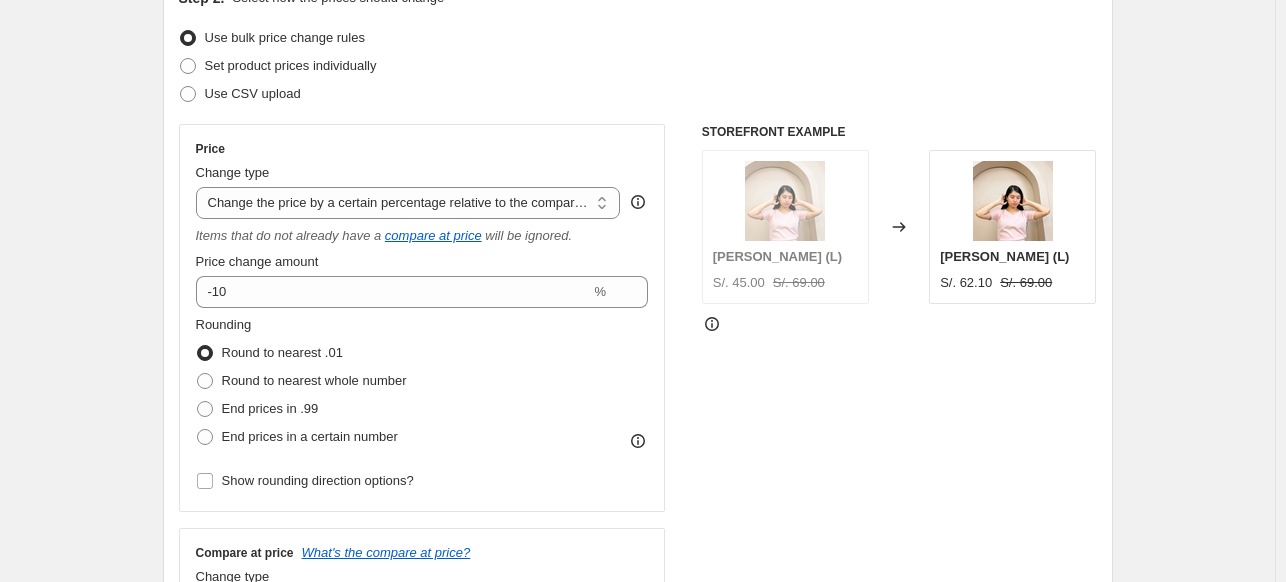 click on "Price Change type Change the price to a certain amount Change the price by a certain amount Change the price by a certain percentage Change the price to the current compare at price (price before sale) Change the price by a certain amount relative to the compare at price Change the price by a certain percentage relative to the compare at price Don't change the price Change the price by a certain percentage relative to the cost per item Change price to certain cost margin Change the price by a certain percentage relative to the compare at price Items that do not already have a   compare at price   will be ignored. Price change amount -10 % Rounding Round to nearest .01 Round to nearest whole number End prices in .99 End prices in a certain number Show rounding direction options?" at bounding box center (422, 318) 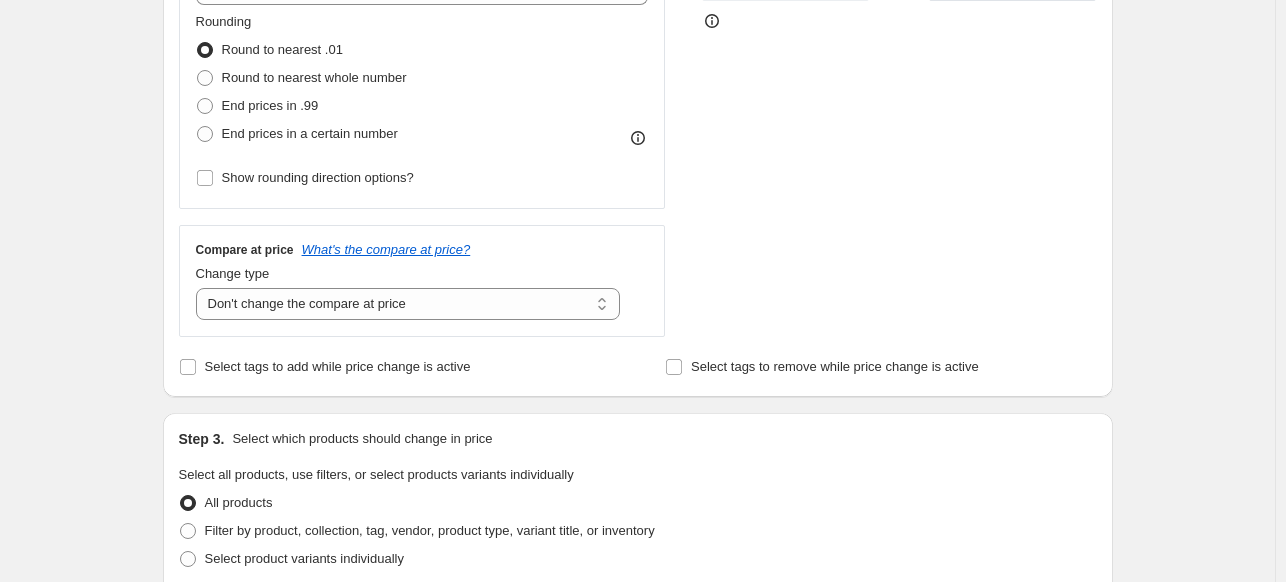 scroll, scrollTop: 559, scrollLeft: 0, axis: vertical 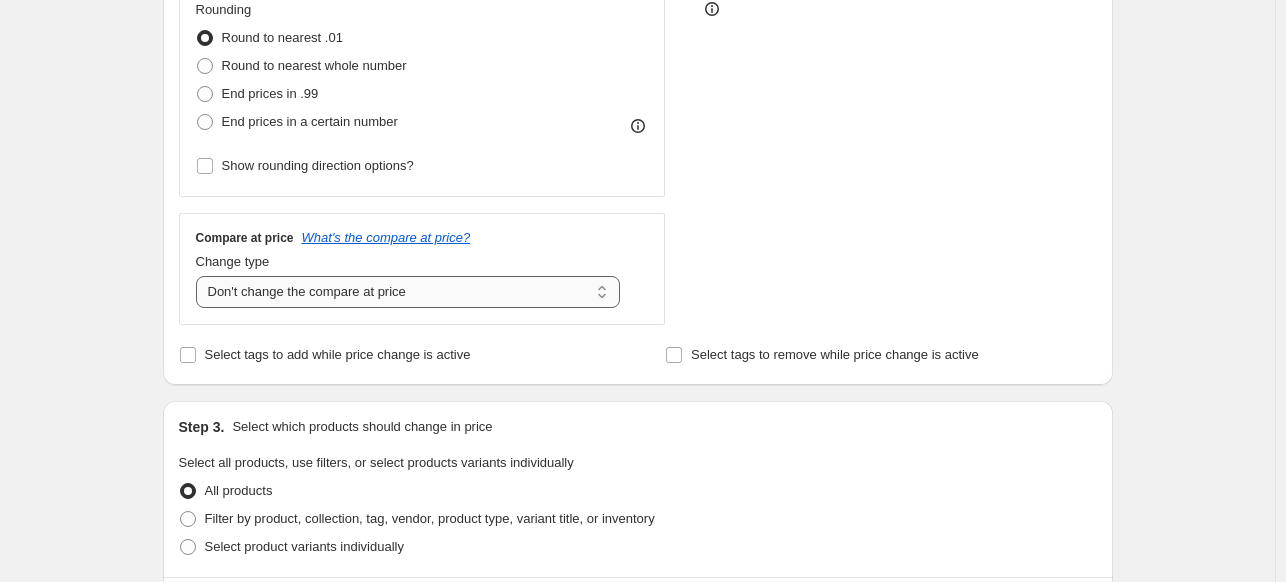 click on "Change the compare at price to the current price (sale) Change the compare at price to a certain amount Change the compare at price by a certain amount Change the compare at price by a certain percentage Change the compare at price by a certain amount relative to the actual price Change the compare at price by a certain percentage relative to the actual price Don't change the compare at price Remove the compare at price" at bounding box center (408, 292) 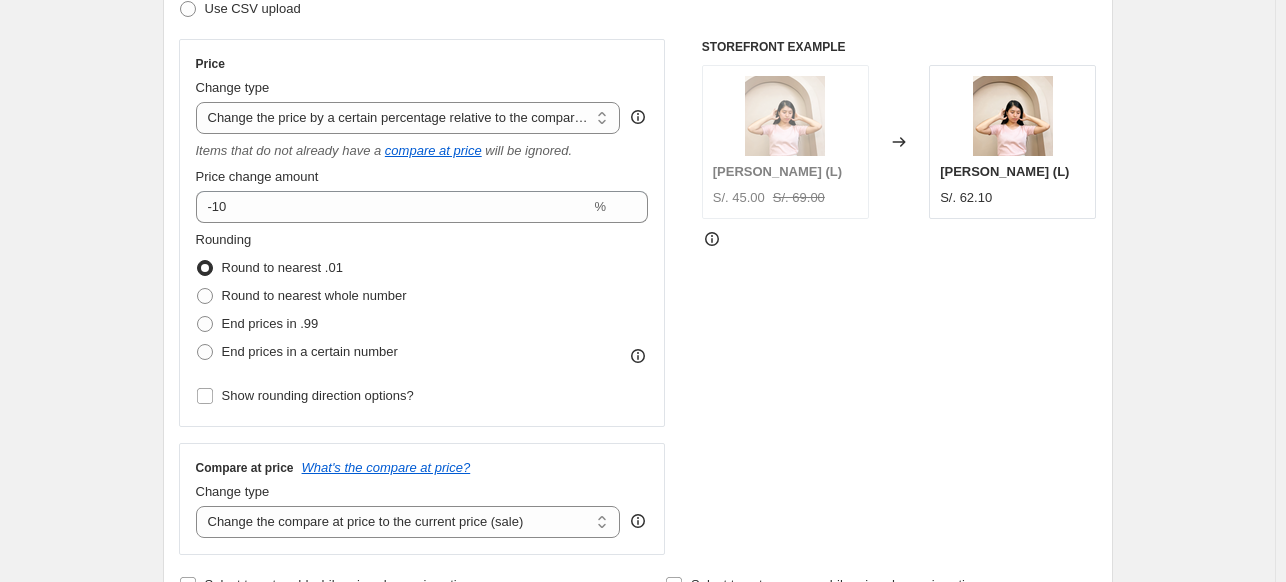 scroll, scrollTop: 368, scrollLeft: 0, axis: vertical 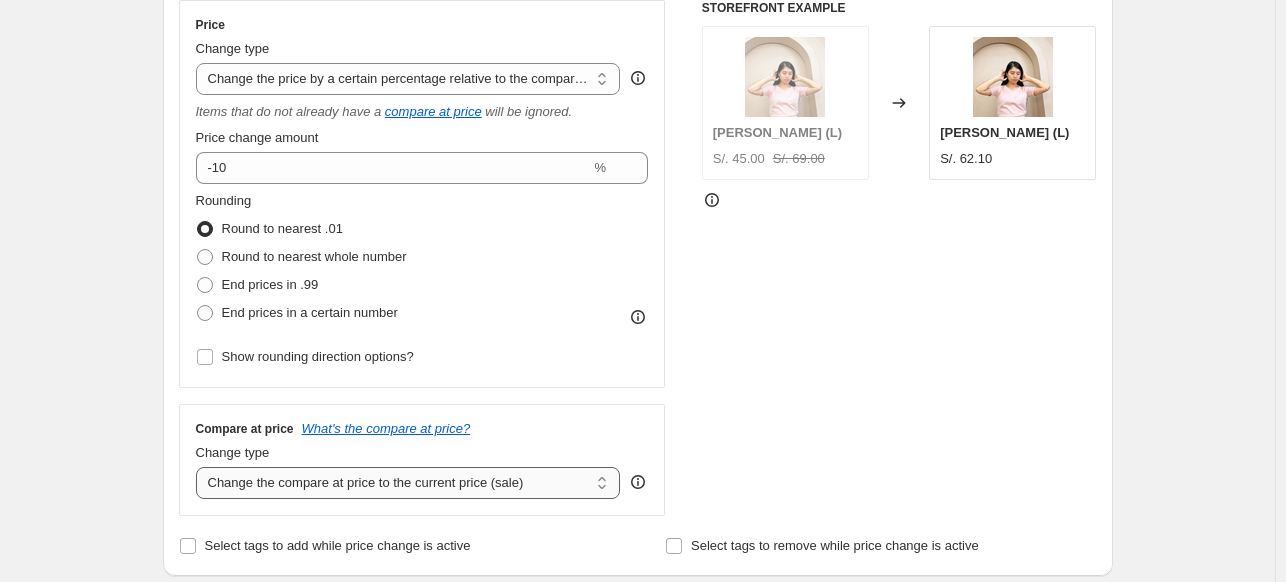 click on "Change the compare at price to the current price (sale) Change the compare at price to a certain amount Change the compare at price by a certain amount Change the compare at price by a certain percentage Change the compare at price by a certain amount relative to the actual price Change the compare at price by a certain percentage relative to the actual price Don't change the compare at price Remove the compare at price" at bounding box center (408, 483) 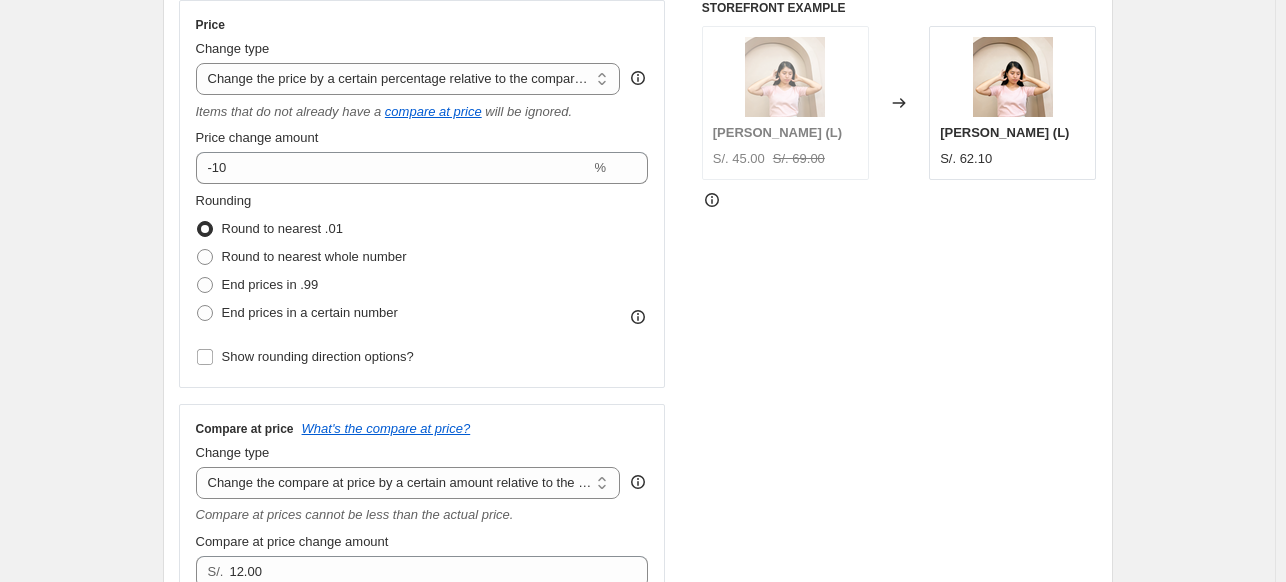 scroll, scrollTop: 483, scrollLeft: 0, axis: vertical 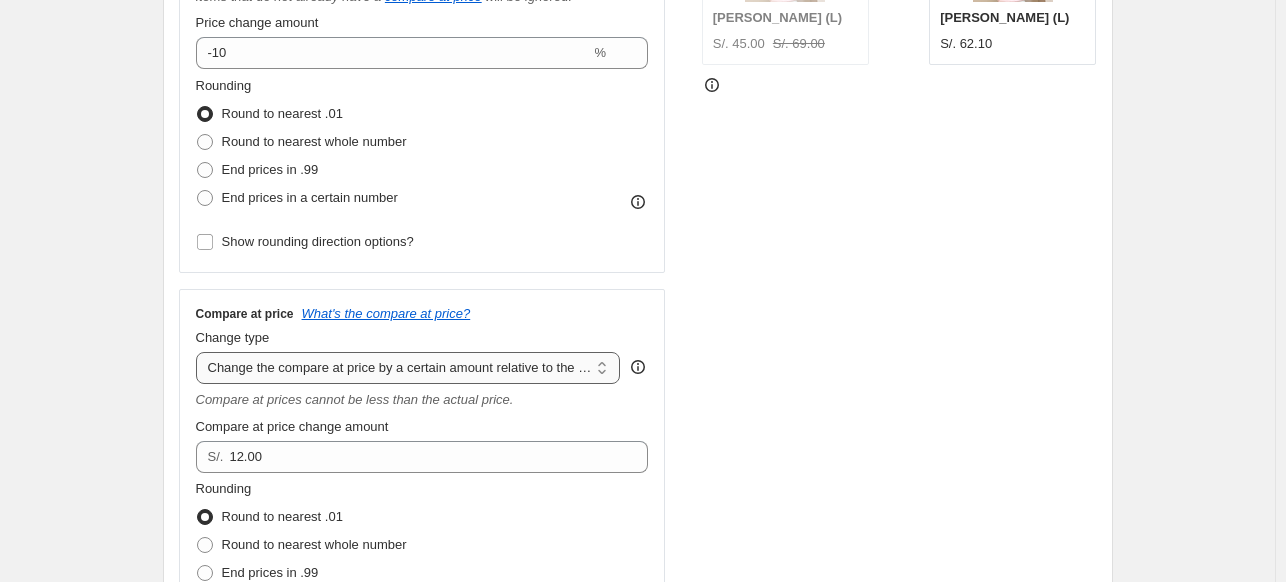 click on "Change the compare at price to the current price (sale) Change the compare at price to a certain amount Change the compare at price by a certain amount Change the compare at price by a certain percentage Change the compare at price by a certain amount relative to the actual price Change the compare at price by a certain percentage relative to the actual price Don't change the compare at price Remove the compare at price" at bounding box center (408, 368) 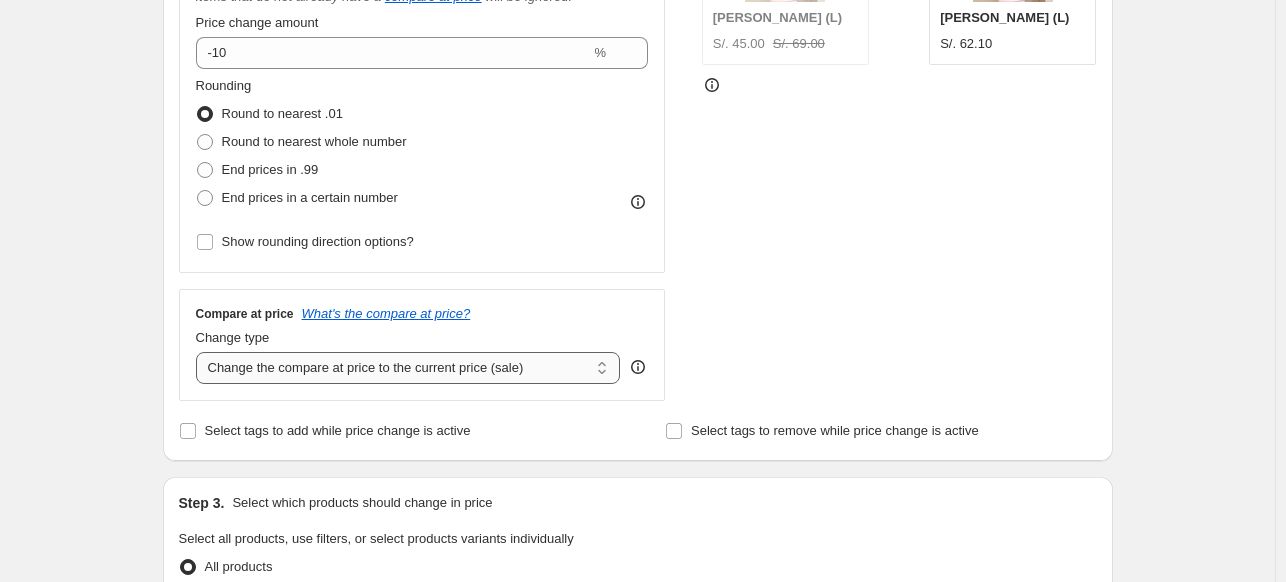 click on "Change the compare at price to the current price (sale) Change the compare at price to a certain amount Change the compare at price by a certain amount Change the compare at price by a certain percentage Change the compare at price by a certain amount relative to the actual price Change the compare at price by a certain percentage relative to the actual price Don't change the compare at price Remove the compare at price" at bounding box center [408, 368] 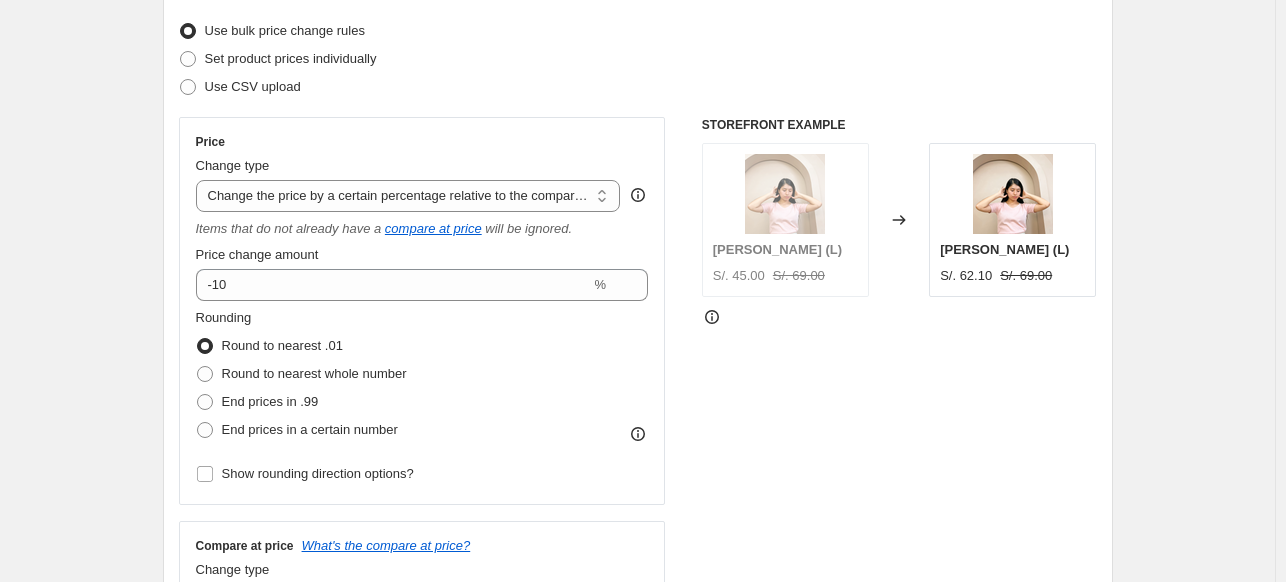 scroll, scrollTop: 249, scrollLeft: 0, axis: vertical 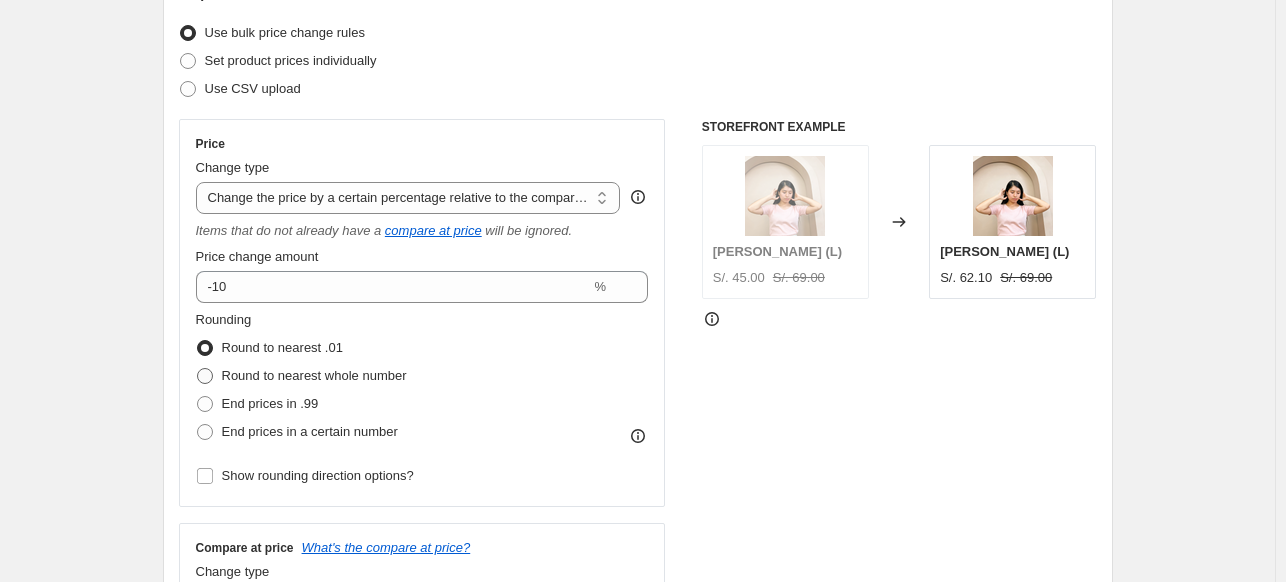 click at bounding box center [205, 376] 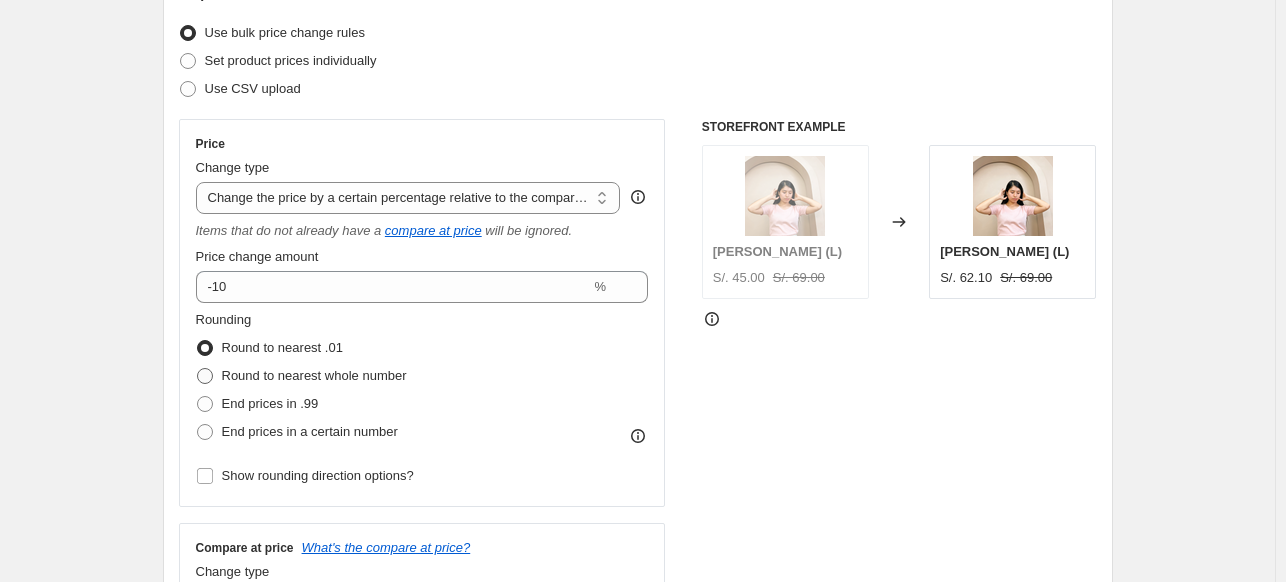 radio on "true" 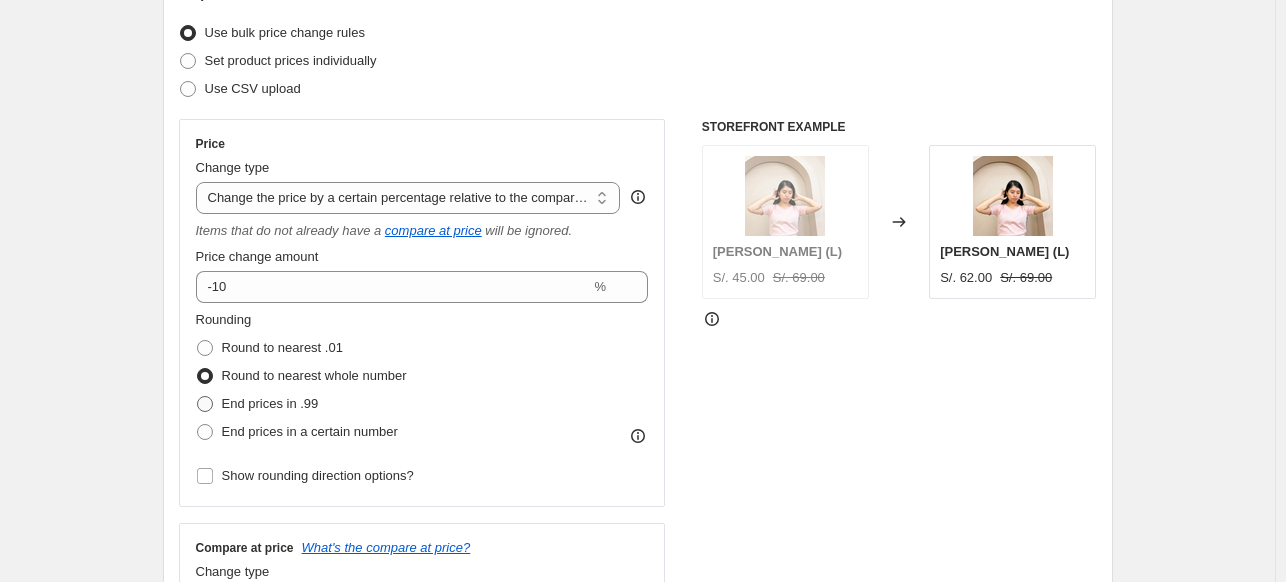 click at bounding box center [205, 404] 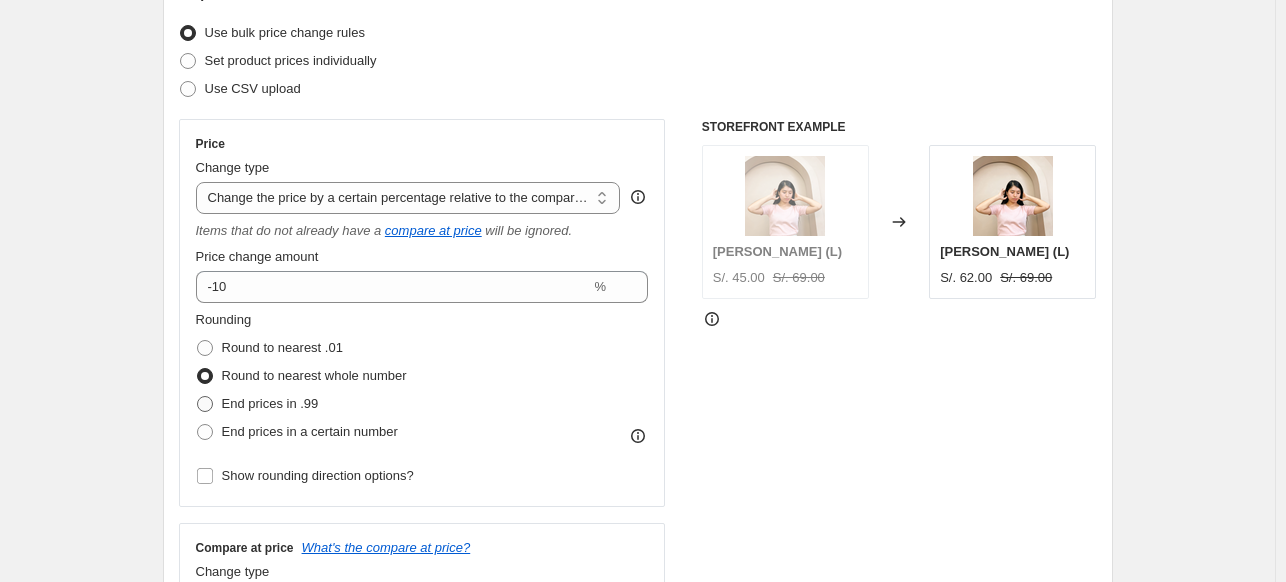 radio on "true" 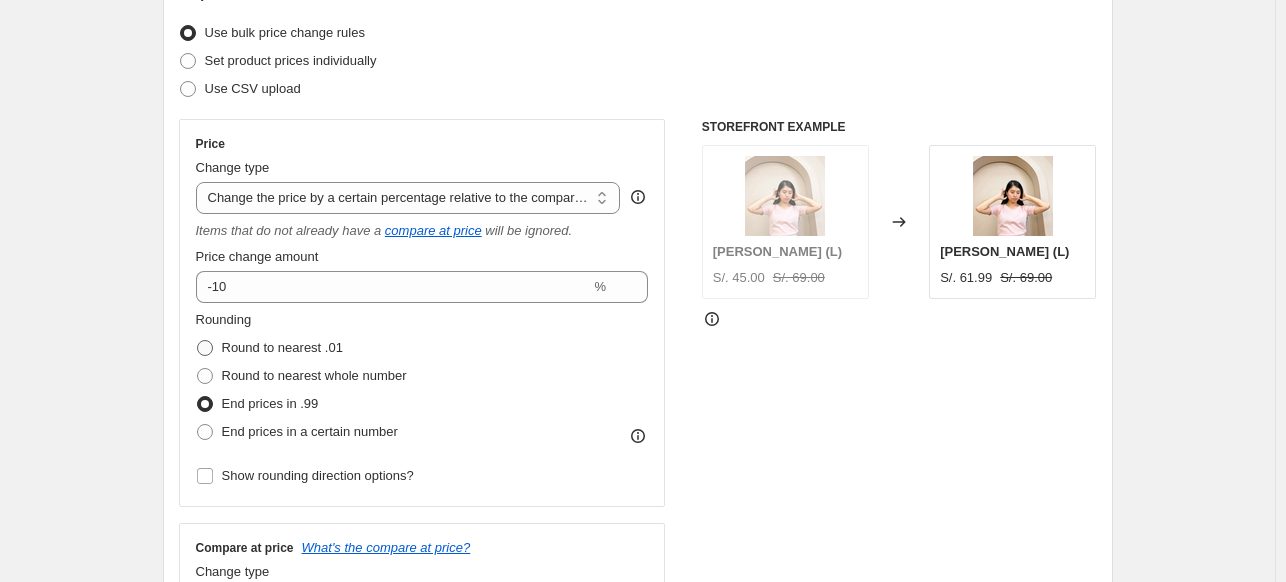 click at bounding box center [205, 348] 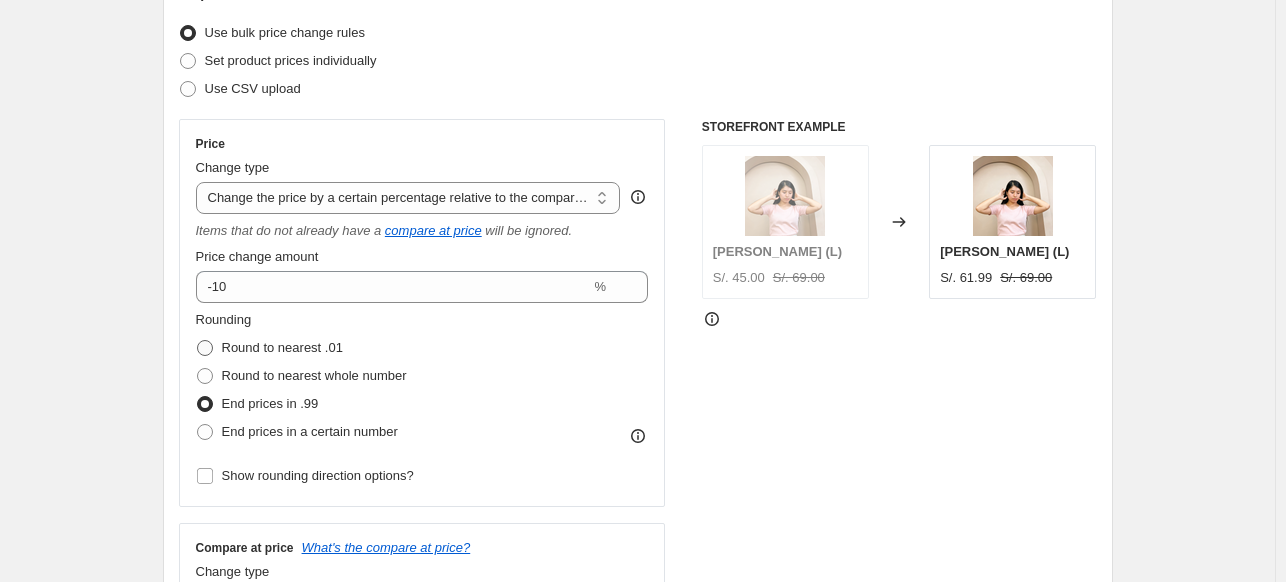 radio on "true" 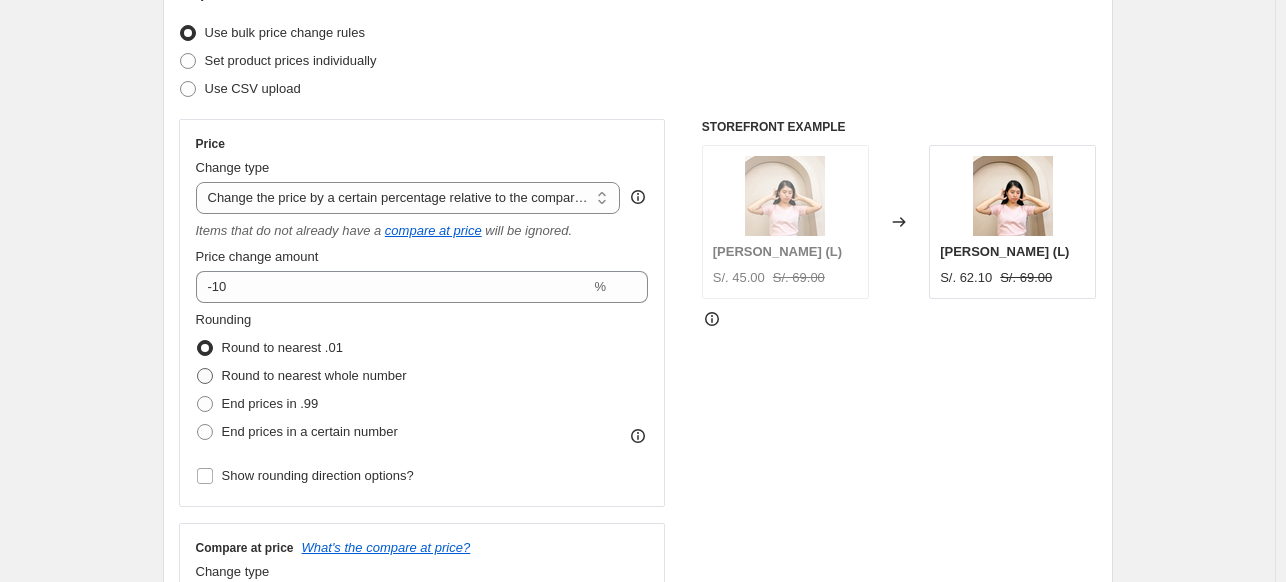 click at bounding box center (205, 376) 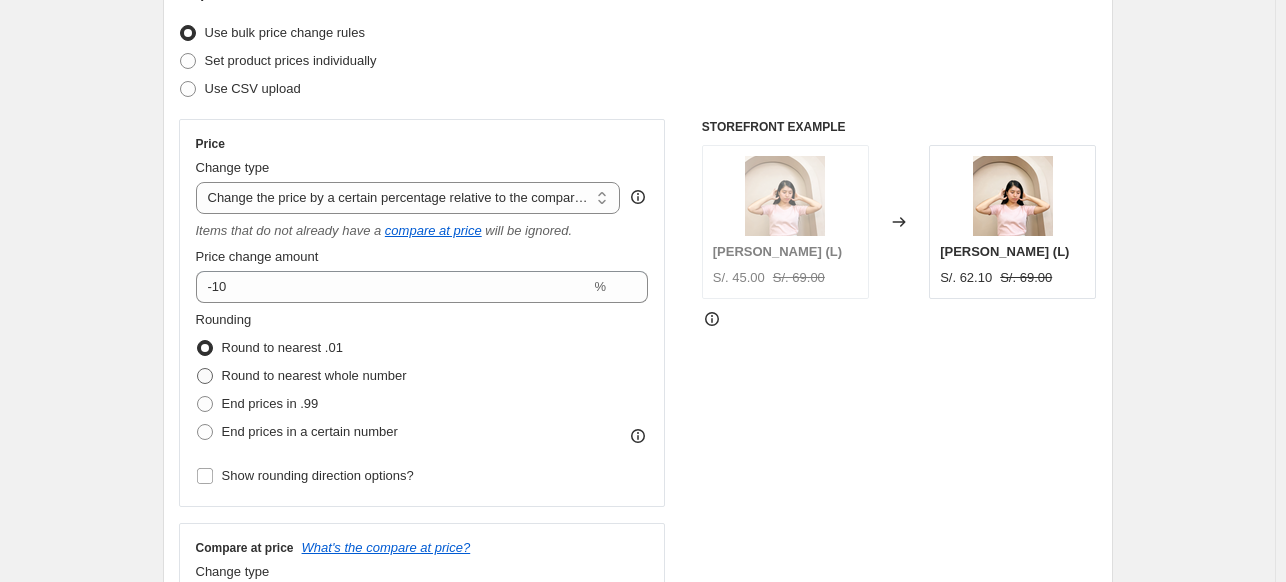 radio on "true" 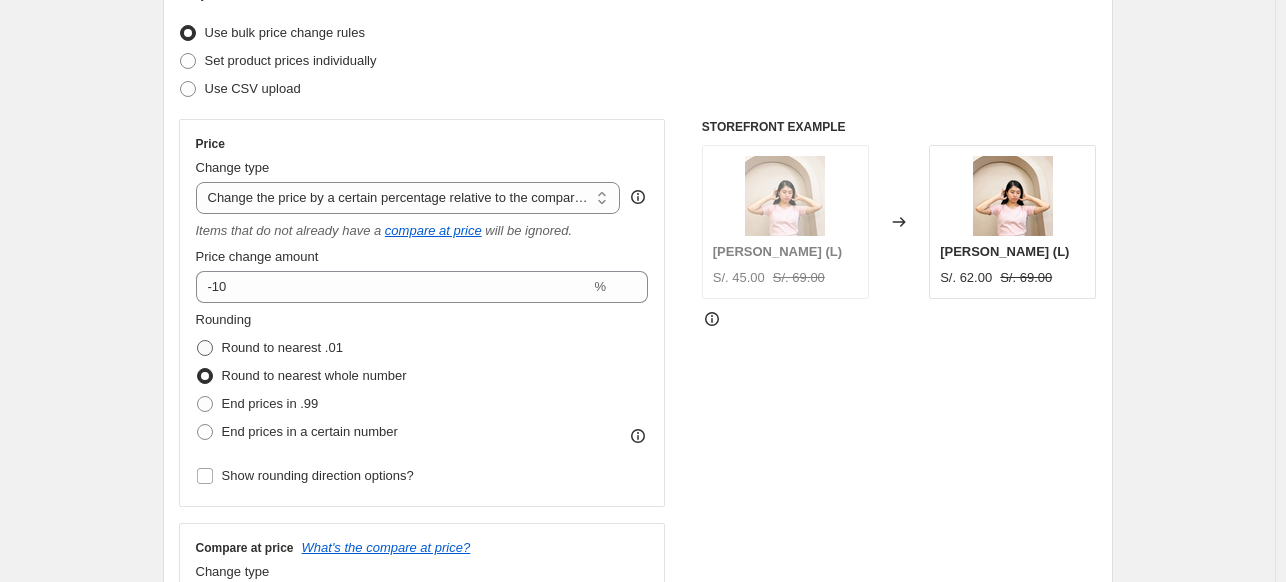 click at bounding box center [205, 348] 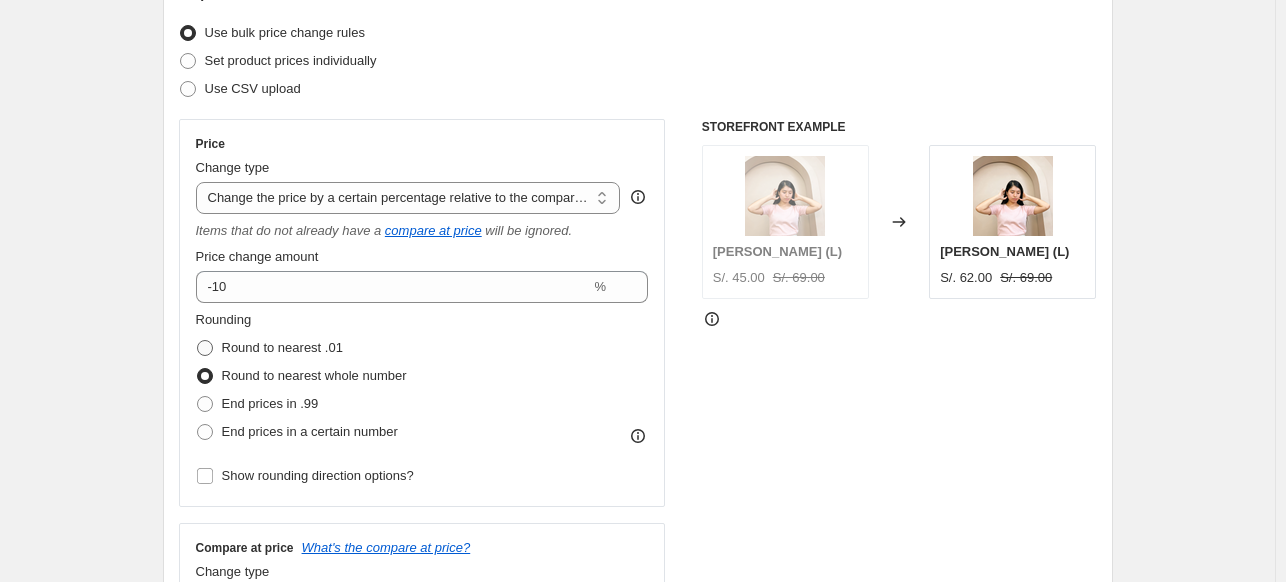 radio on "true" 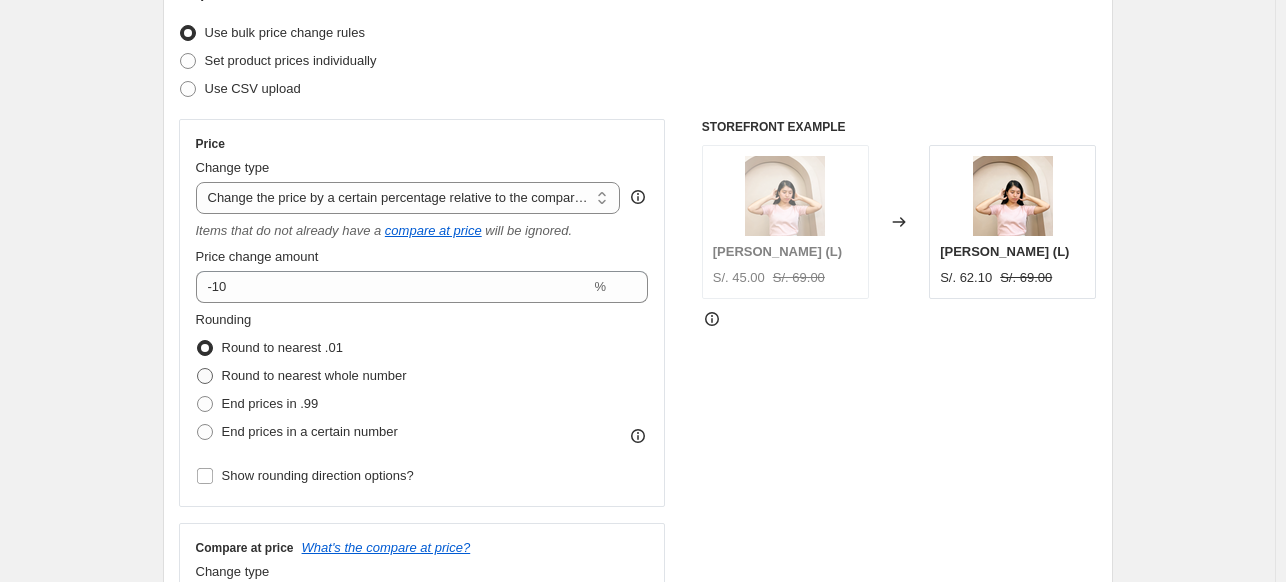 click at bounding box center [205, 376] 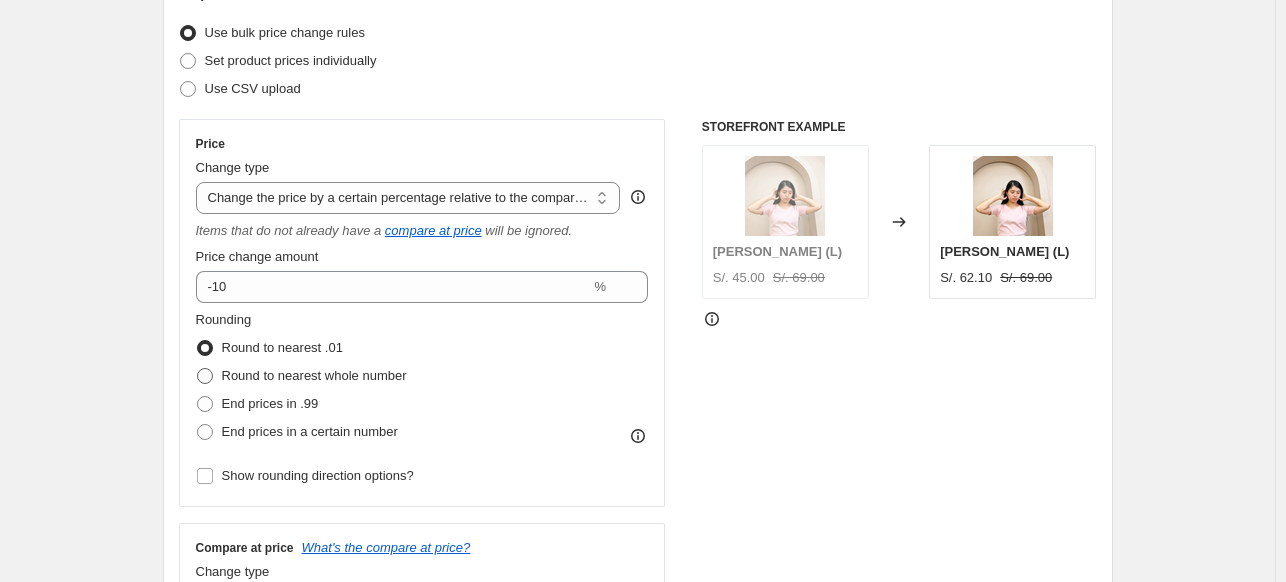 radio on "true" 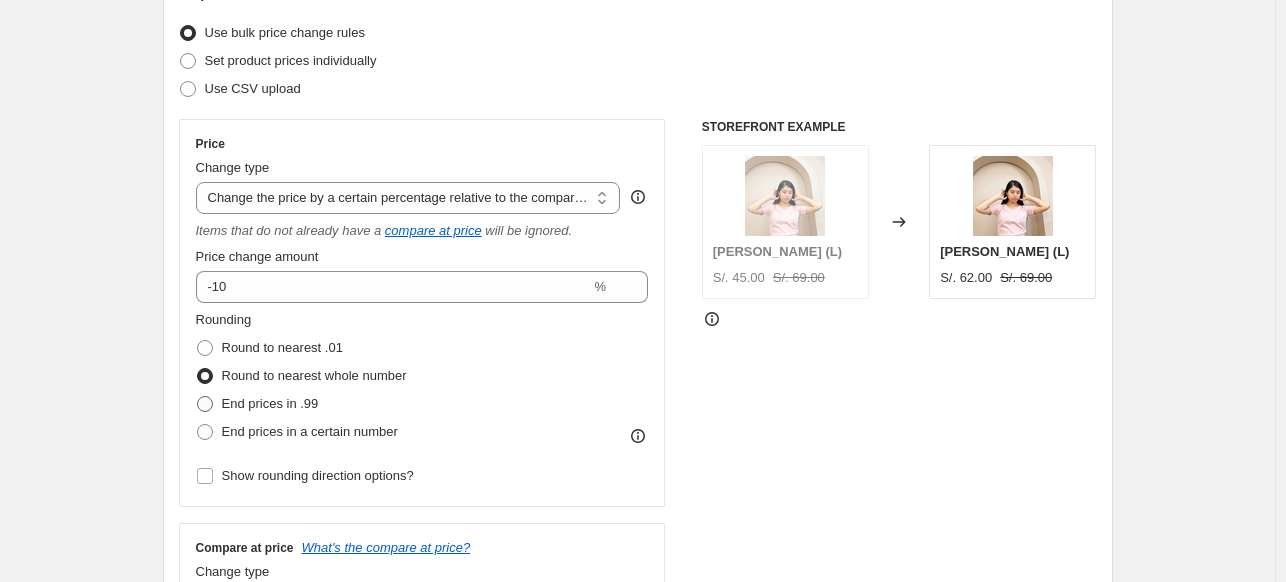 click on "End prices in .99" at bounding box center (257, 404) 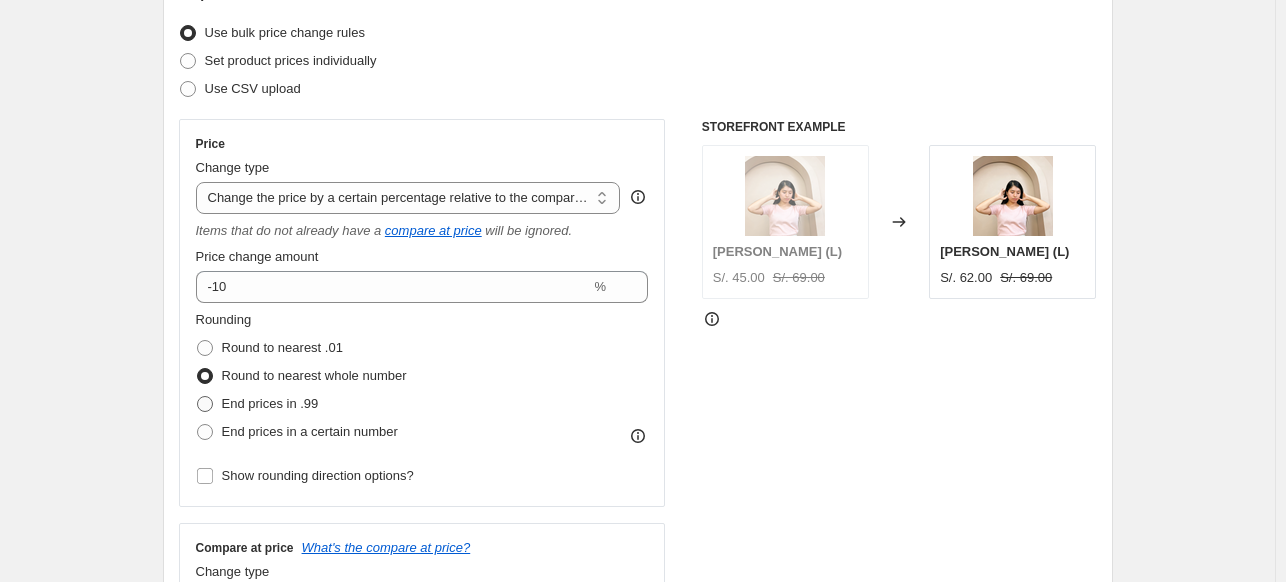 radio on "true" 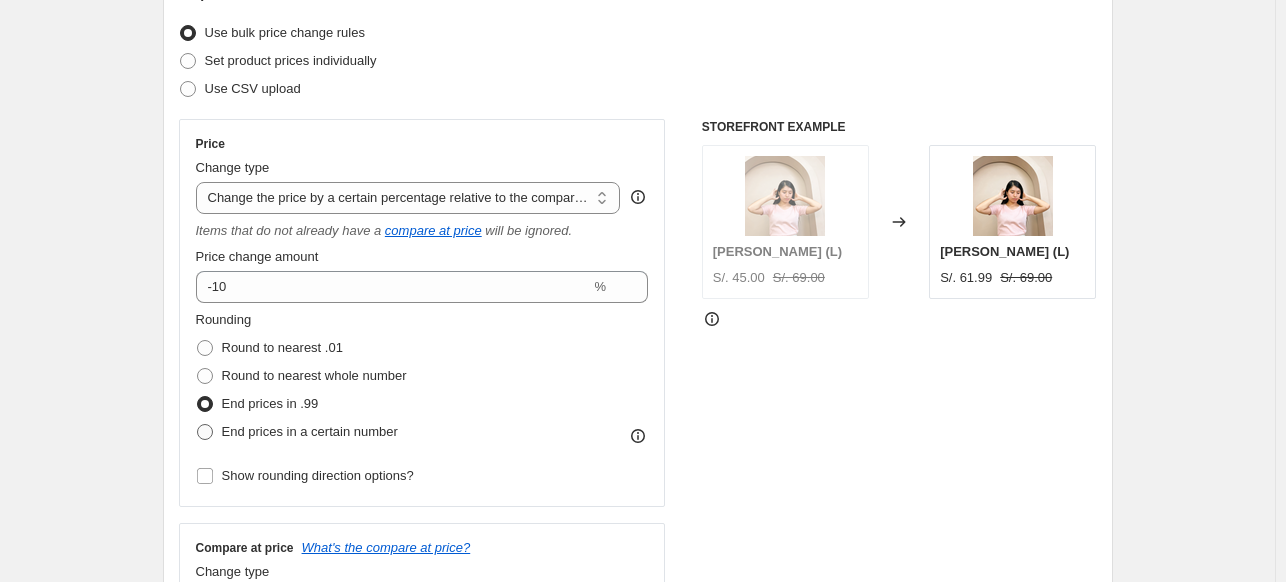click at bounding box center (205, 432) 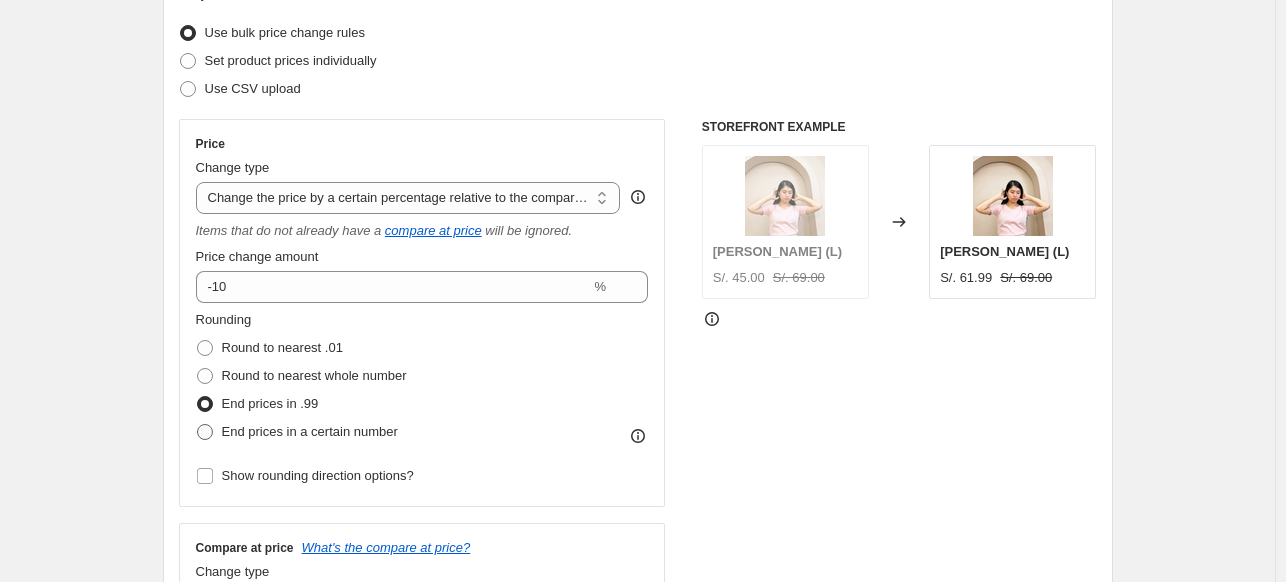 radio on "true" 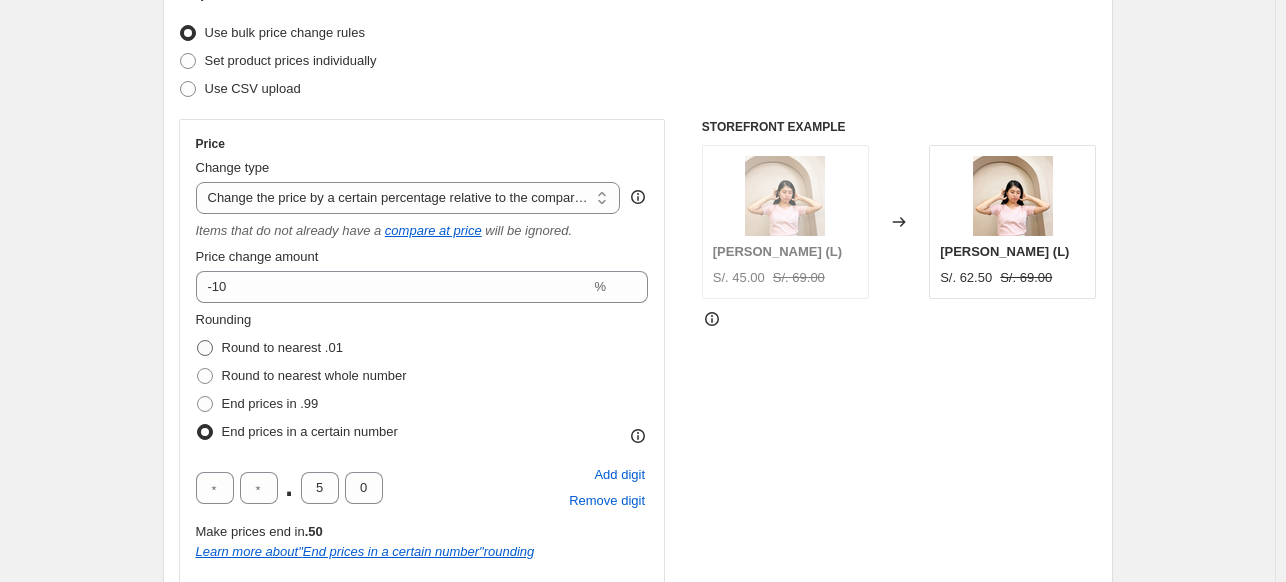 click at bounding box center (205, 348) 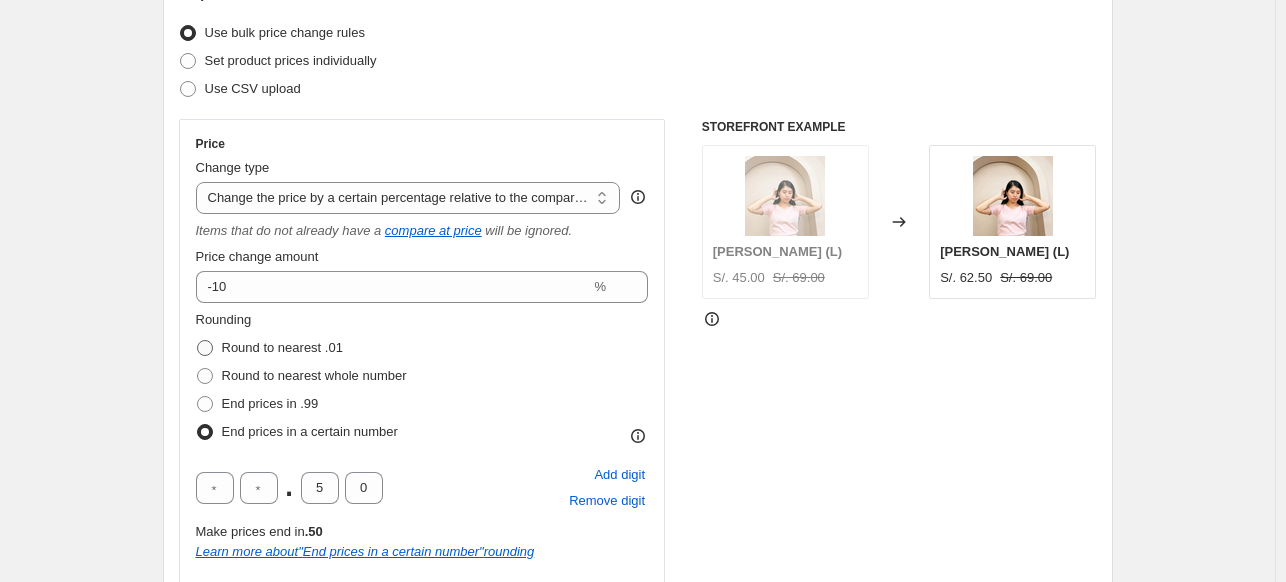 radio on "true" 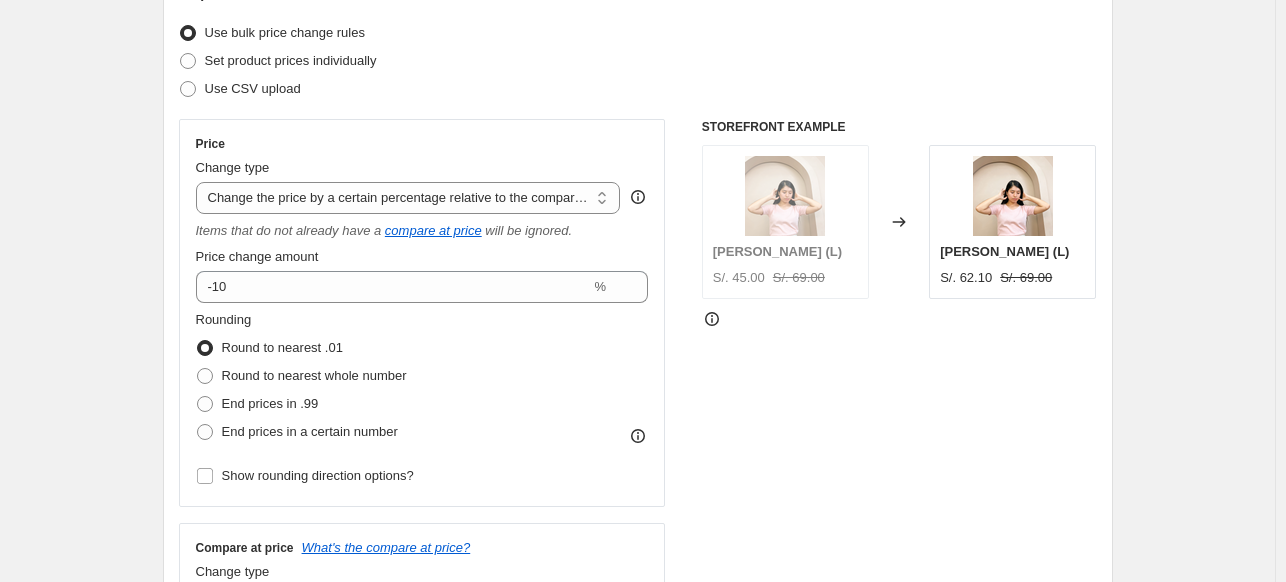 drag, startPoint x: 313, startPoint y: 196, endPoint x: 298, endPoint y: 232, distance: 39 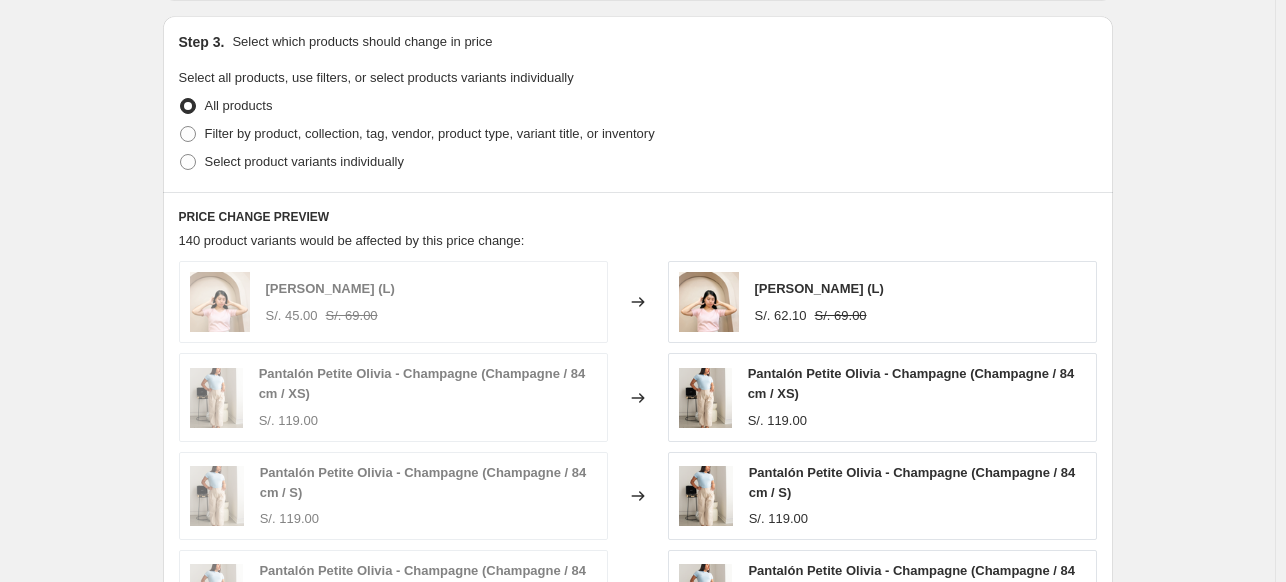 scroll, scrollTop: 943, scrollLeft: 0, axis: vertical 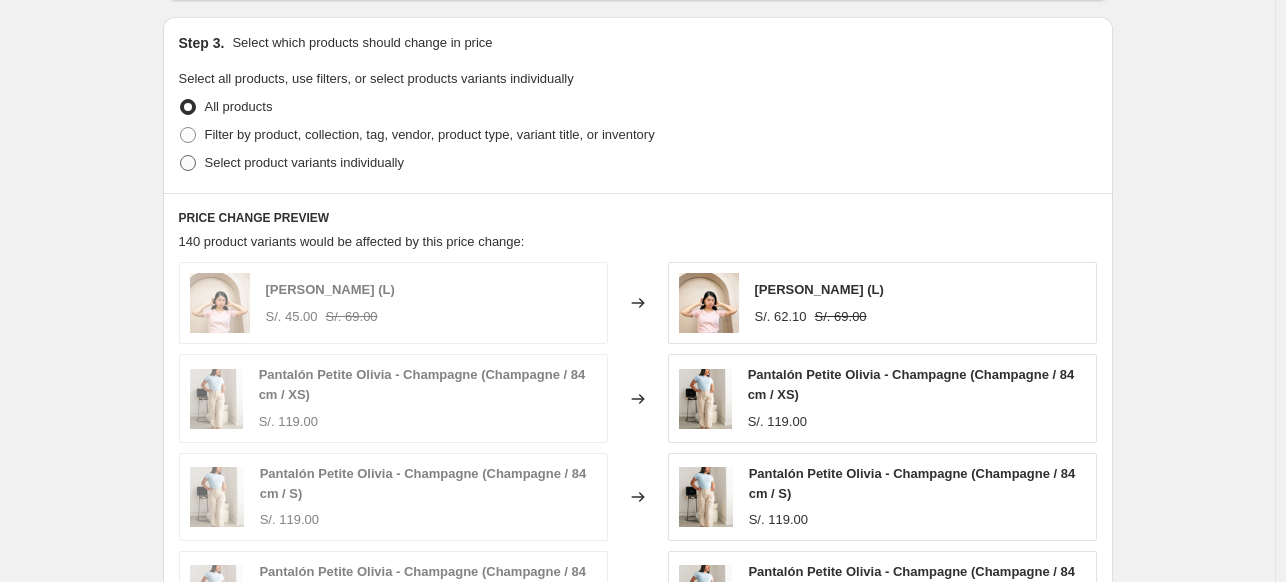 click at bounding box center (188, 163) 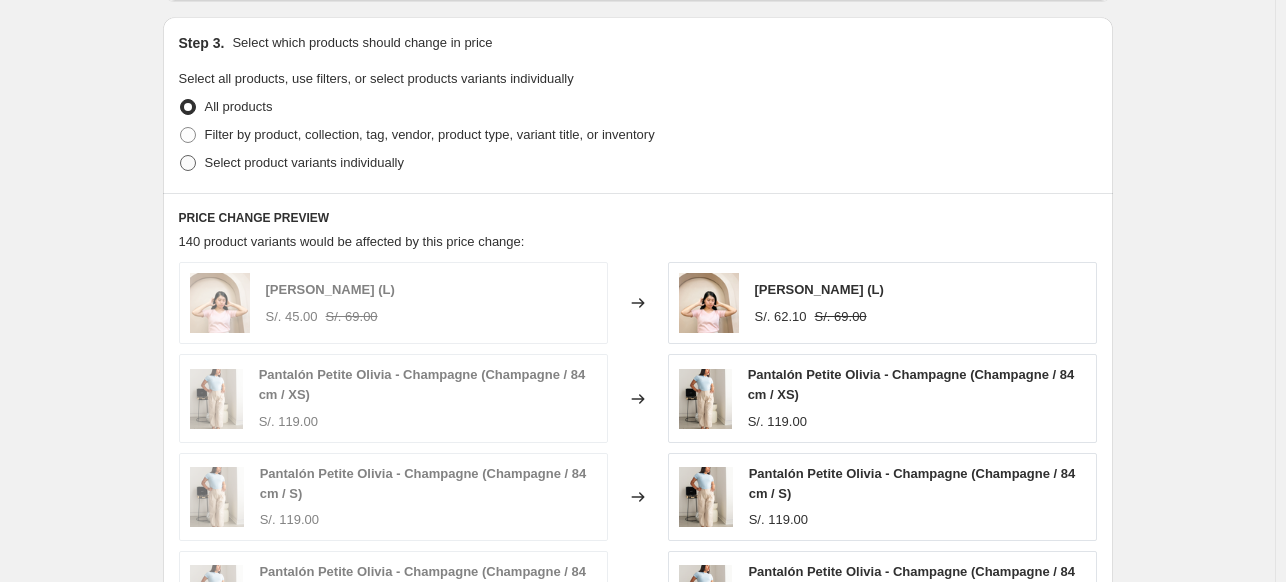 radio on "true" 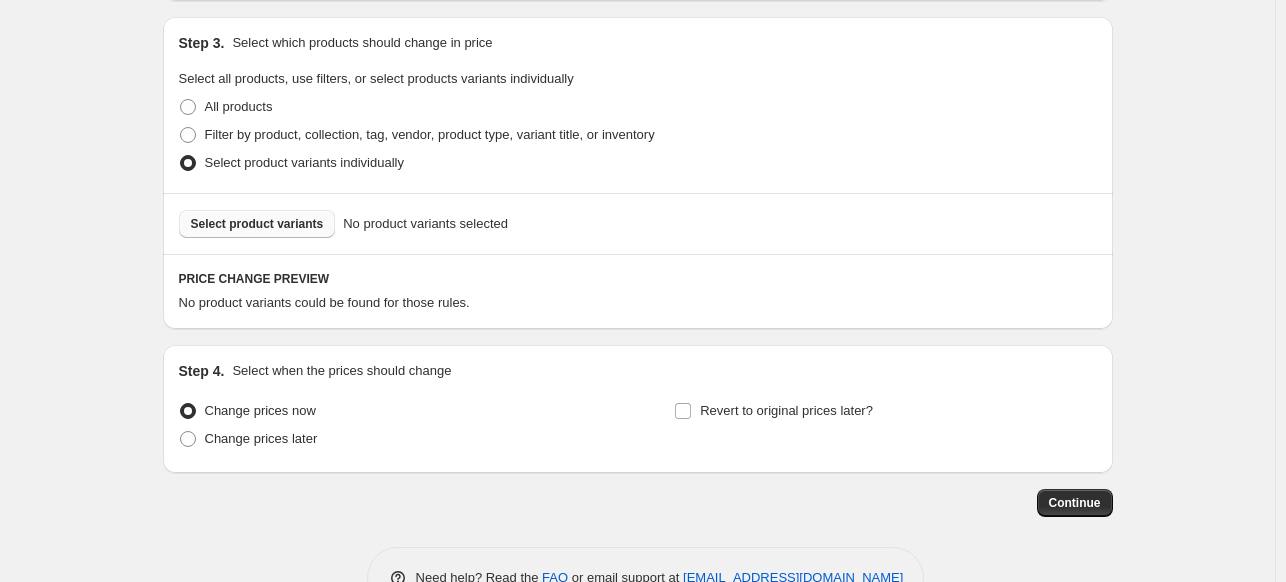 click on "Select product variants" at bounding box center [257, 224] 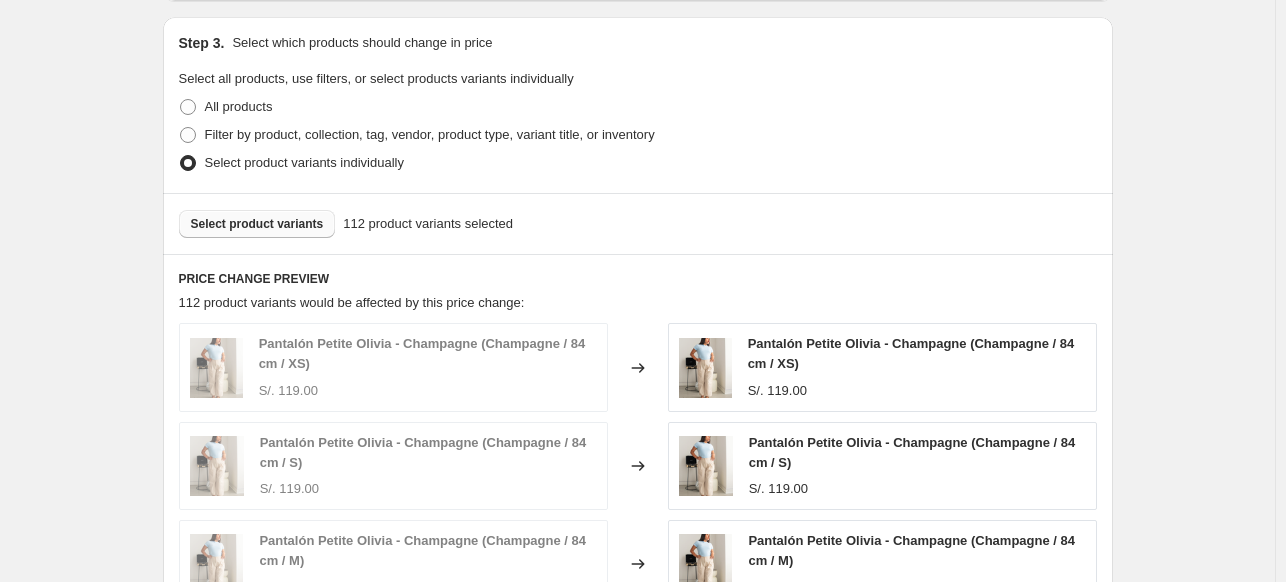click on "Pantalón Petite Olivia - Champagne (Champagne / 84 cm / XS)" at bounding box center [422, 353] 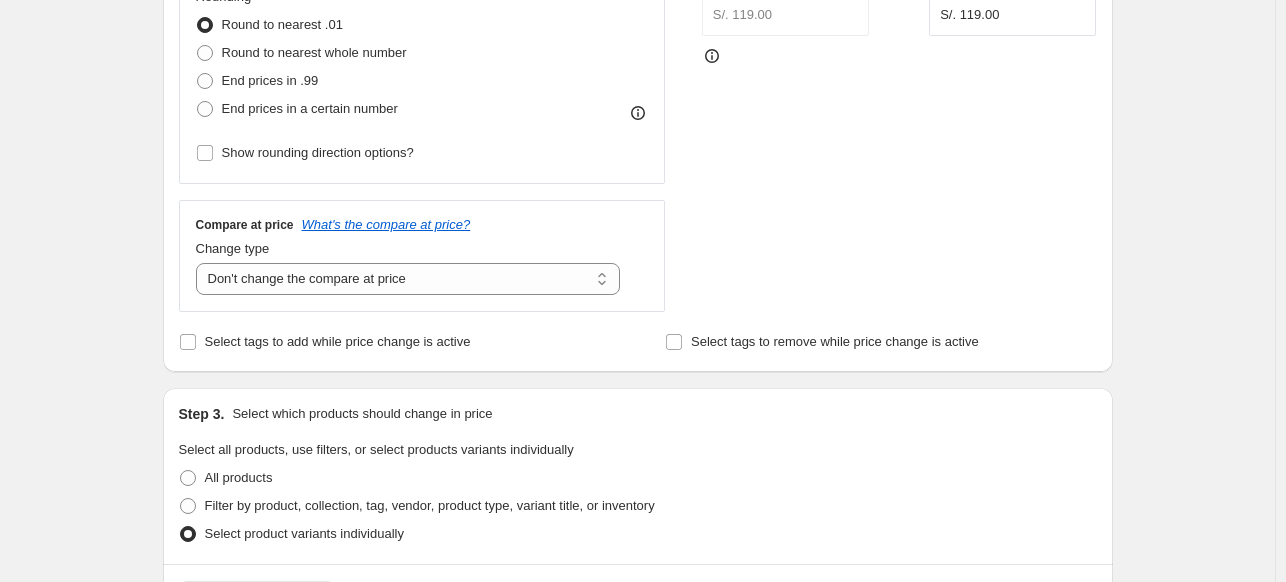 scroll, scrollTop: 556, scrollLeft: 0, axis: vertical 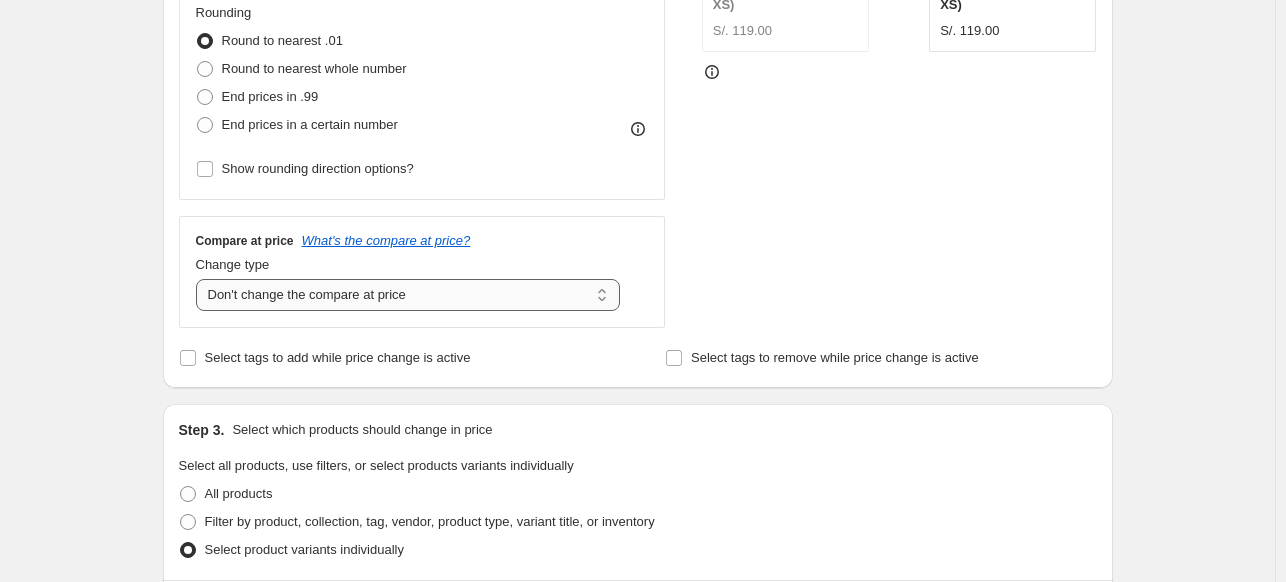 click on "Change the compare at price to the current price (sale) Change the compare at price to a certain amount Change the compare at price by a certain amount Change the compare at price by a certain percentage Change the compare at price by a certain amount relative to the actual price Change the compare at price by a certain percentage relative to the actual price Don't change the compare at price Remove the compare at price" at bounding box center (408, 295) 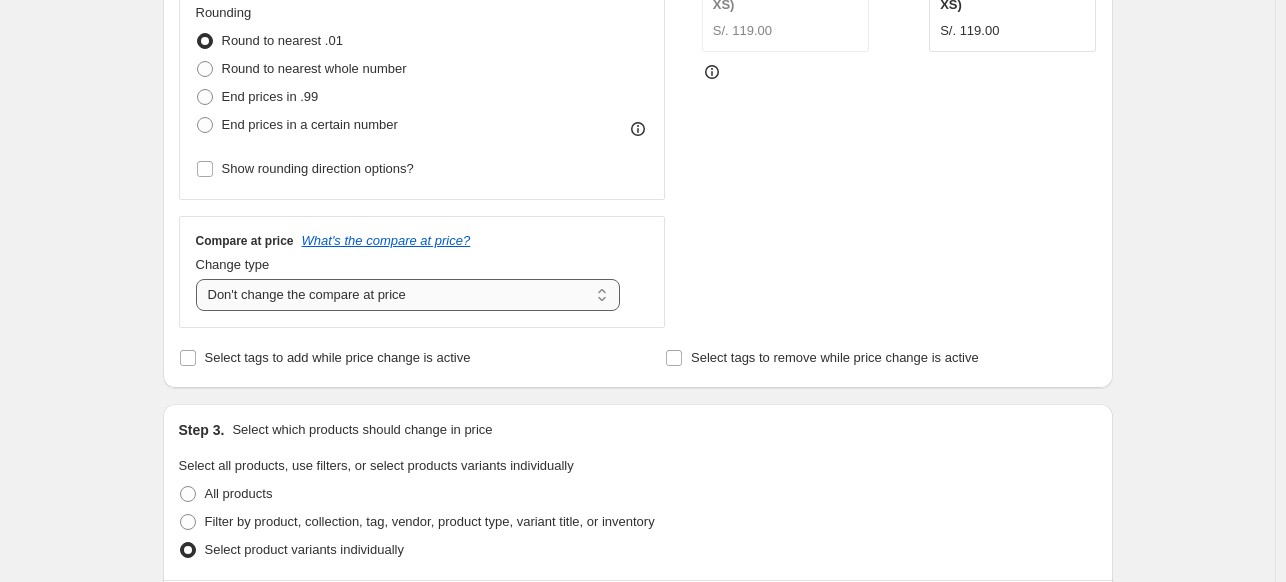 select on "to" 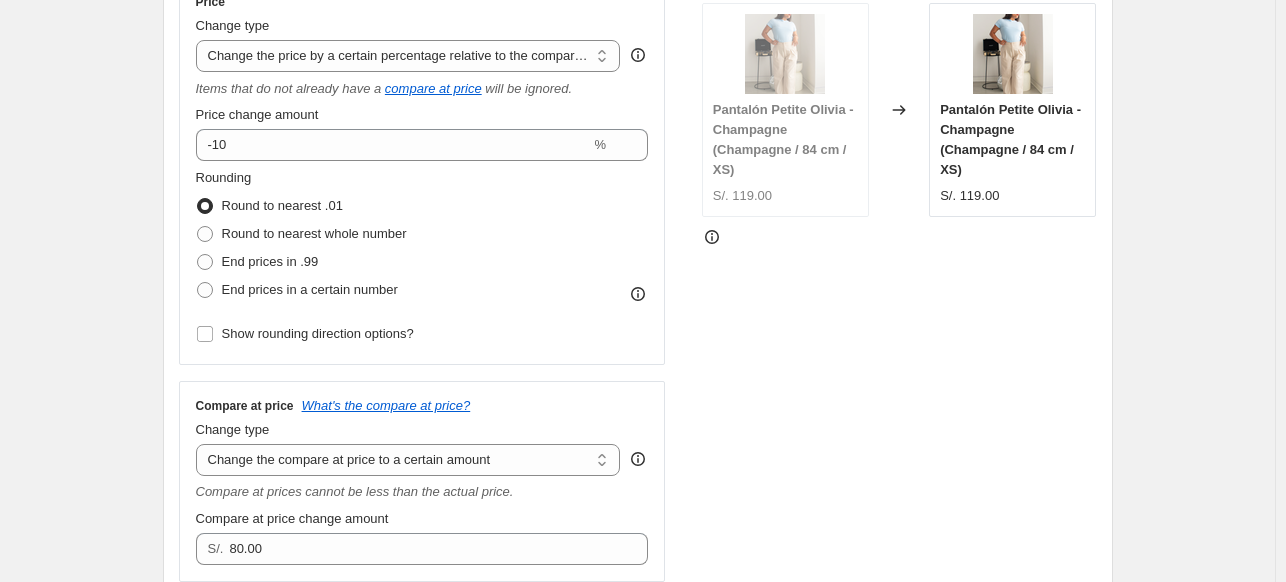 scroll, scrollTop: 383, scrollLeft: 0, axis: vertical 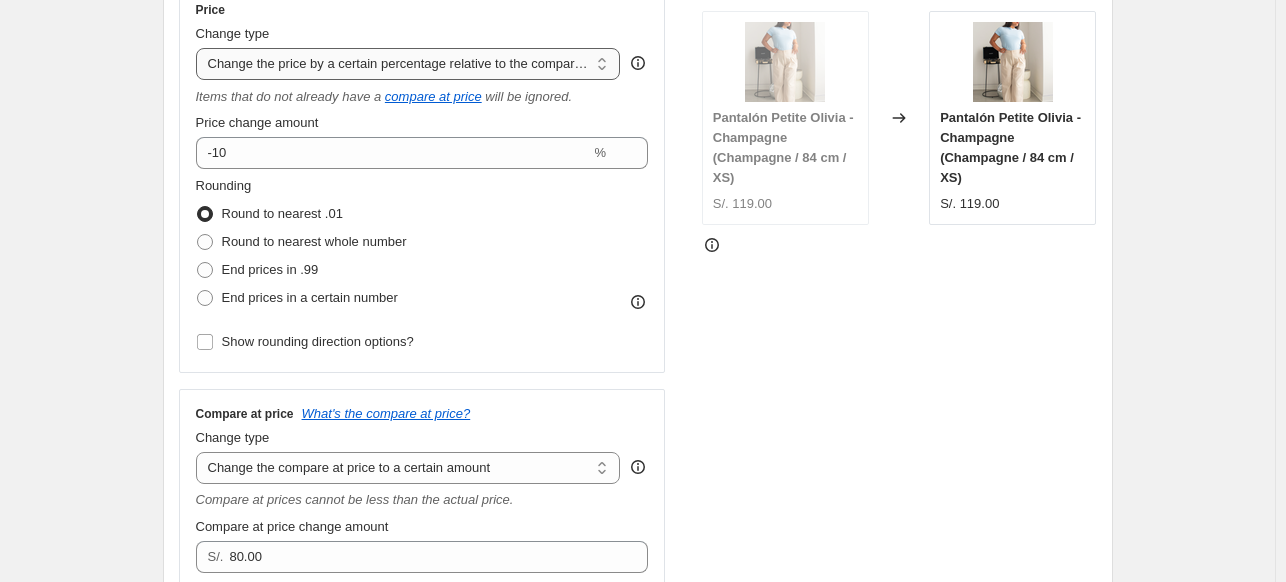click on "Change the price to a certain amount Change the price by a certain amount Change the price by a certain percentage Change the price to the current compare at price (price before sale) Change the price by a certain amount relative to the compare at price Change the price by a certain percentage relative to the compare at price Don't change the price Change the price by a certain percentage relative to the cost per item Change price to certain cost margin" at bounding box center [408, 64] 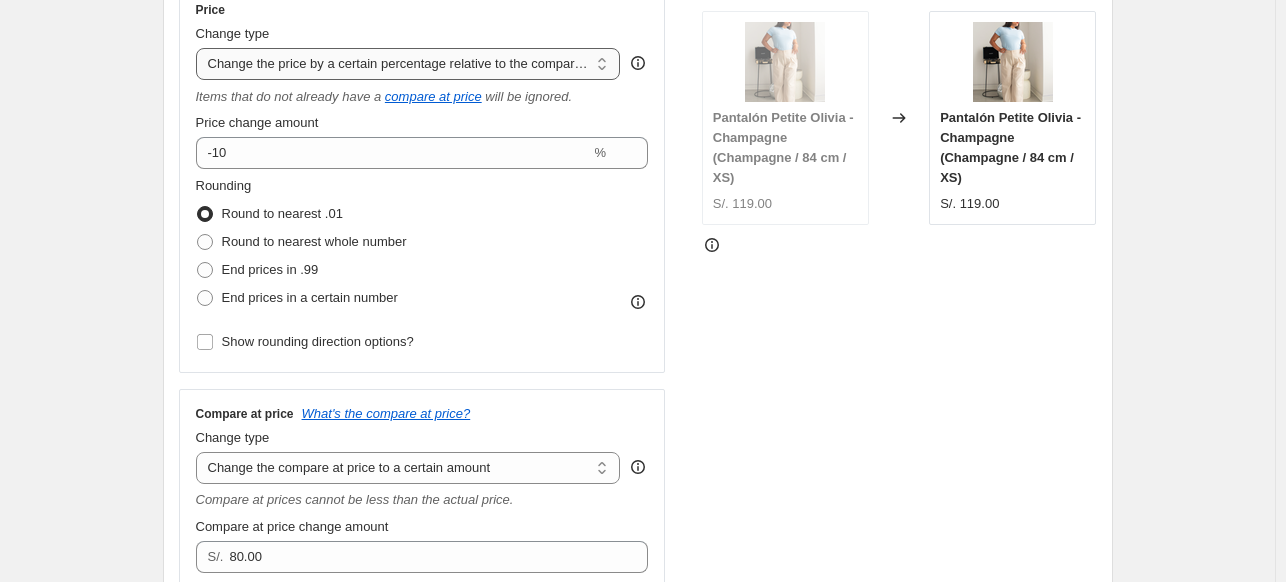 select on "percentage" 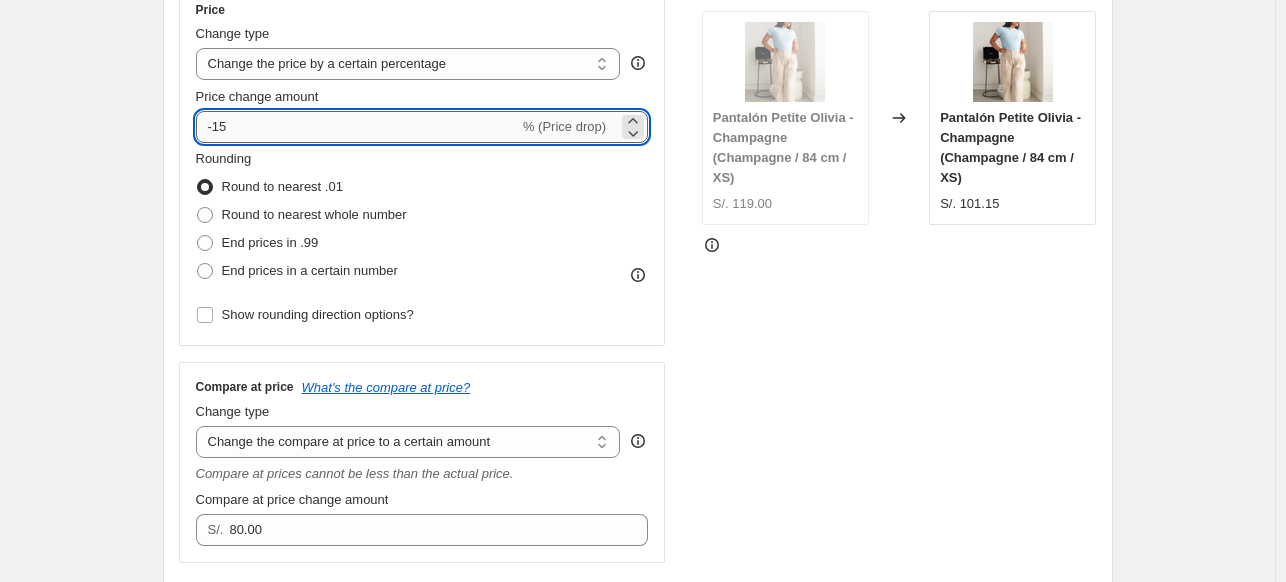 click on "-15" at bounding box center [357, 127] 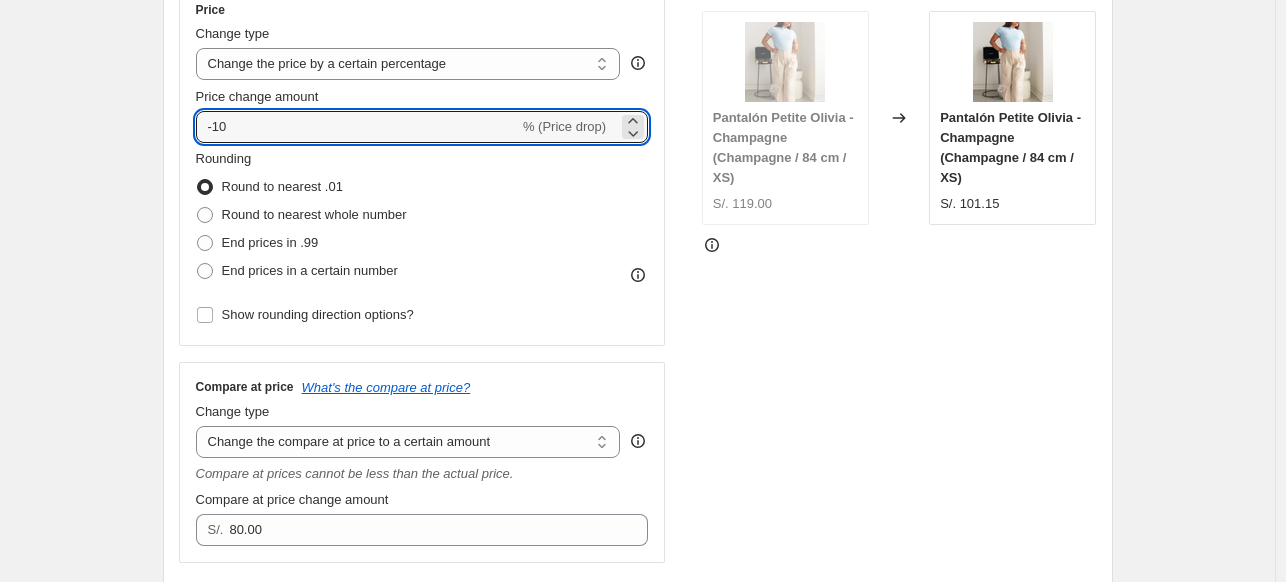 type on "-10" 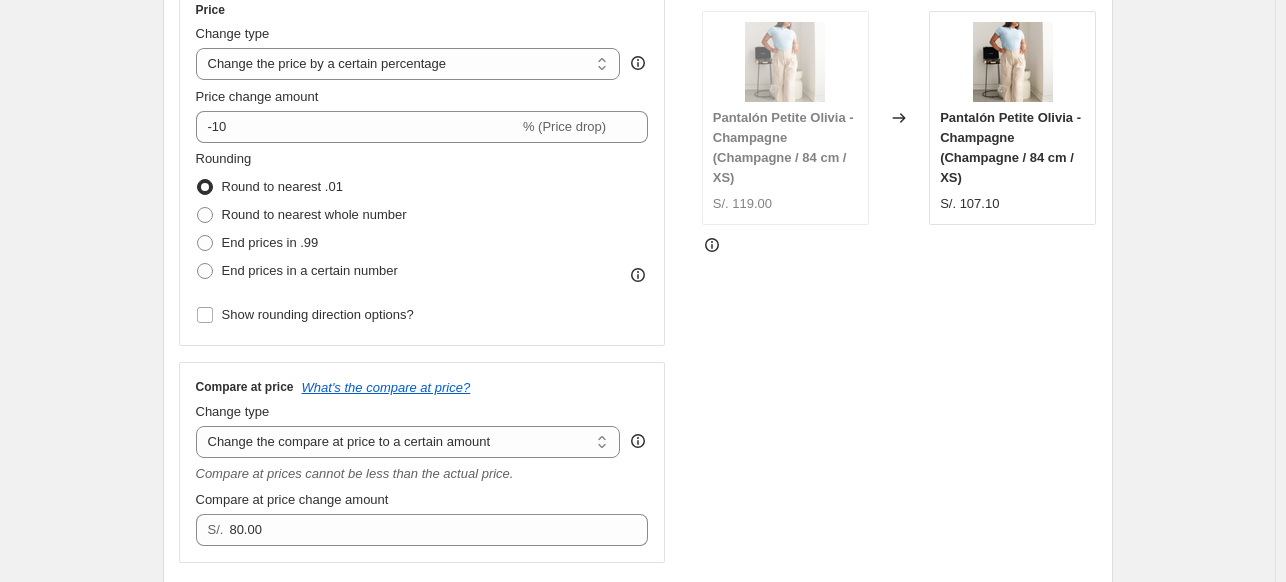 click on "Create new price [MEDICAL_DATA]. This page is ready Create new price [MEDICAL_DATA] Draft Step 1. Optionally give your price [MEDICAL_DATA] a title (eg "March 30% off sale on boots") Aniversario 10% OFF This title is just for internal use, customers won't see it Step 2. Select how the prices should change Use bulk price change rules Set product prices individually Use CSV upload Price Change type Change the price to a certain amount Change the price by a certain amount Change the price by a certain percentage Change the price to the current compare at price (price before sale) Change the price by a certain amount relative to the compare at price Change the price by a certain percentage relative to the compare at price Don't change the price Change the price by a certain percentage relative to the cost per item Change price to certain cost margin Change the price by a certain percentage Price change amount -10 % (Price drop) Rounding Round to nearest .01 Round to nearest whole number End prices in .99 Compare at price S/." at bounding box center (637, 707) 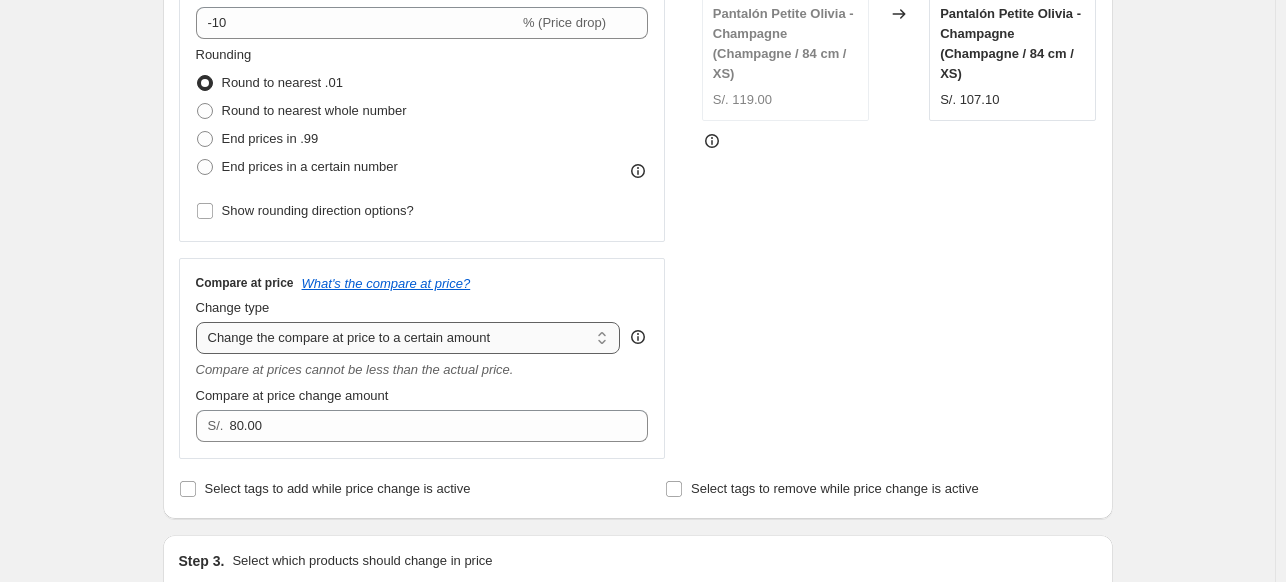 click on "Change the compare at price to the current price (sale) Change the compare at price to a certain amount Change the compare at price by a certain amount Change the compare at price by a certain percentage Change the compare at price by a certain amount relative to the actual price Change the compare at price by a certain percentage relative to the actual price Don't change the compare at price Remove the compare at price" at bounding box center [408, 338] 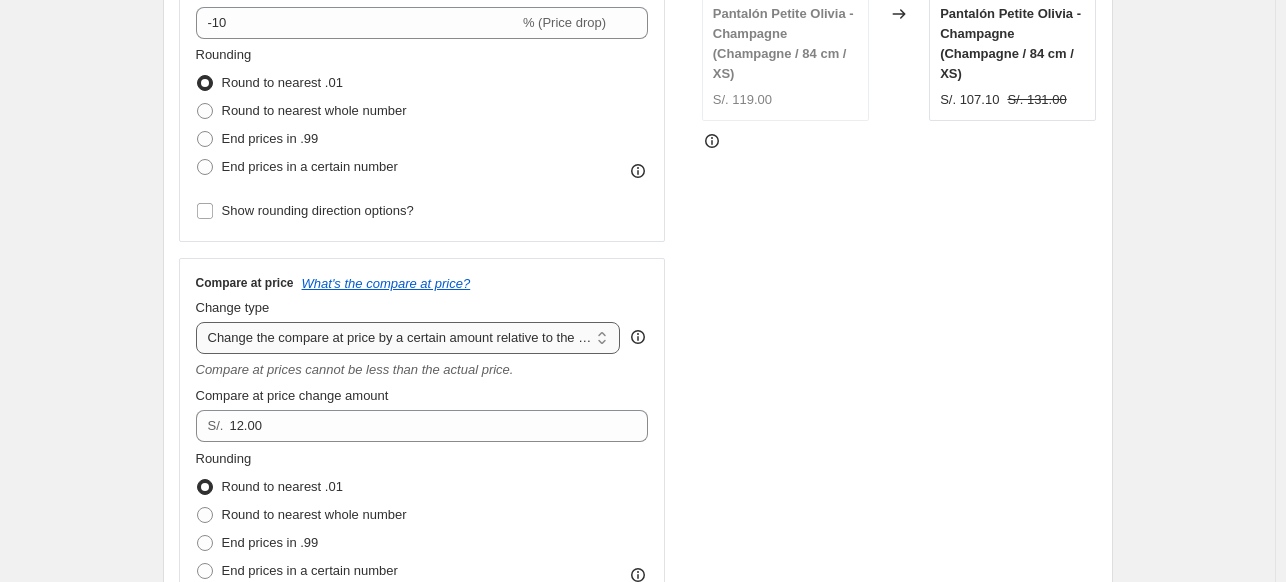 click on "Change the compare at price to the current price (sale) Change the compare at price to a certain amount Change the compare at price by a certain amount Change the compare at price by a certain percentage Change the compare at price by a certain amount relative to the actual price Change the compare at price by a certain percentage relative to the actual price Don't change the compare at price Remove the compare at price" at bounding box center (408, 338) 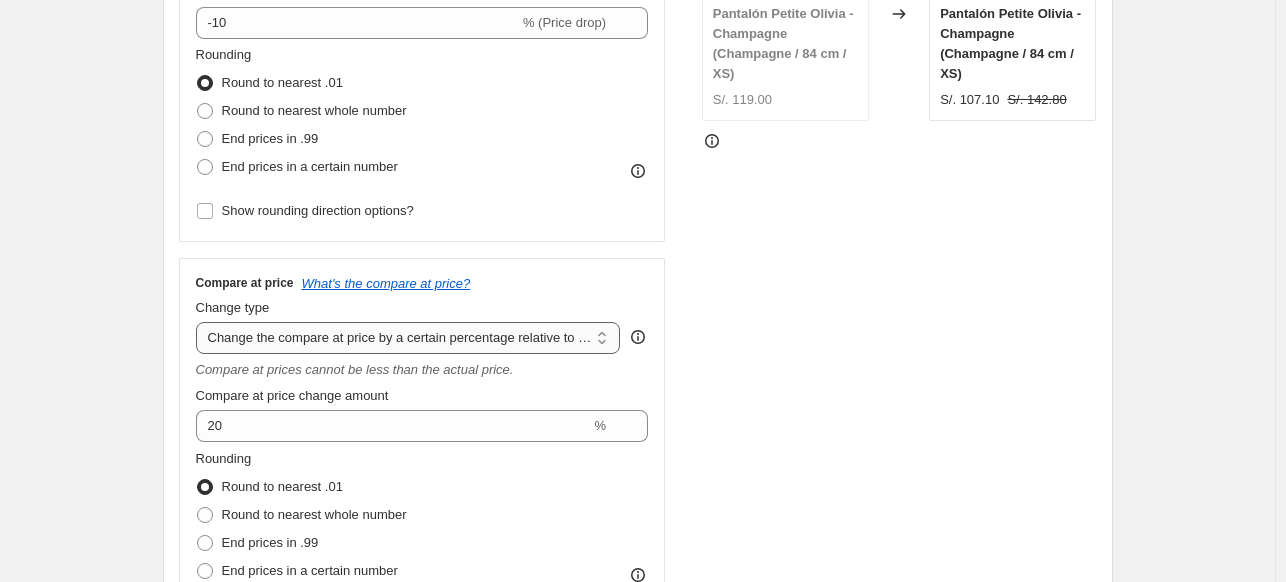 click on "Change the compare at price to the current price (sale) Change the compare at price to a certain amount Change the compare at price by a certain amount Change the compare at price by a certain percentage Change the compare at price by a certain amount relative to the actual price Change the compare at price by a certain percentage relative to the actual price Don't change the compare at price Remove the compare at price" at bounding box center (408, 338) 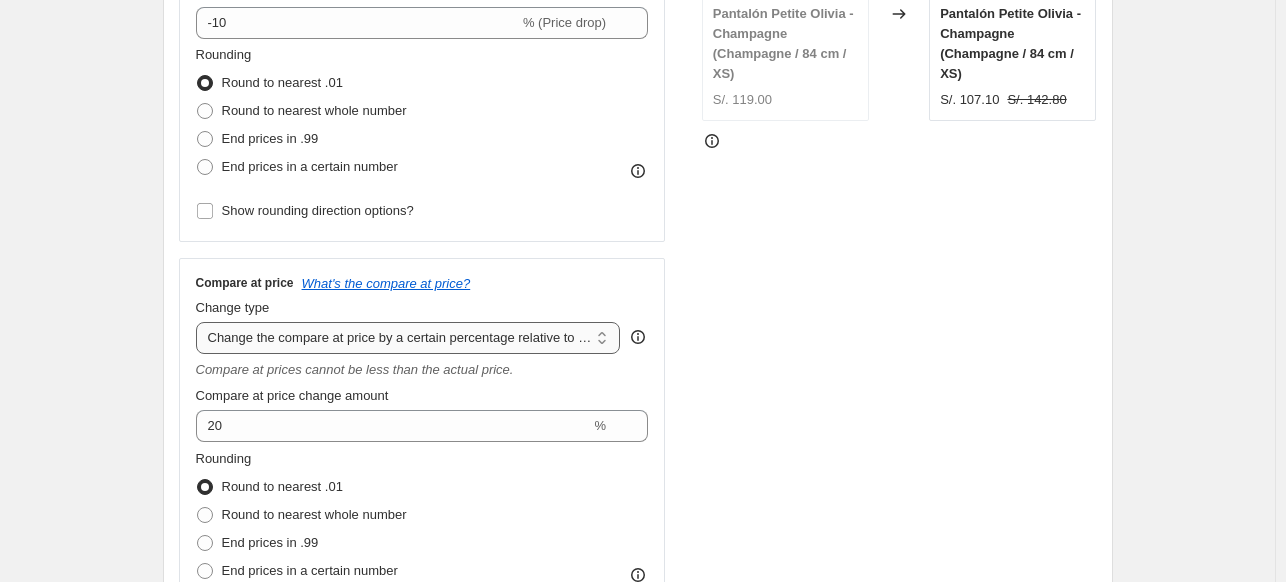 select on "ep" 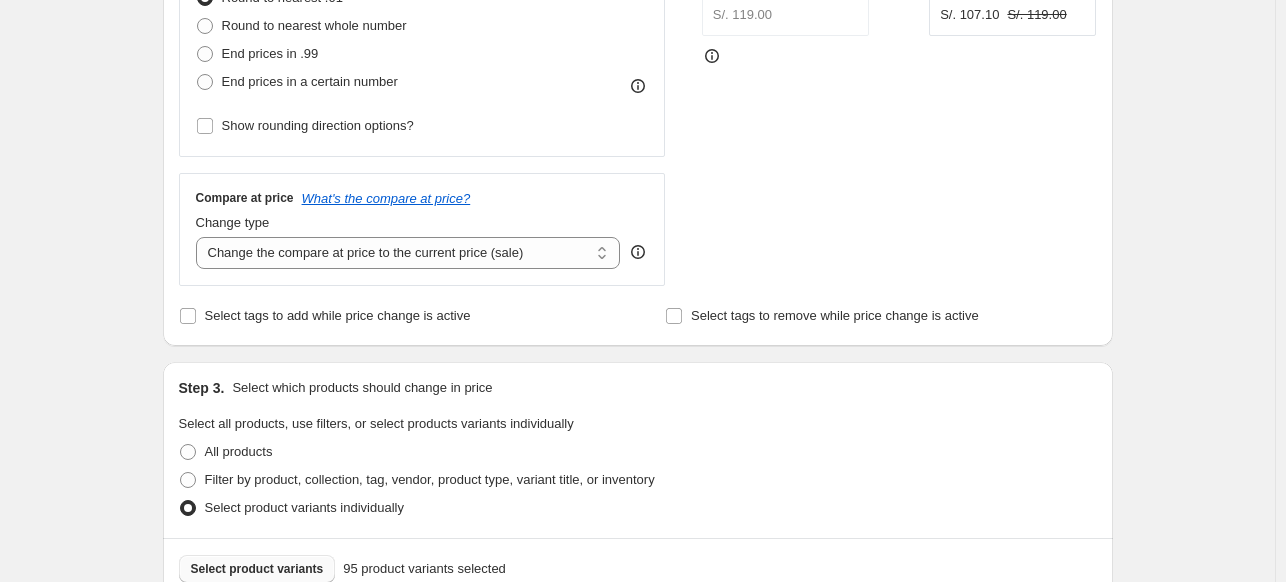 scroll, scrollTop: 460, scrollLeft: 0, axis: vertical 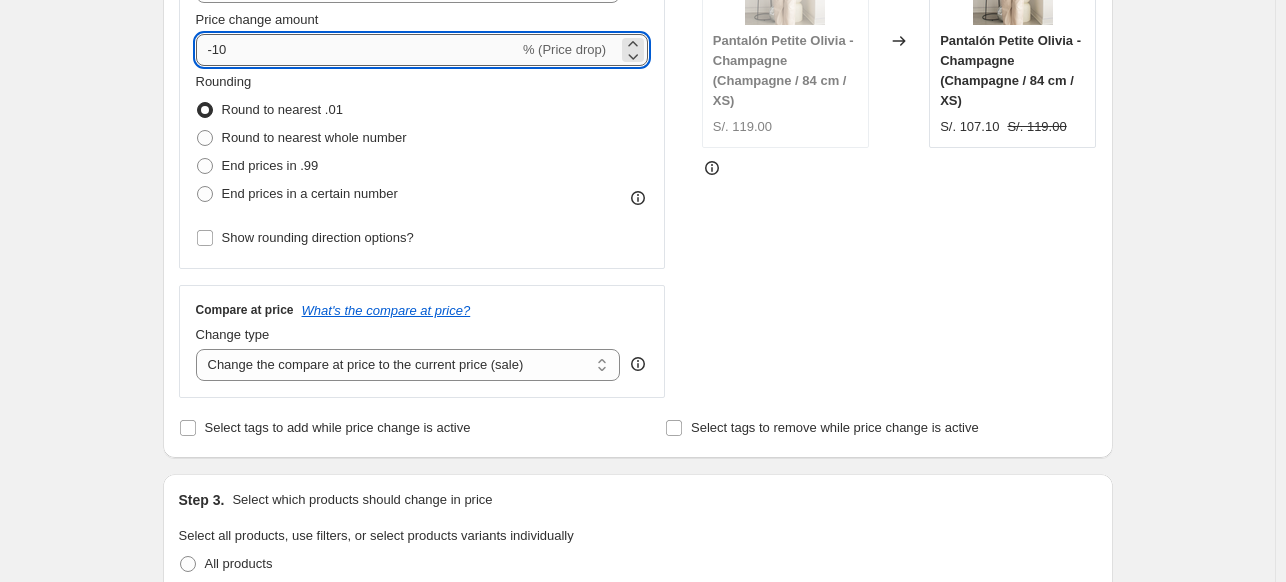 click on "-10" at bounding box center (357, 50) 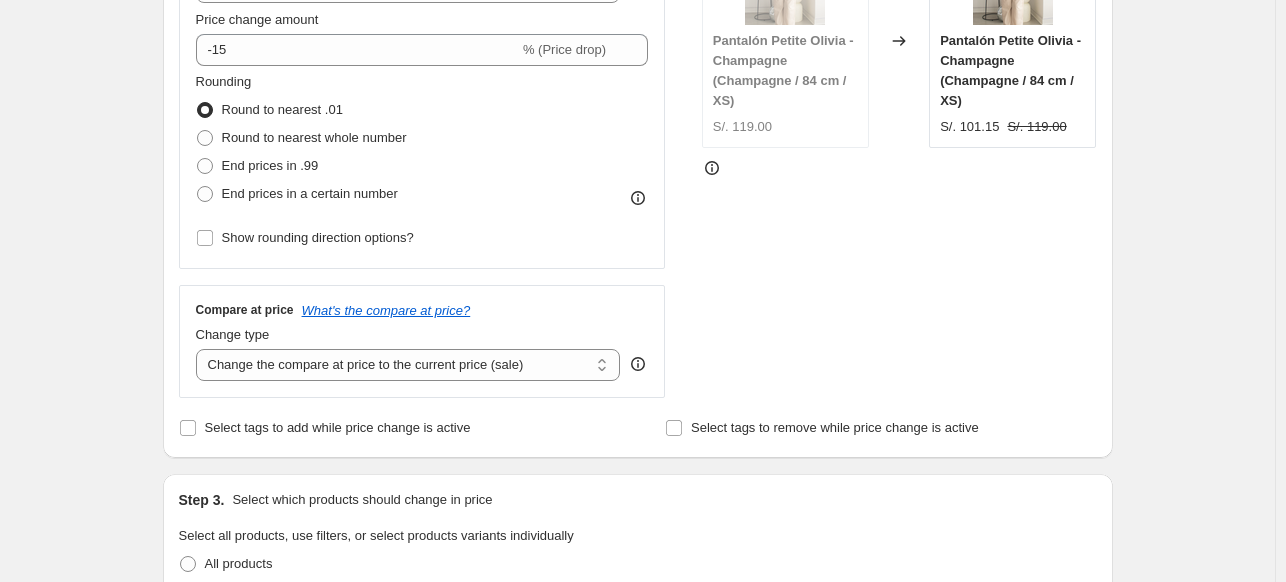 click on "Create new price [MEDICAL_DATA]. This page is ready Create new price [MEDICAL_DATA] Draft Step 1. Optionally give your price [MEDICAL_DATA] a title (eg "March 30% off sale on boots") Aniversario 10% OFF This title is just for internal use, customers won't see it Step 2. Select how the prices should change Use bulk price change rules Set product prices individually Use CSV upload Price Change type Change the price to a certain amount Change the price by a certain amount Change the price by a certain percentage Change the price to the current compare at price (price before sale) Change the price by a certain amount relative to the compare at price Change the price by a certain percentage relative to the compare at price Don't change the price Change the price by a certain percentage relative to the cost per item Change price to certain cost margin Change the price by a certain percentage Price change amount -15 % (Price drop) Rounding Round to nearest .01 Round to nearest whole number End prices in .99 Compare at price 95" at bounding box center [638, 586] 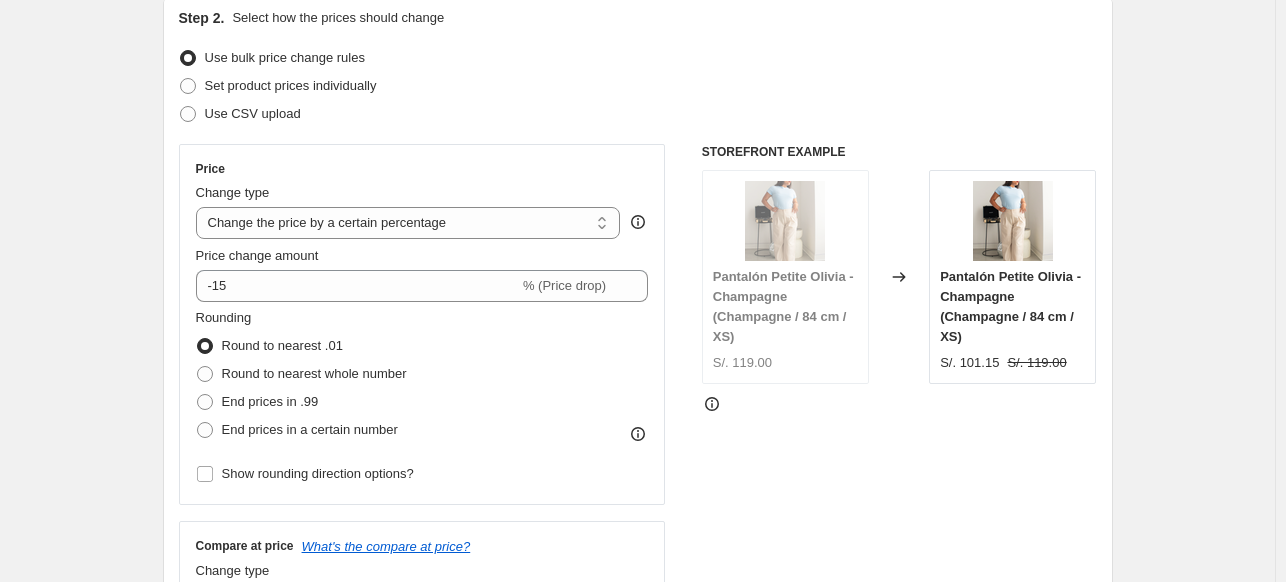 scroll, scrollTop: 224, scrollLeft: 0, axis: vertical 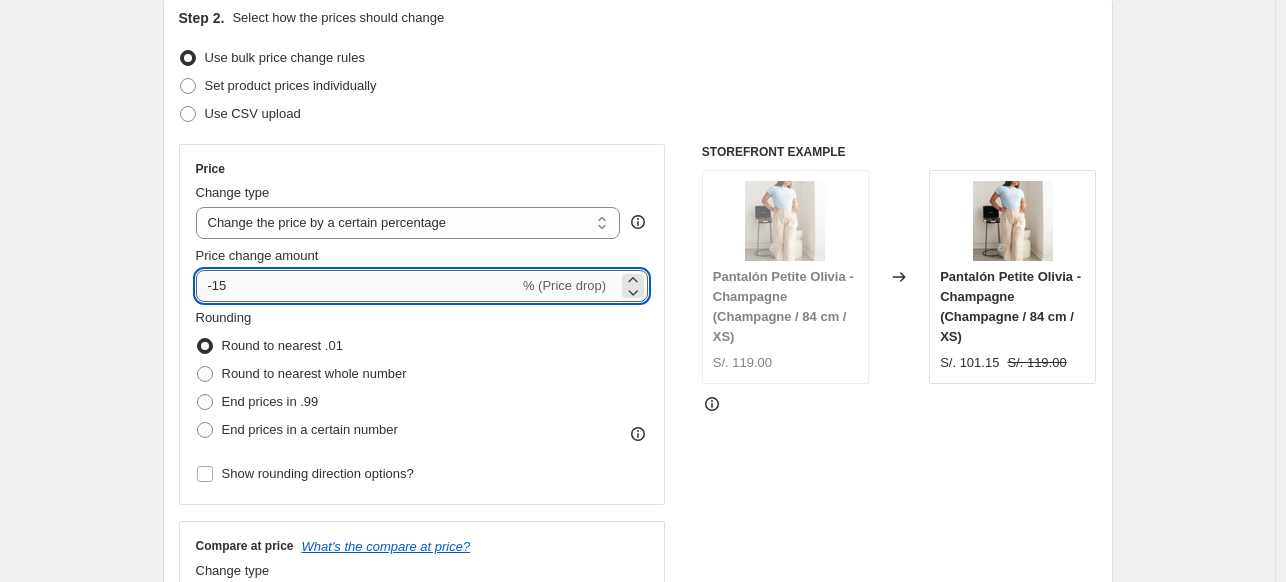 click on "-15" at bounding box center [357, 286] 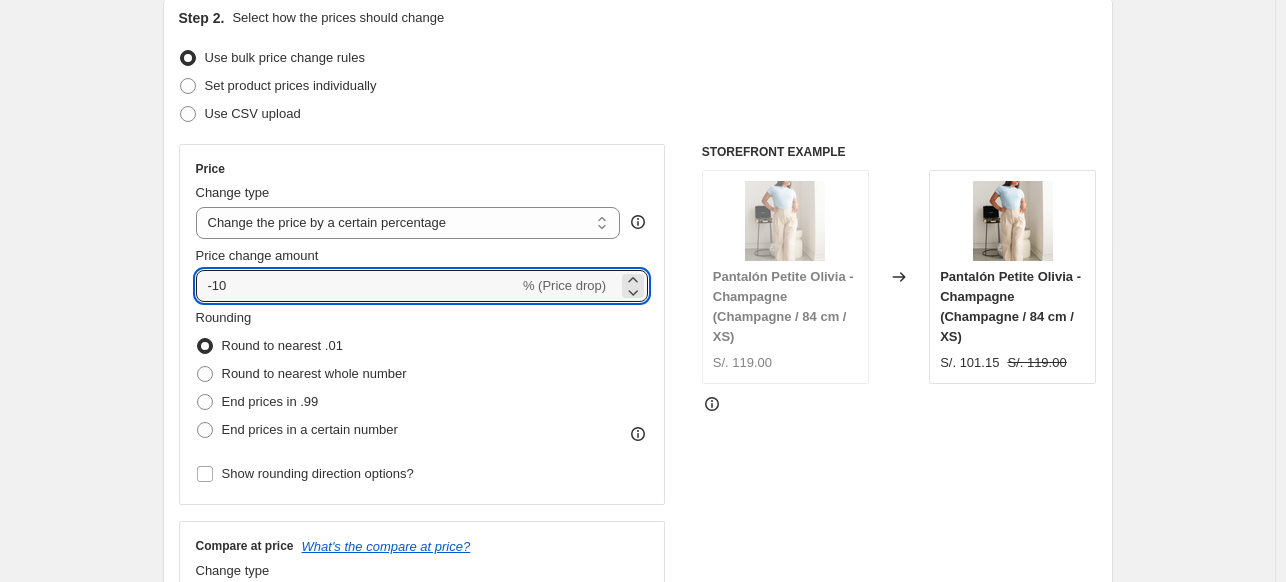 type on "-10" 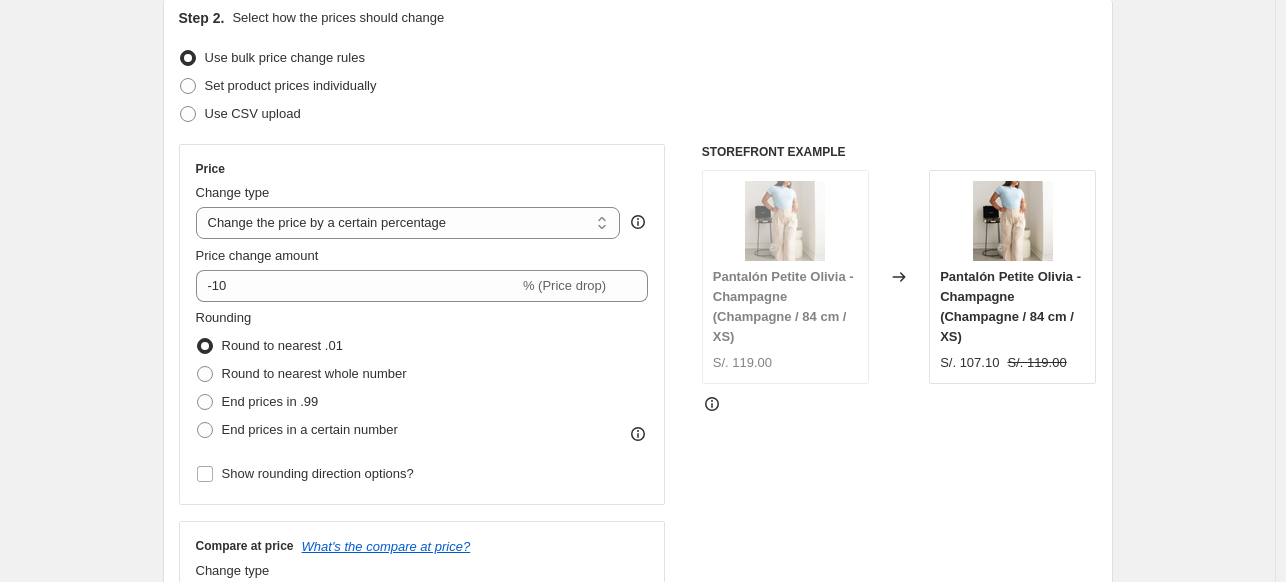 click on "Step 1. Optionally give your price [MEDICAL_DATA] a title (eg "March 30% off sale on boots") Aniversario 10% OFF This title is just for internal use, customers won't see it Step 2. Select how the prices should change Use bulk price change rules Set product prices individually Use CSV upload Price Change type Change the price to a certain amount Change the price by a certain amount Change the price by a certain percentage Change the price to the current compare at price (price before sale) Change the price by a certain amount relative to the compare at price Change the price by a certain percentage relative to the compare at price Don't change the price Change the price by a certain percentage relative to the cost per item Change price to certain cost margin Change the price by a certain percentage Price change amount -10 % (Price drop) Rounding Round to nearest .01 Round to nearest whole number End prices in .99 End prices in a certain number Show rounding direction options? Compare at price Change type Step 3." at bounding box center (630, 791) 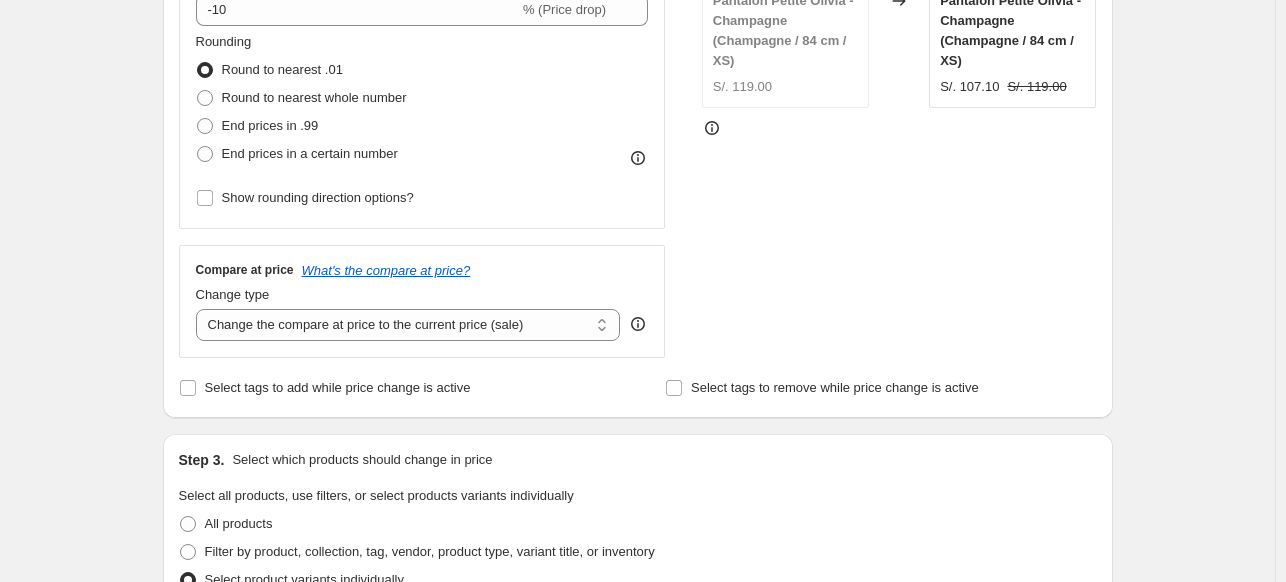 scroll, scrollTop: 697, scrollLeft: 0, axis: vertical 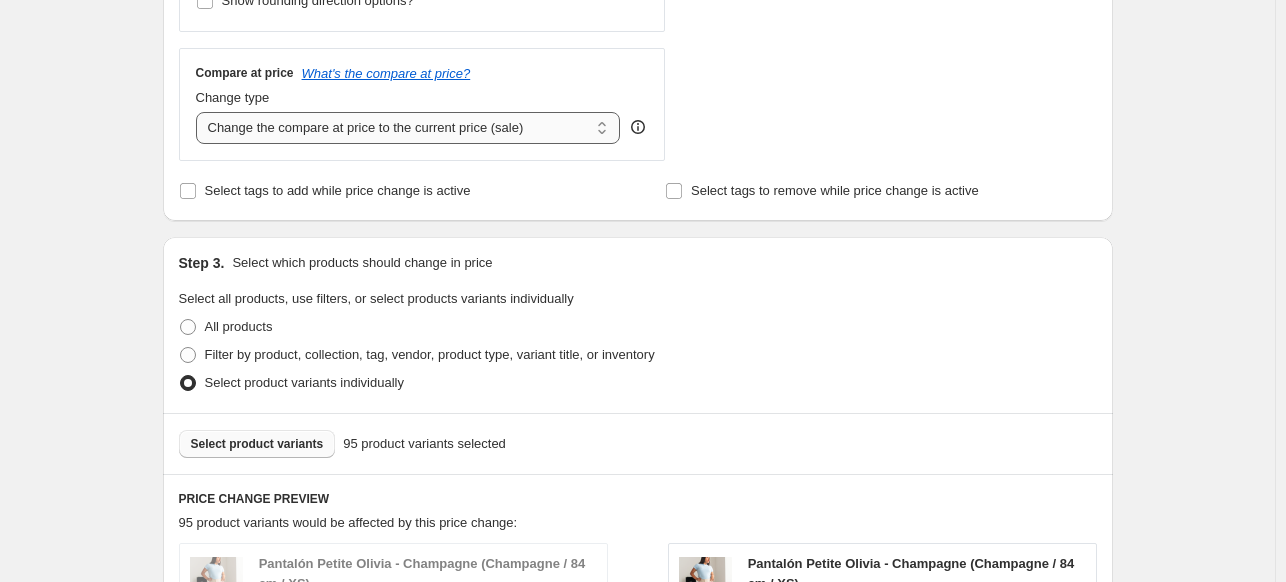 click on "Change the compare at price to the current price (sale) Change the compare at price to a certain amount Change the compare at price by a certain amount Change the compare at price by a certain percentage Change the compare at price by a certain amount relative to the actual price Change the compare at price by a certain percentage relative to the actual price Don't change the compare at price Remove the compare at price" at bounding box center (408, 128) 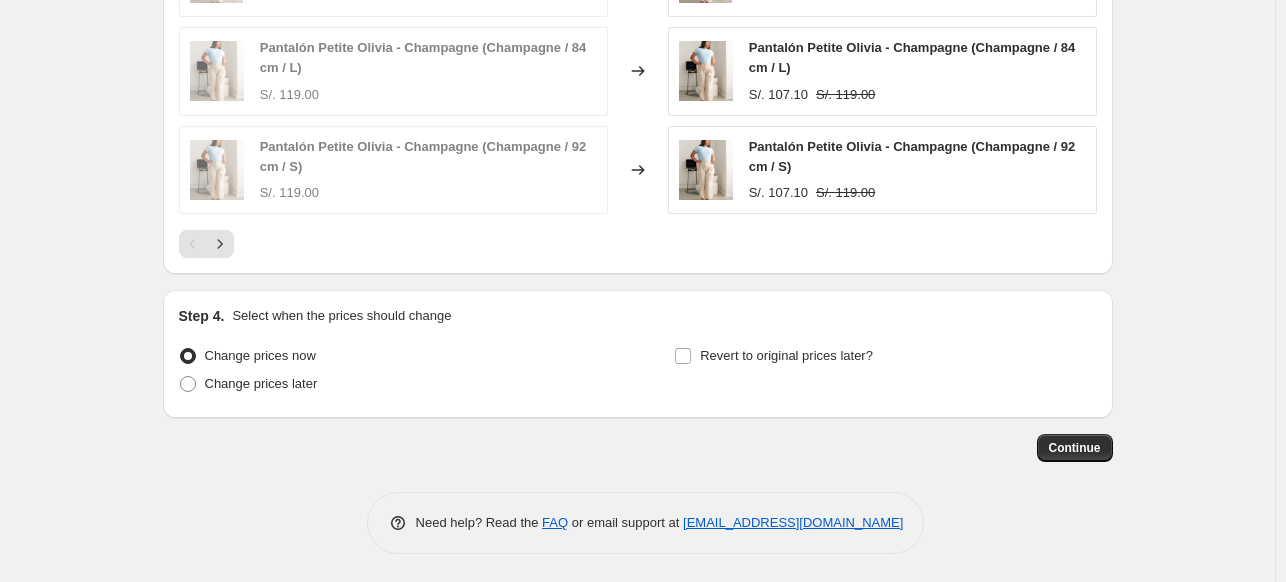scroll, scrollTop: 1408, scrollLeft: 0, axis: vertical 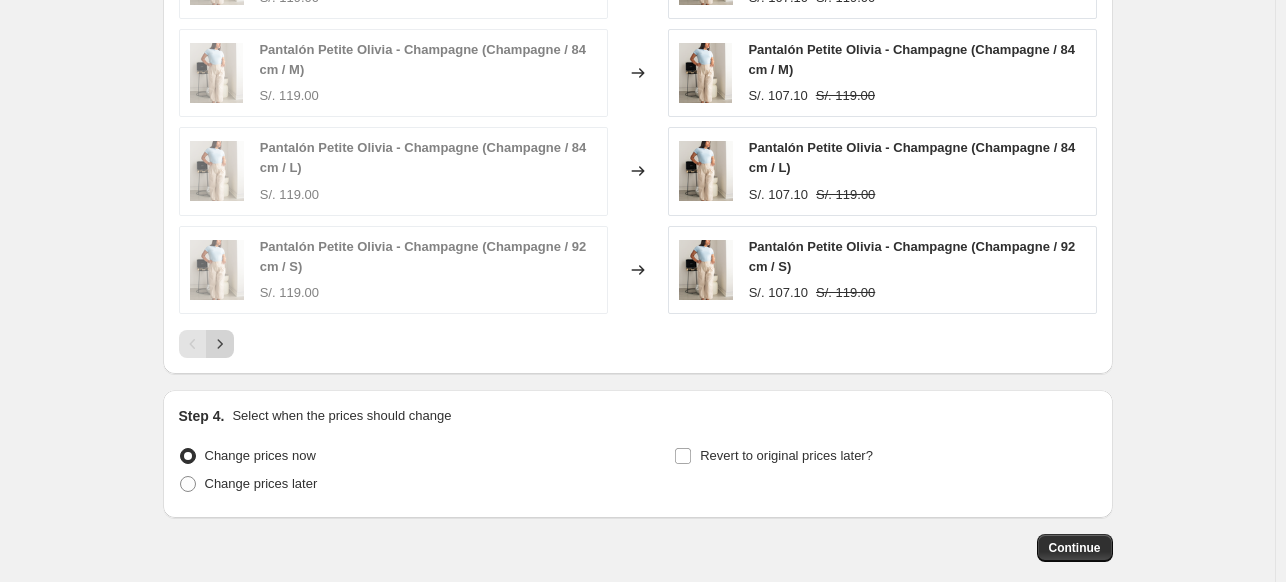 click 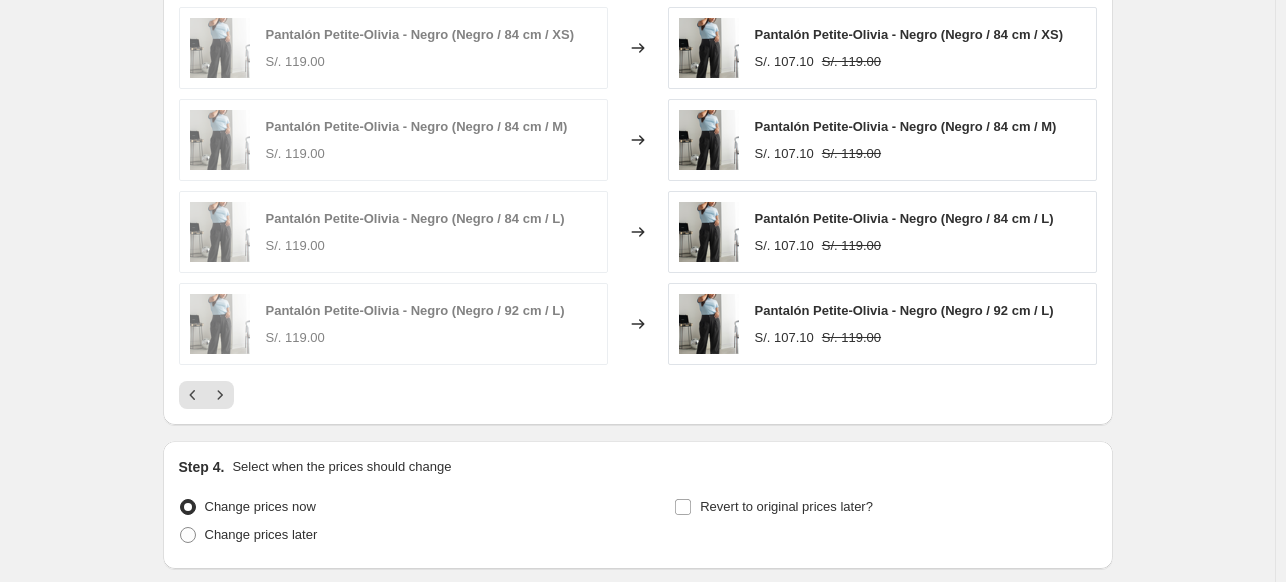 scroll, scrollTop: 1332, scrollLeft: 0, axis: vertical 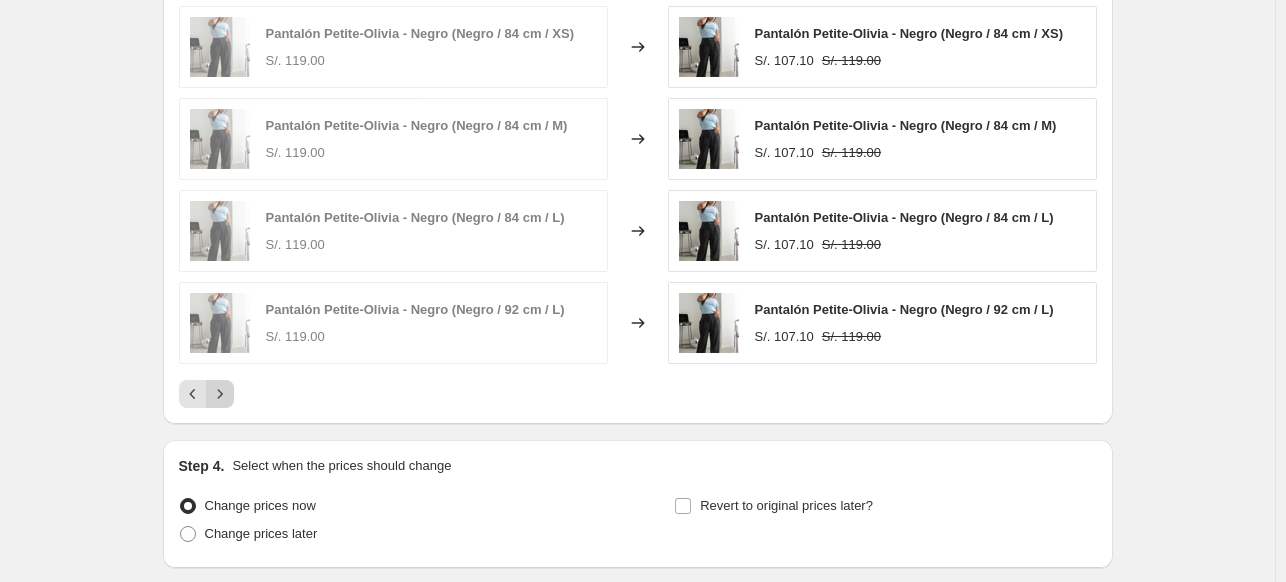click 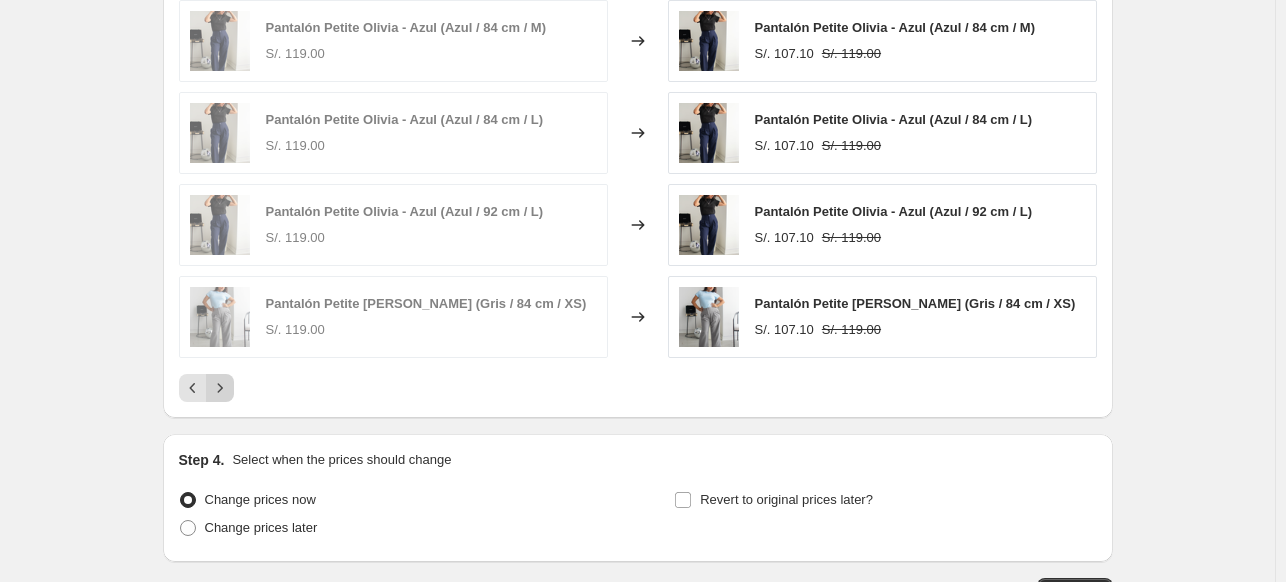 click 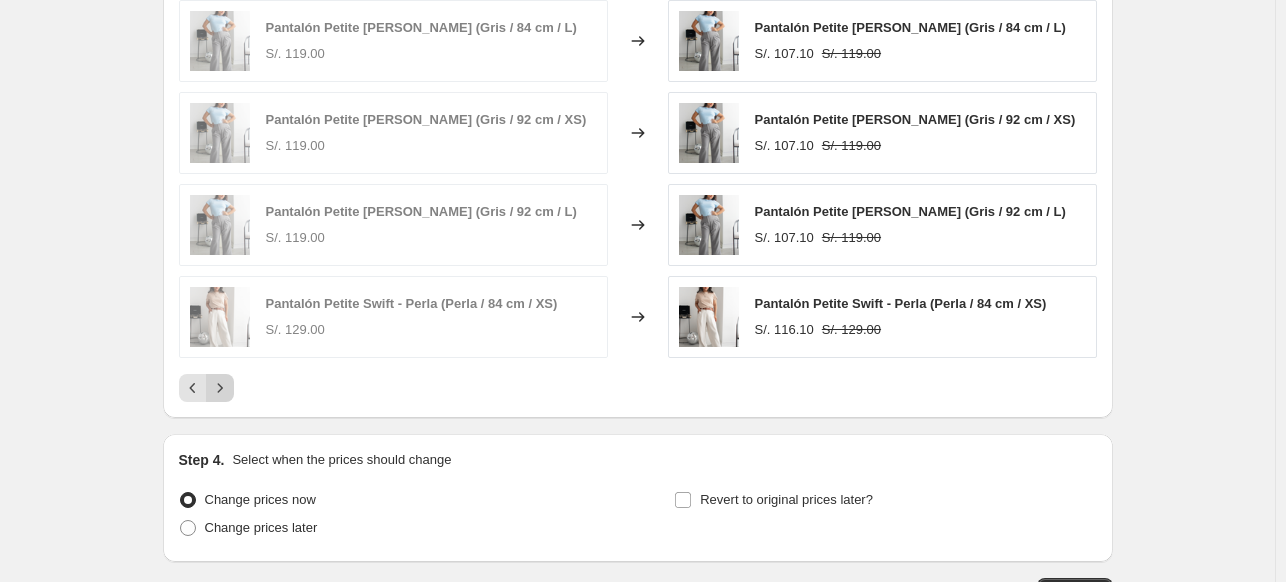 click 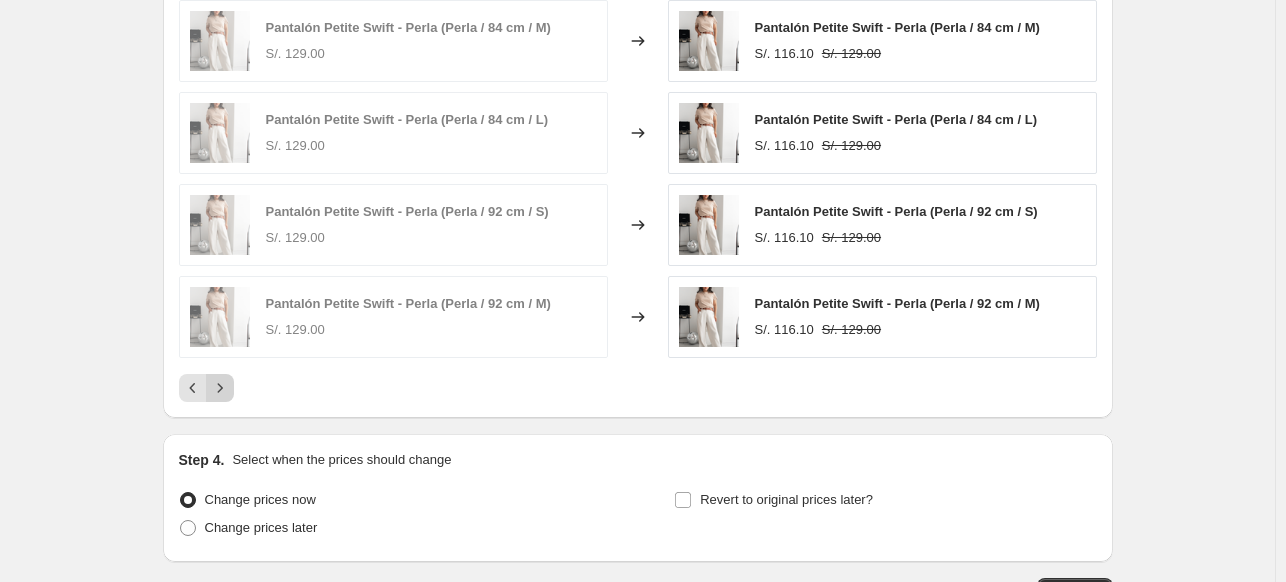 click 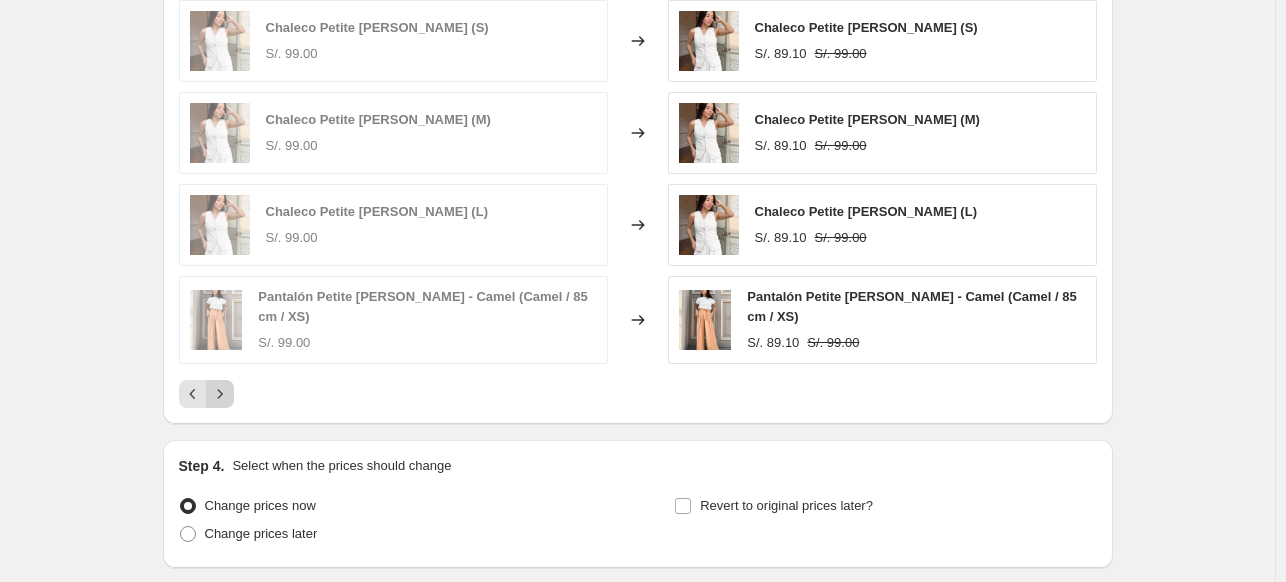 click 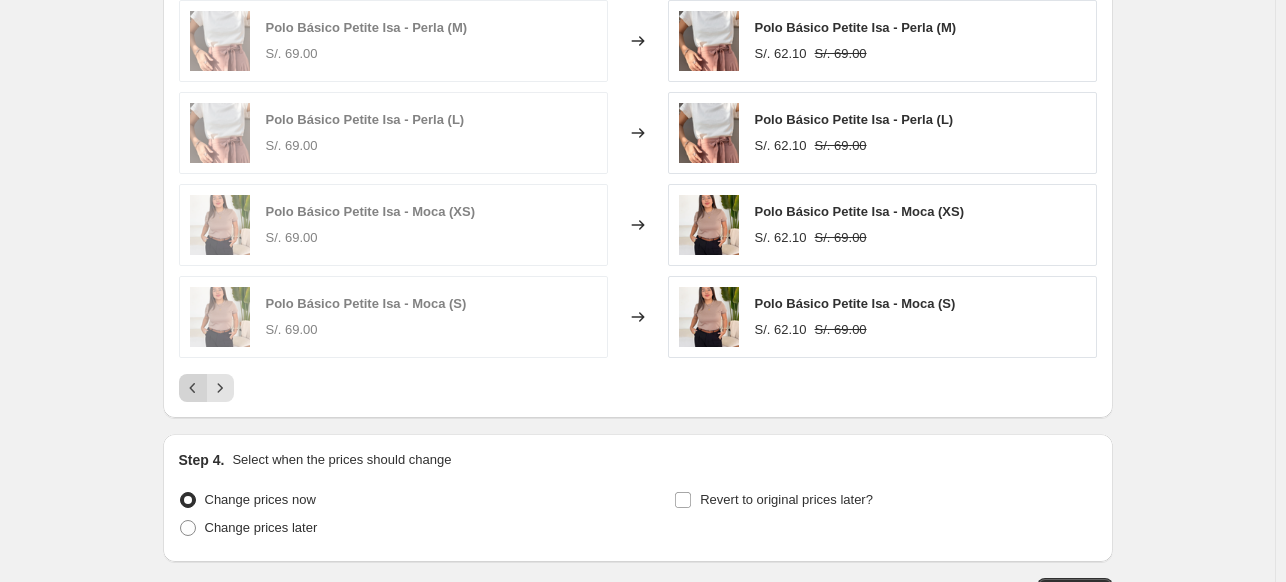 click 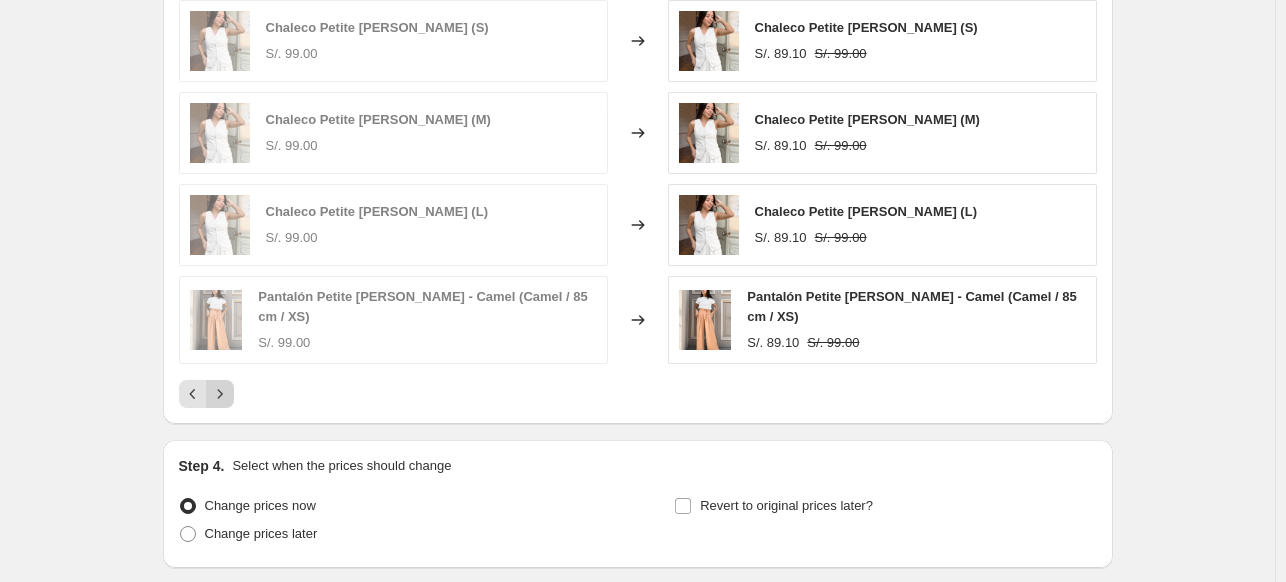 click 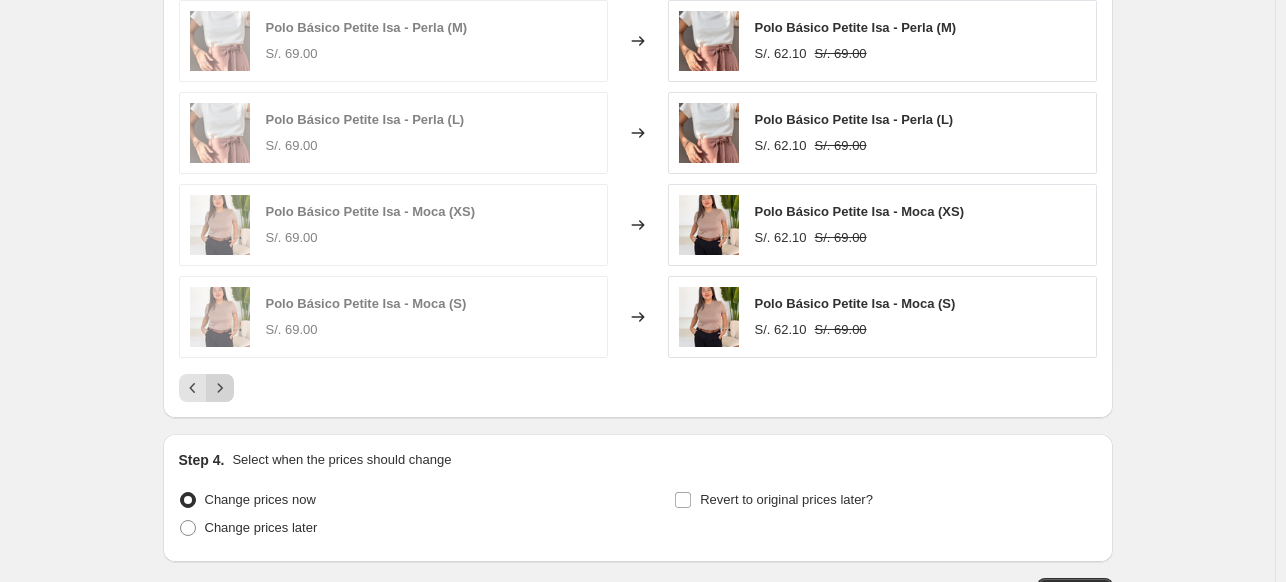 click 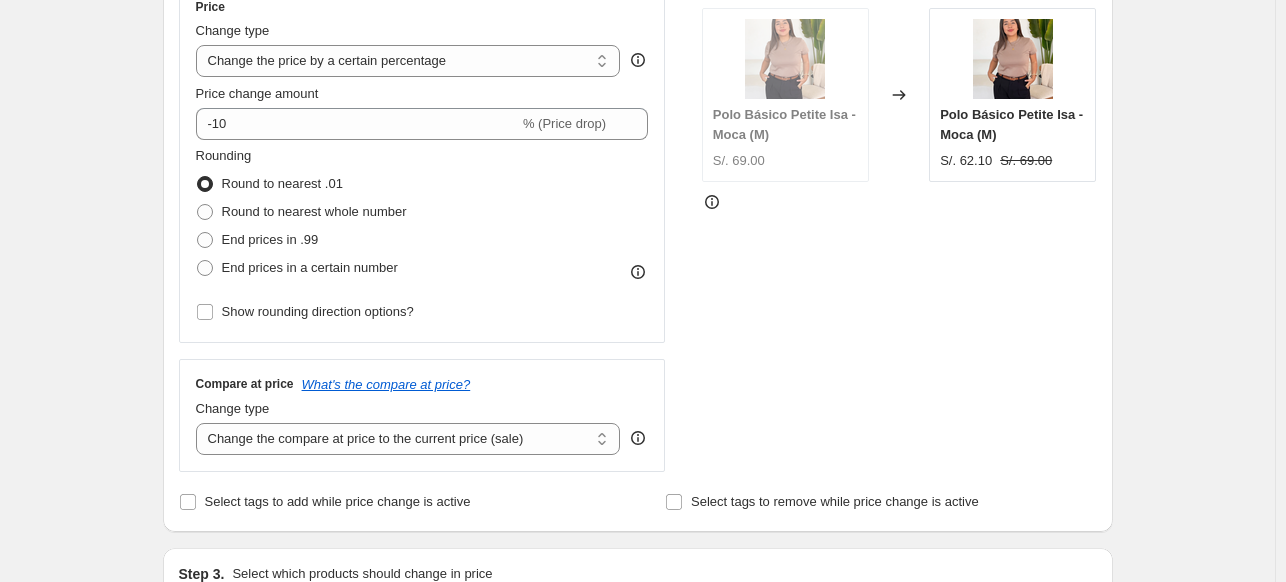 scroll, scrollTop: 387, scrollLeft: 0, axis: vertical 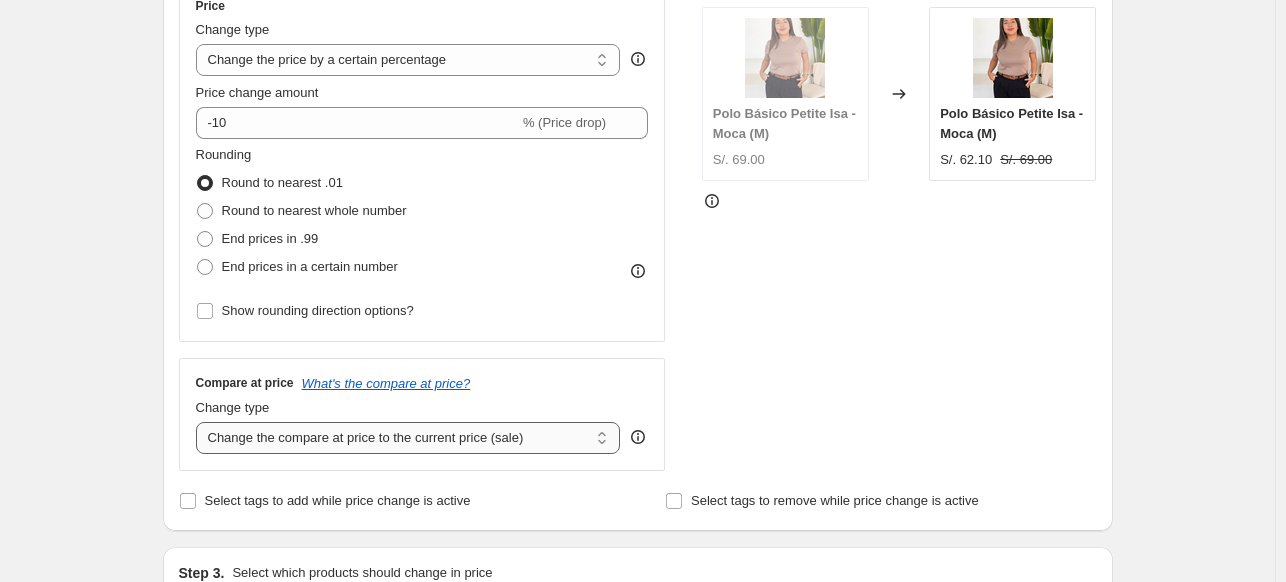 click on "Change the compare at price to the current price (sale) Change the compare at price to a certain amount Change the compare at price by a certain amount Change the compare at price by a certain percentage Change the compare at price by a certain amount relative to the actual price Change the compare at price by a certain percentage relative to the actual price Don't change the compare at price Remove the compare at price" at bounding box center (408, 438) 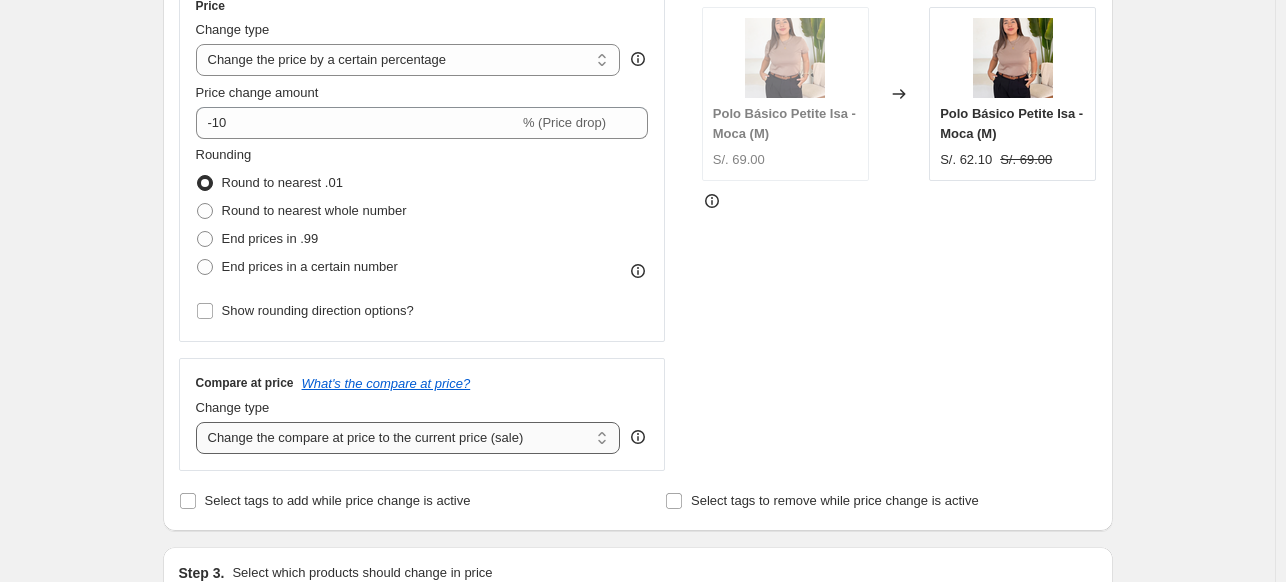 click on "Change the compare at price to the current price (sale) Change the compare at price to a certain amount Change the compare at price by a certain amount Change the compare at price by a certain percentage Change the compare at price by a certain amount relative to the actual price Change the compare at price by a certain percentage relative to the actual price Don't change the compare at price Remove the compare at price" at bounding box center [408, 438] 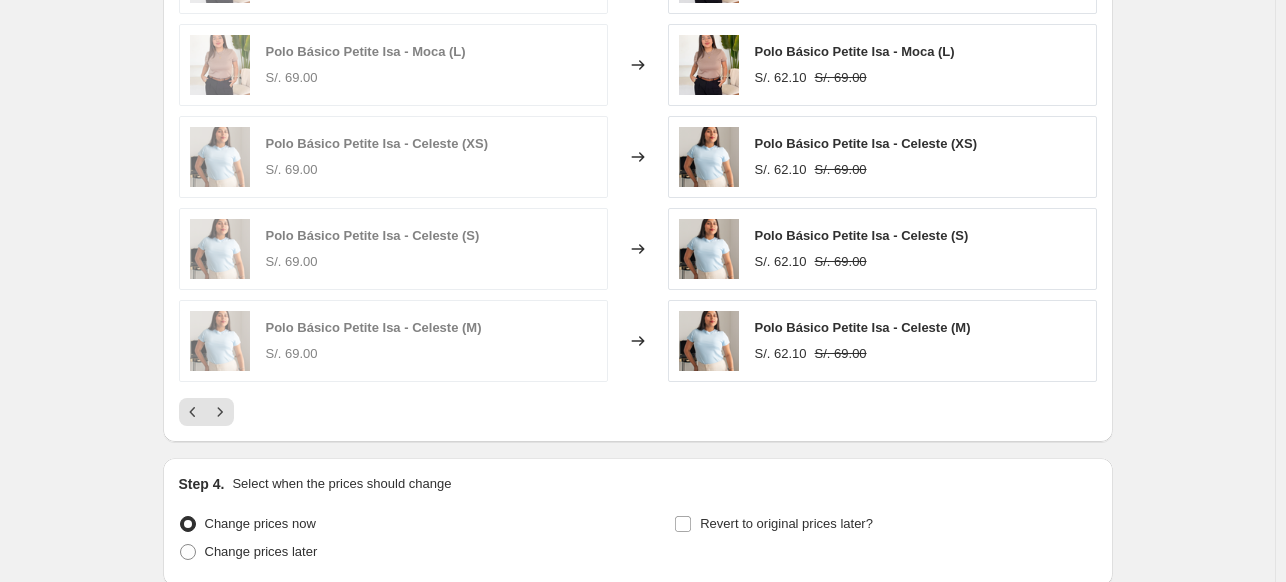 scroll, scrollTop: 1423, scrollLeft: 0, axis: vertical 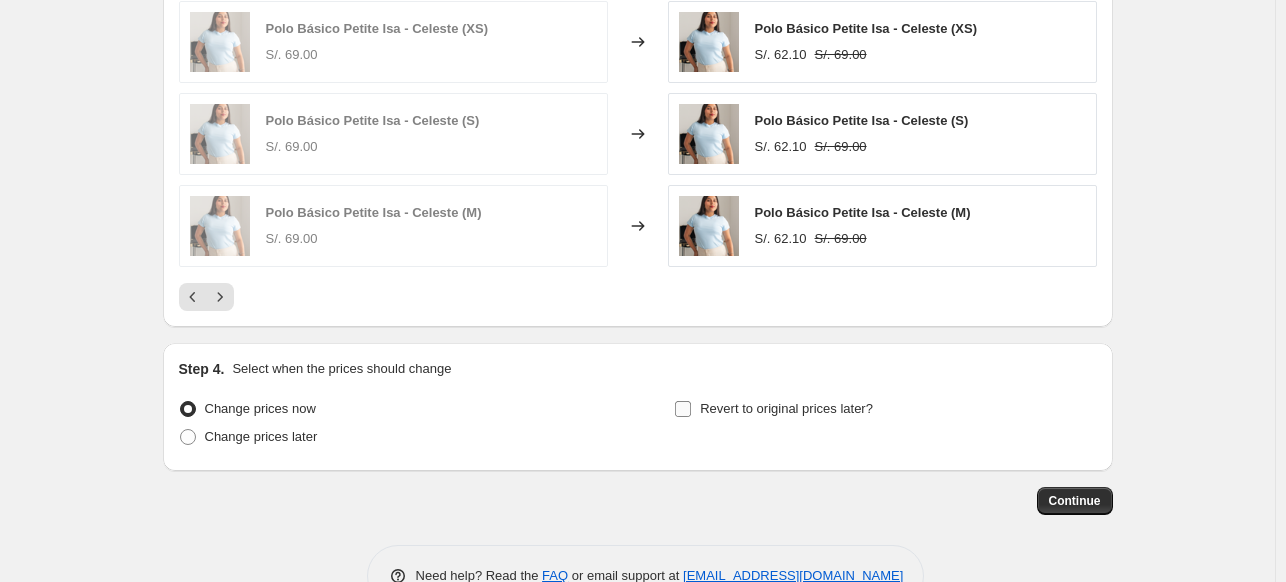 click on "Revert to original prices later?" at bounding box center [683, 409] 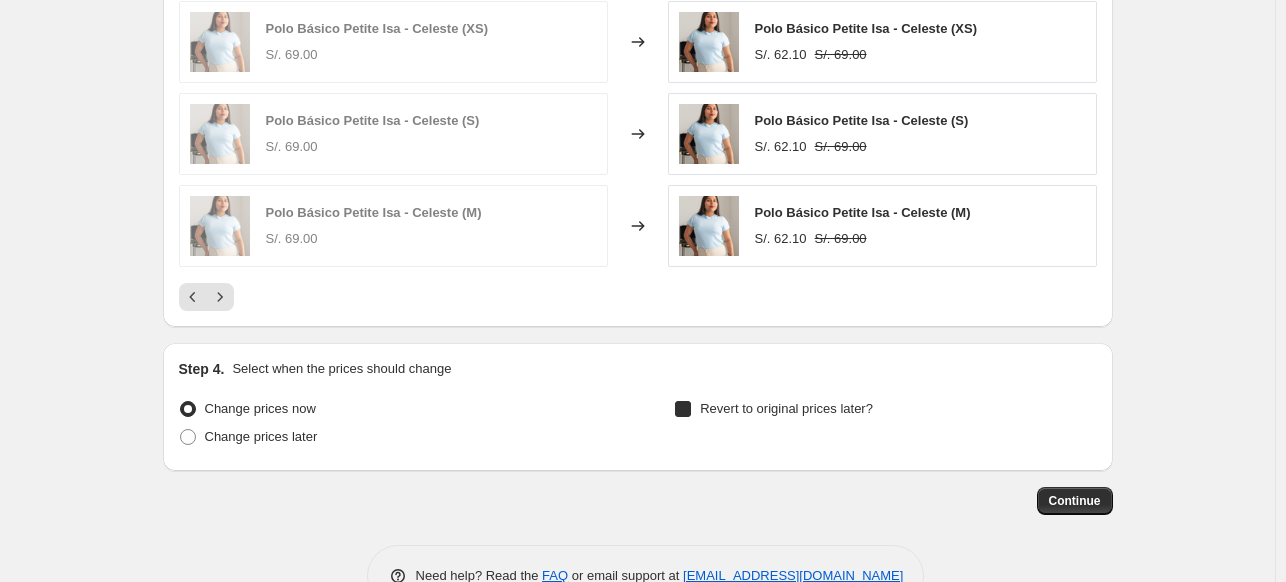 checkbox on "true" 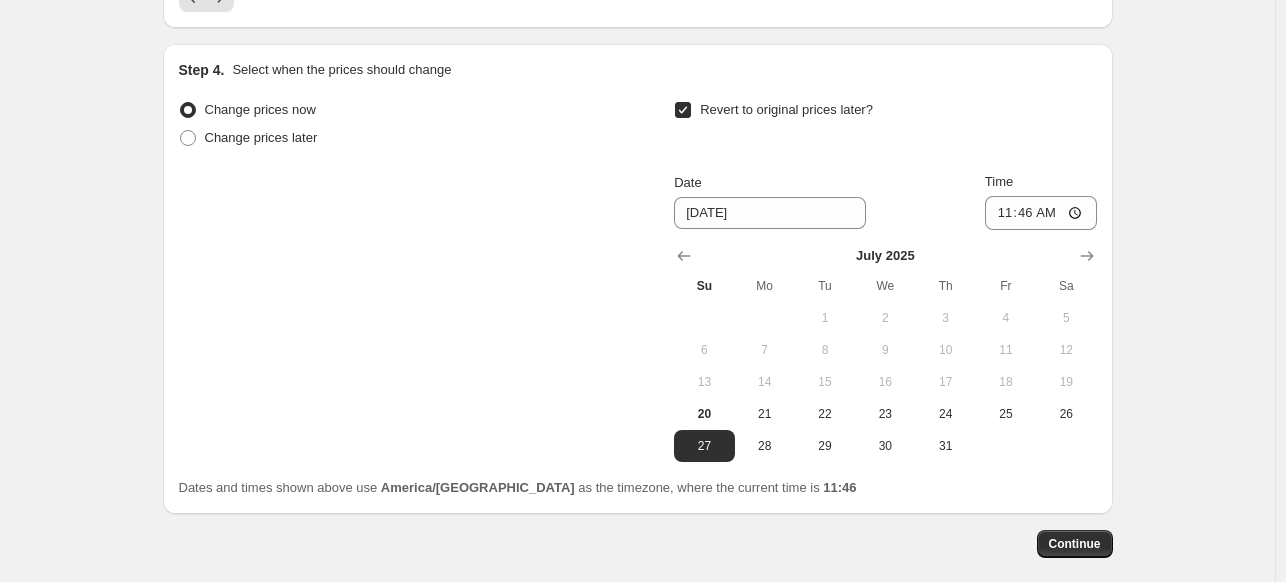 scroll, scrollTop: 1748, scrollLeft: 0, axis: vertical 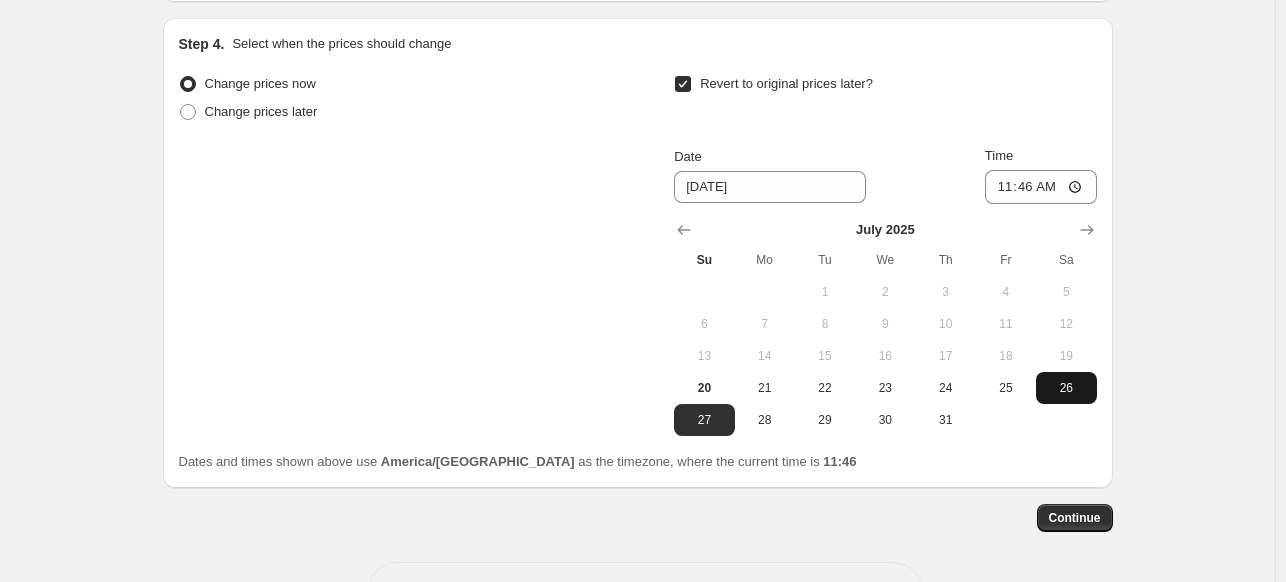 click on "26" at bounding box center (1066, 388) 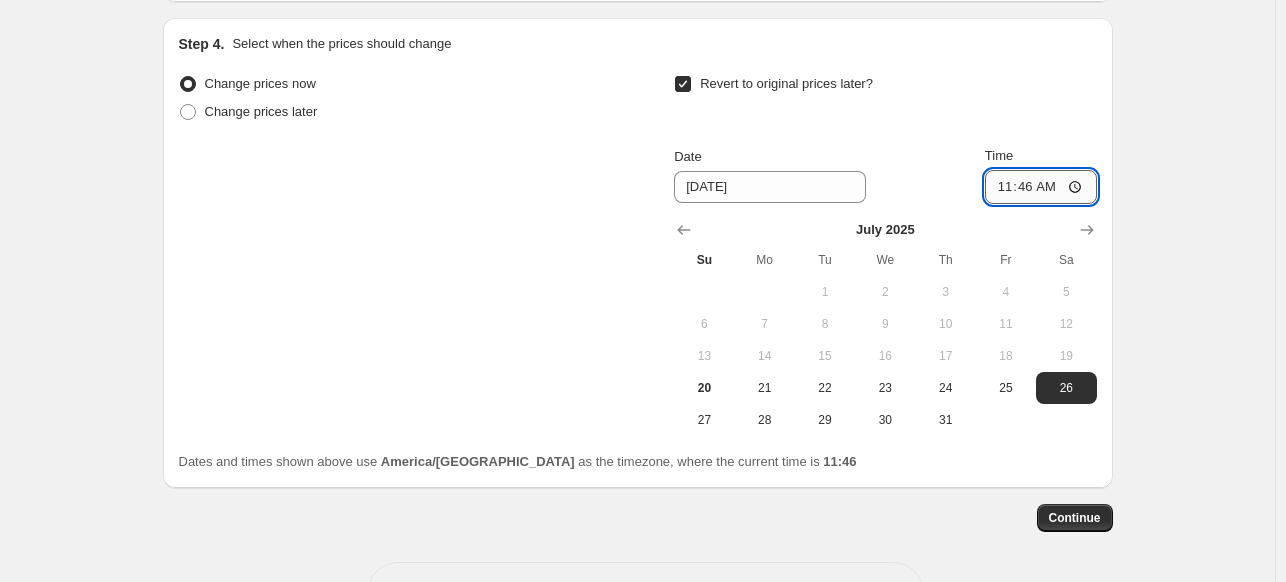 click on "11:46" at bounding box center (1041, 187) 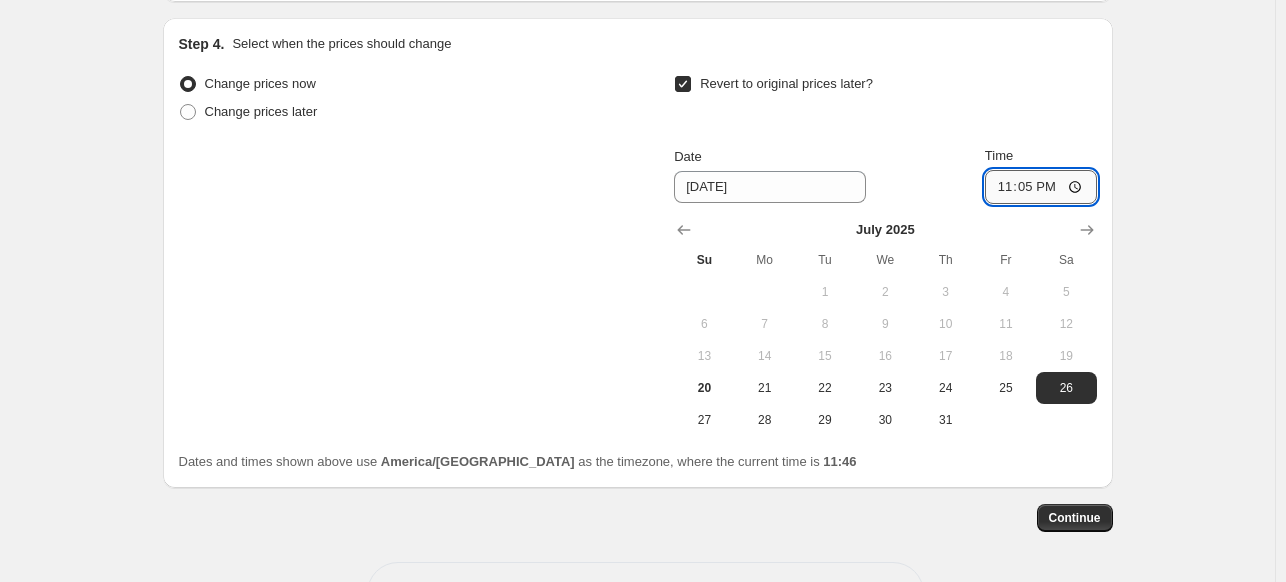 type on "23:59" 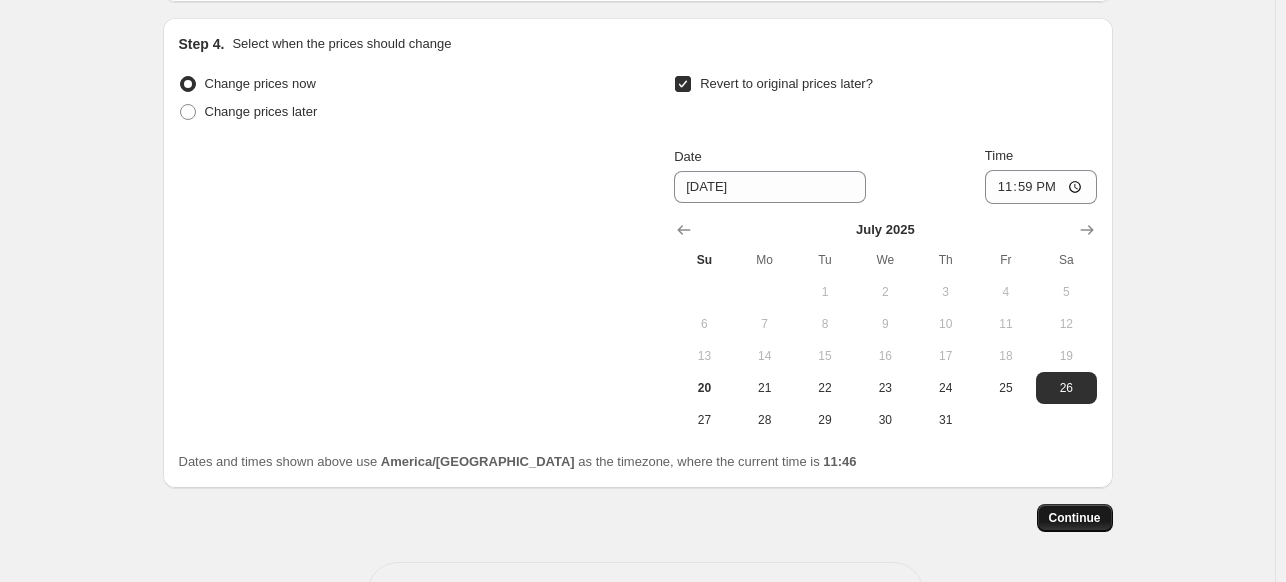 click on "Continue" at bounding box center [1075, 518] 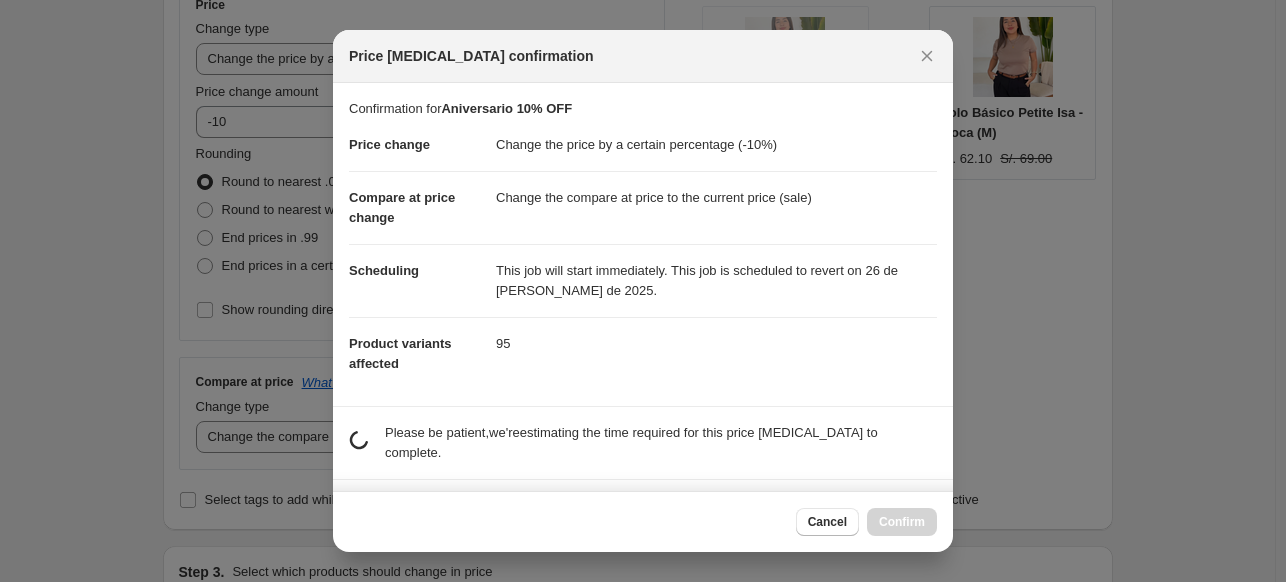 scroll, scrollTop: 0, scrollLeft: 0, axis: both 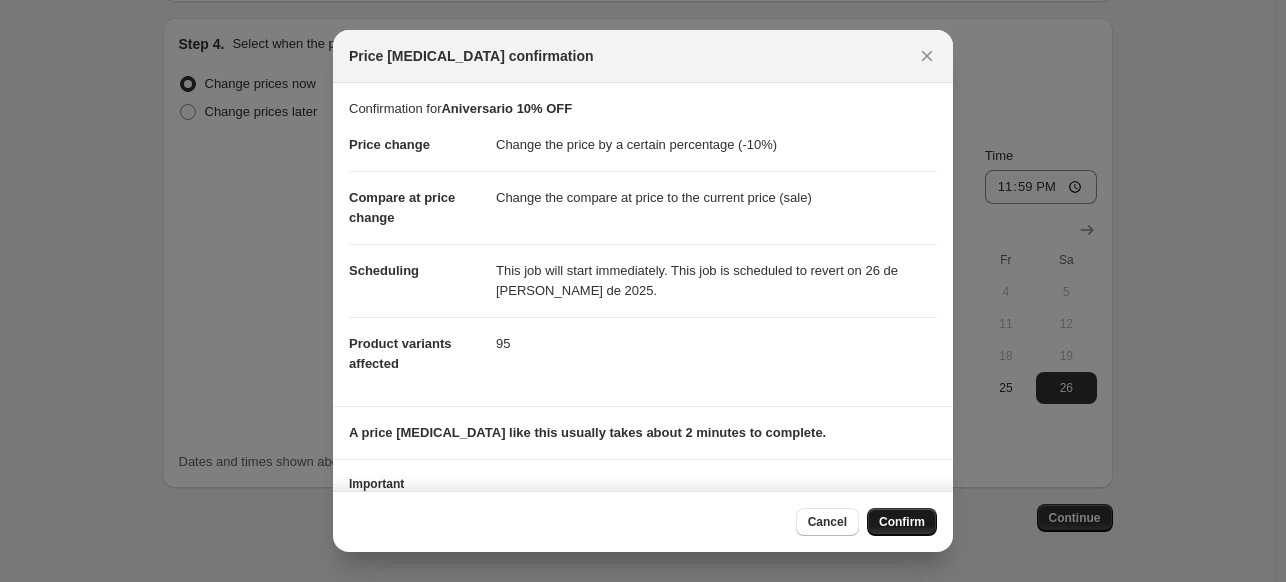 click on "Confirm" at bounding box center (902, 522) 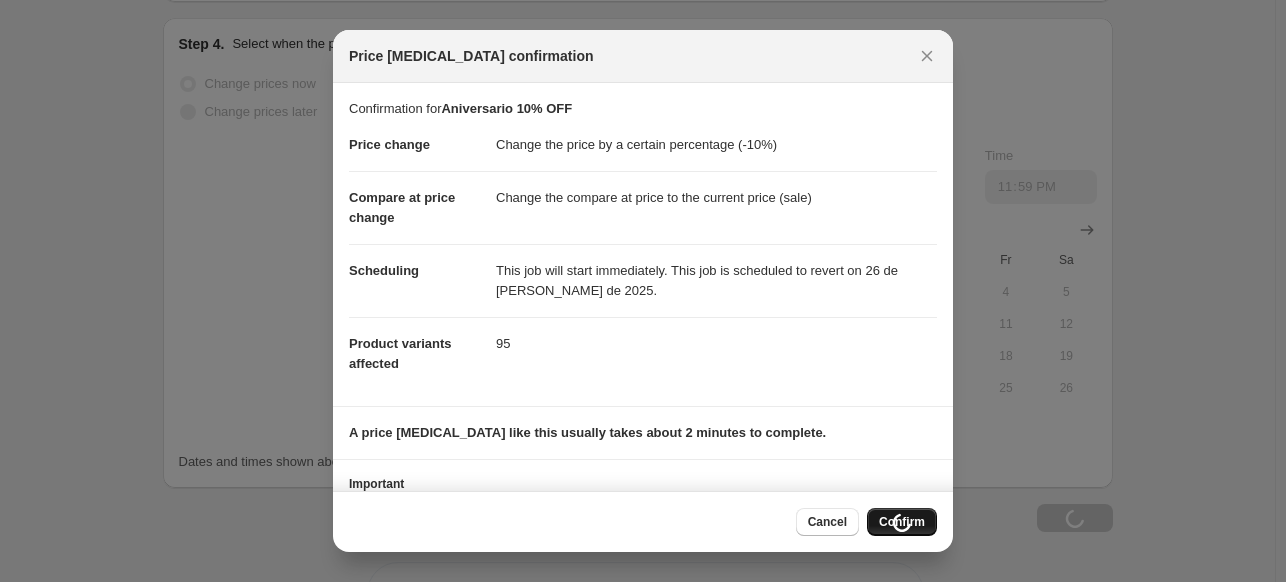 scroll, scrollTop: 1816, scrollLeft: 0, axis: vertical 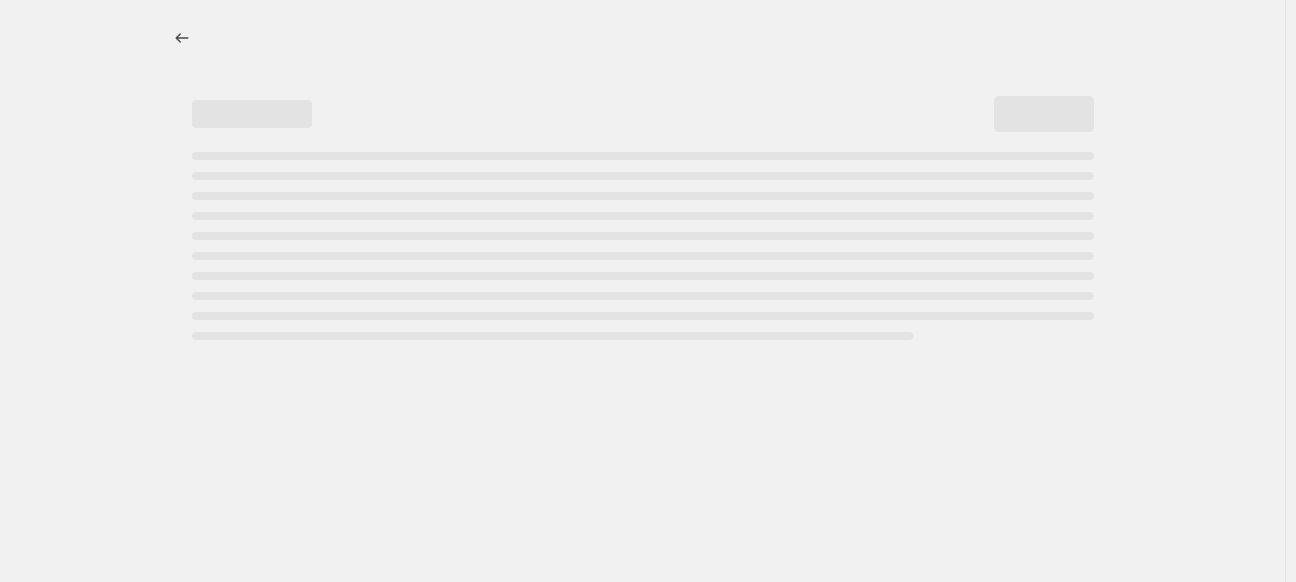 select on "percentage" 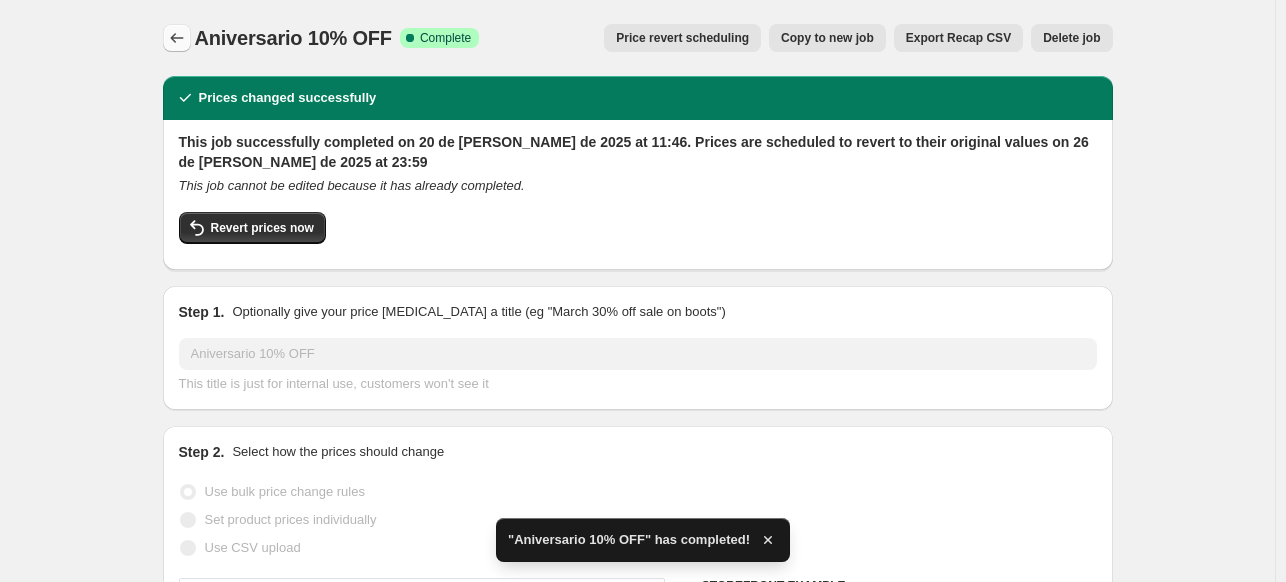 click 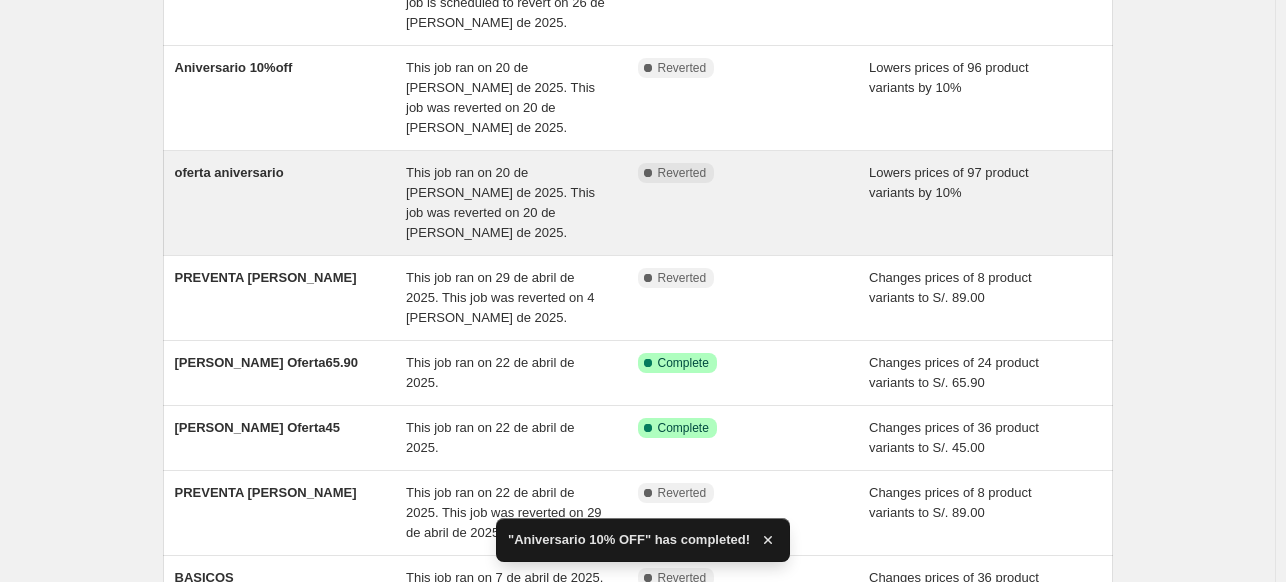 scroll, scrollTop: 243, scrollLeft: 0, axis: vertical 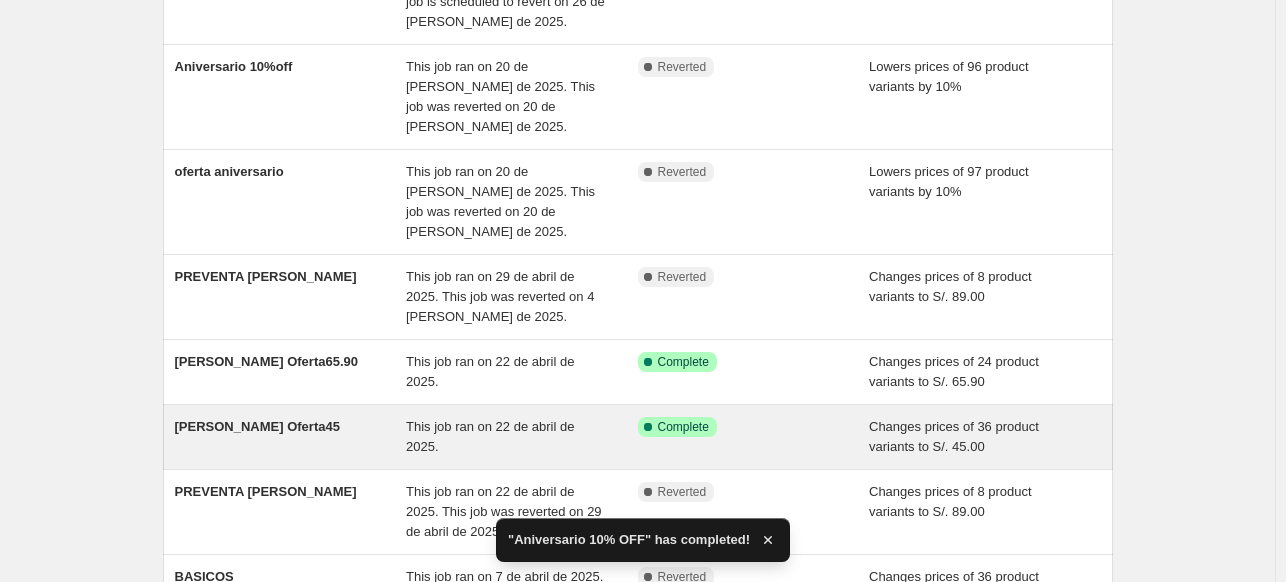 click on "[PERSON_NAME] Oferta45 This job ran on 22 de abril de 2025. Success Complete Complete Changes prices of 36 product variants to S/. 45.00" at bounding box center [638, 437] 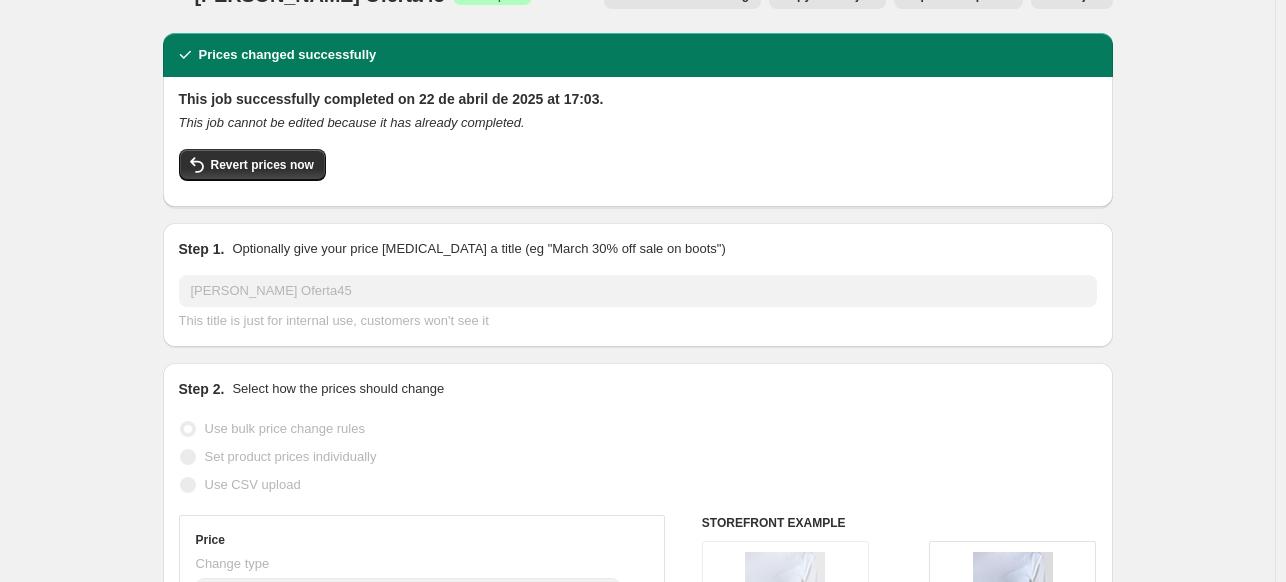 scroll, scrollTop: 0, scrollLeft: 0, axis: both 